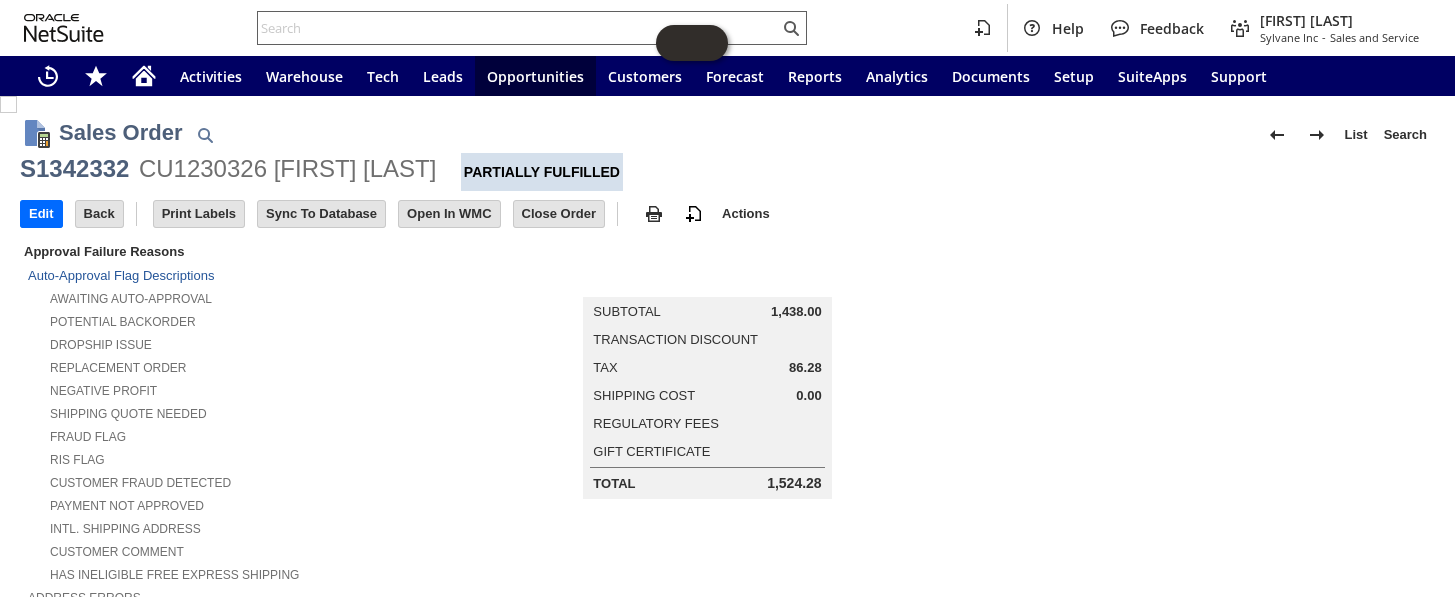 click at bounding box center [518, 28] 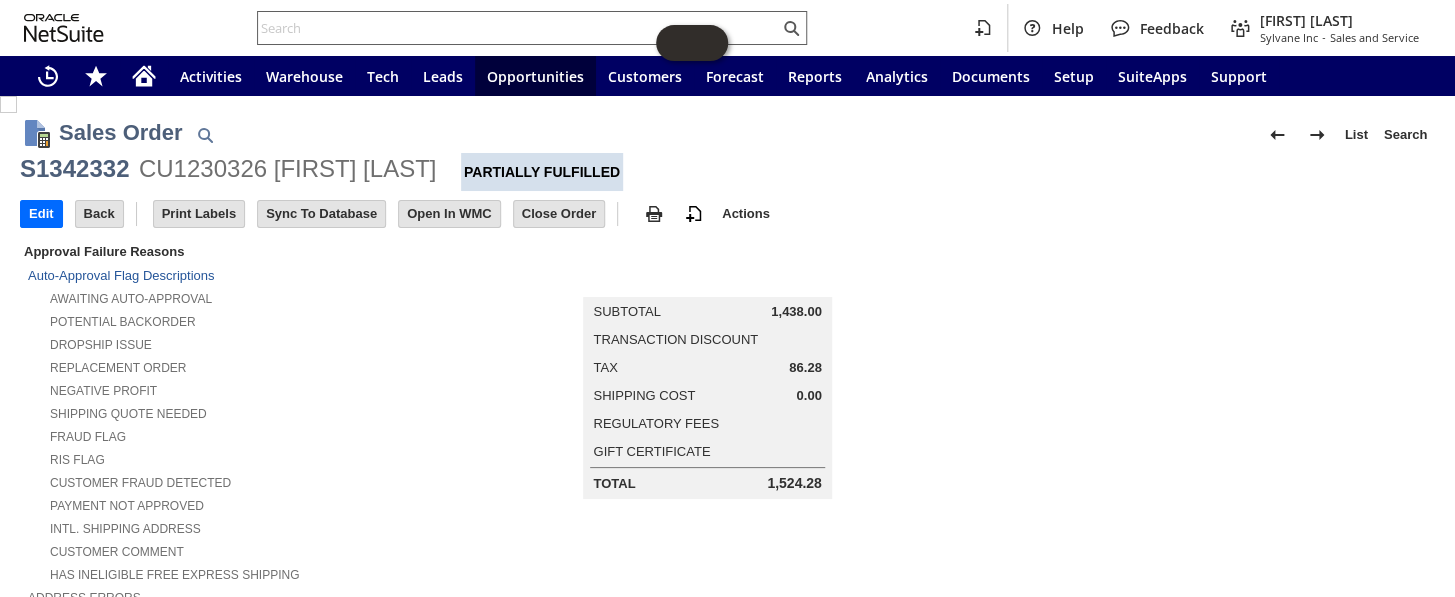 scroll, scrollTop: 1370, scrollLeft: 0, axis: vertical 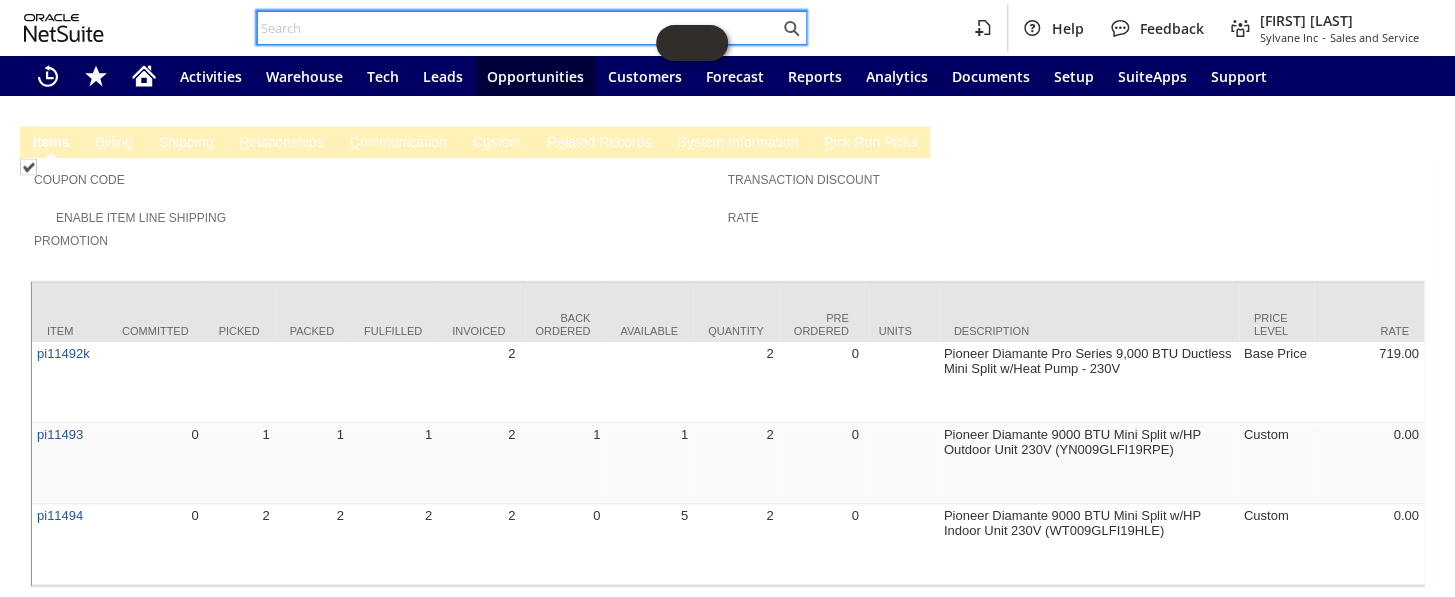 paste on "CU1228099" 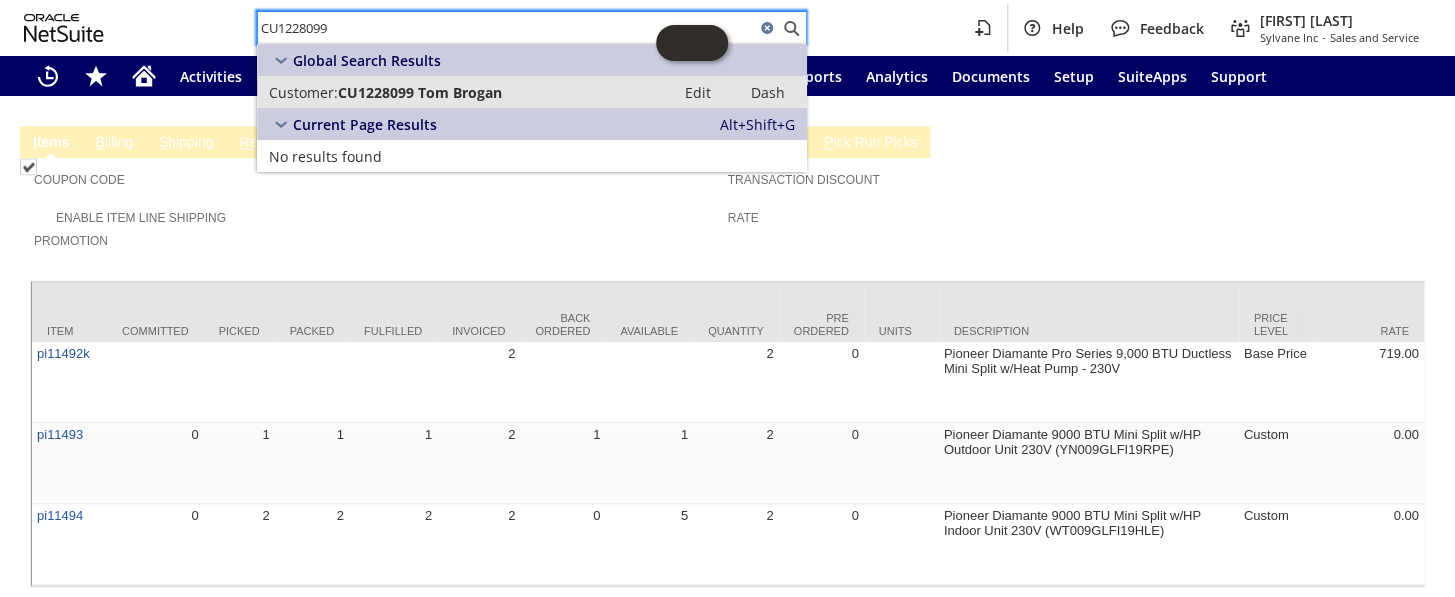 type on "CU1228099" 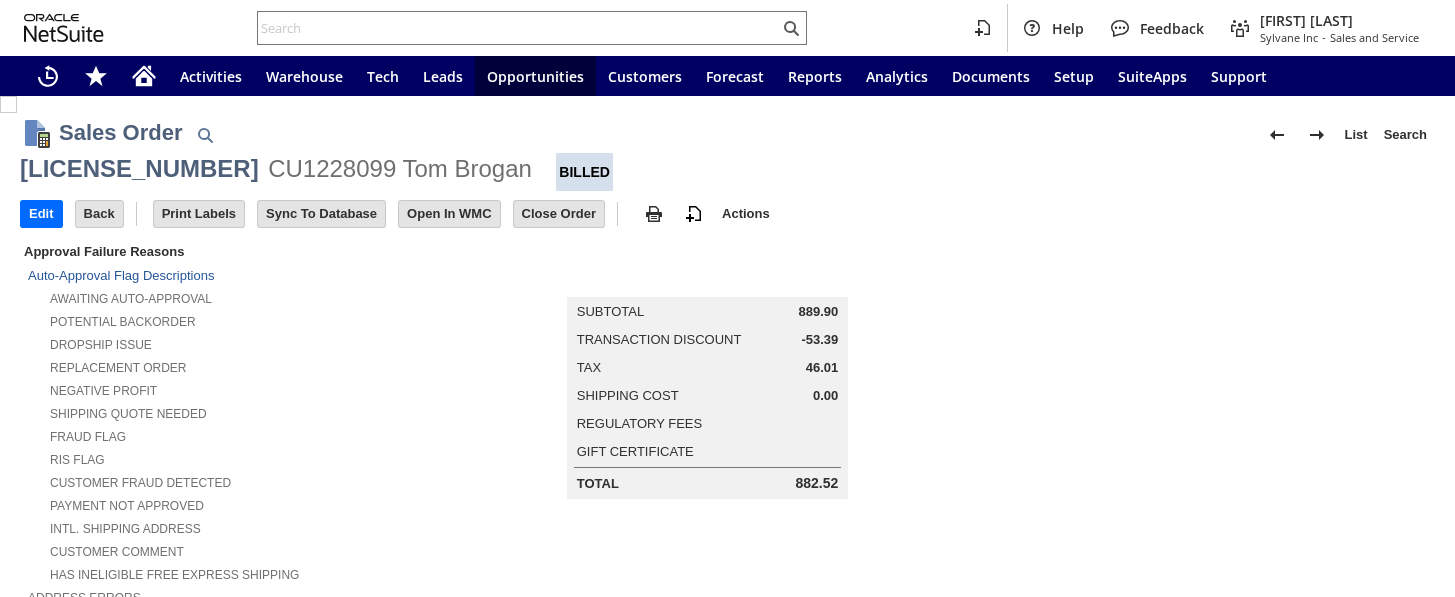 scroll, scrollTop: 0, scrollLeft: 0, axis: both 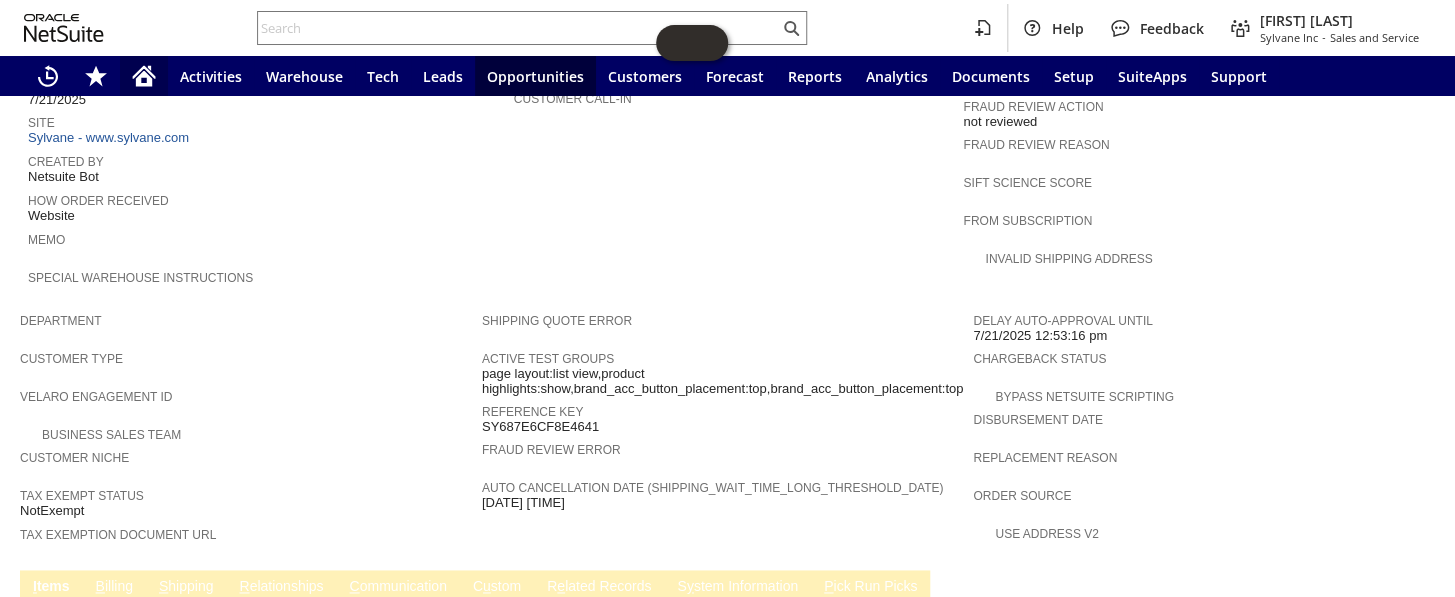 click 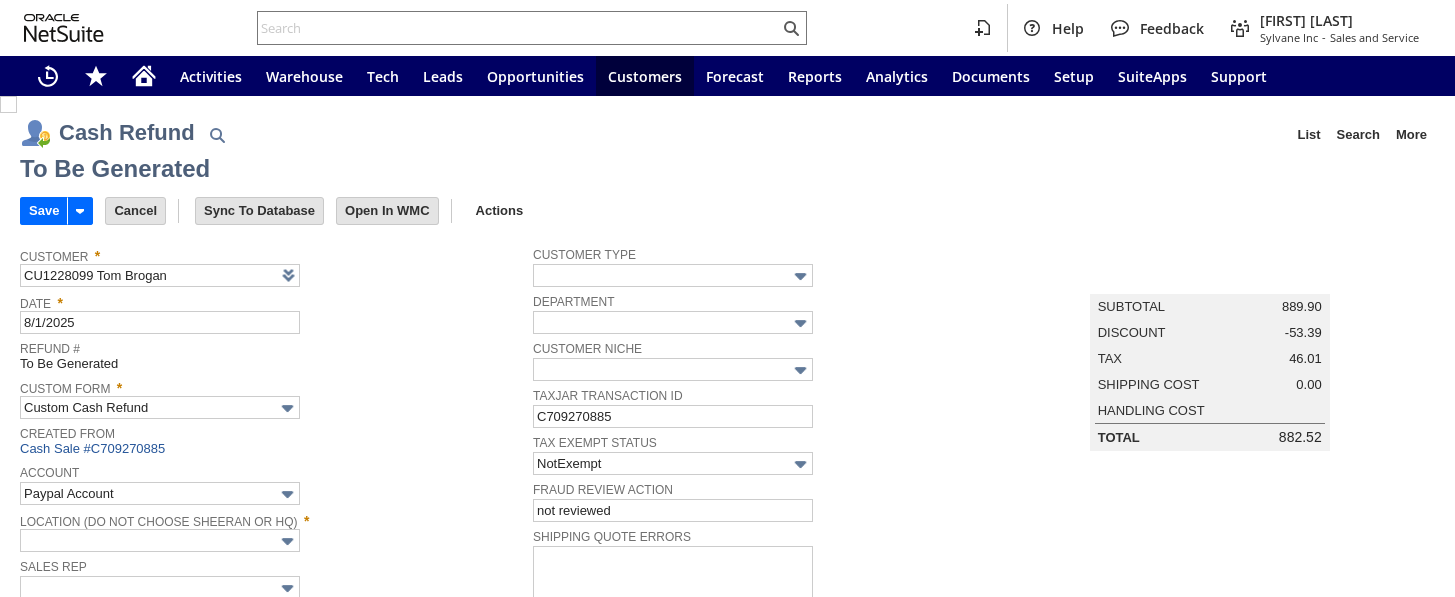 scroll, scrollTop: 0, scrollLeft: 0, axis: both 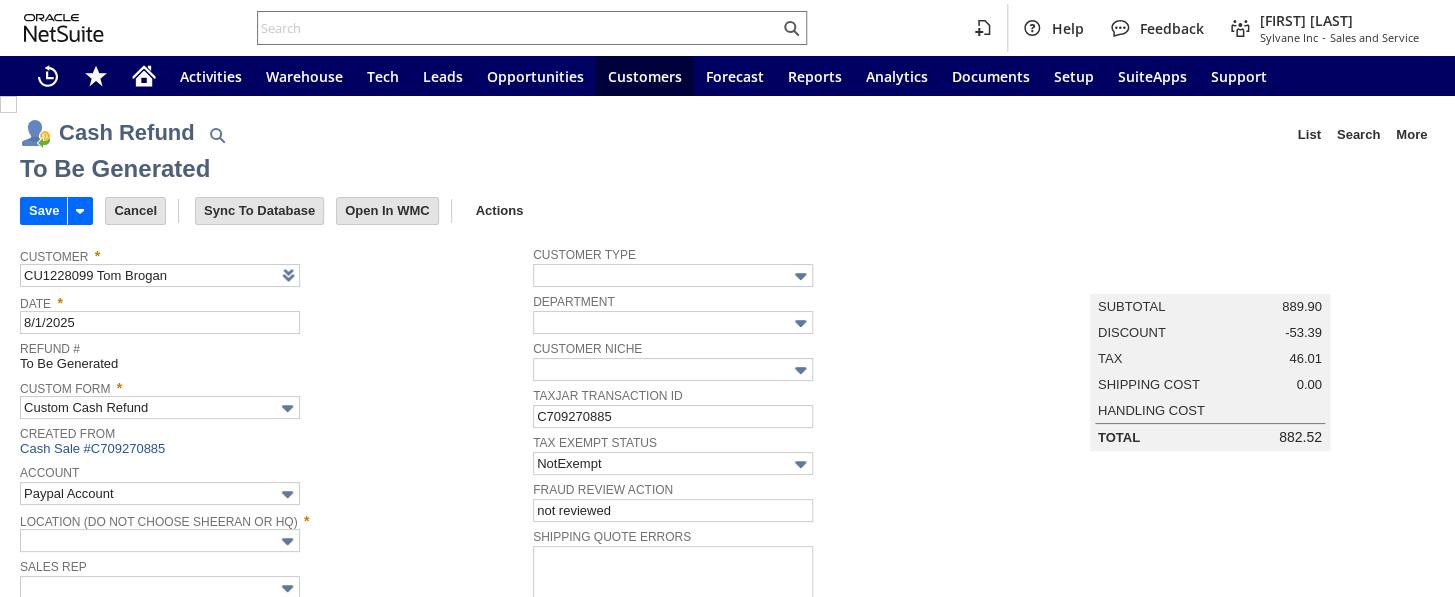 type on "Headquarters : Head...s : Pending Testing" 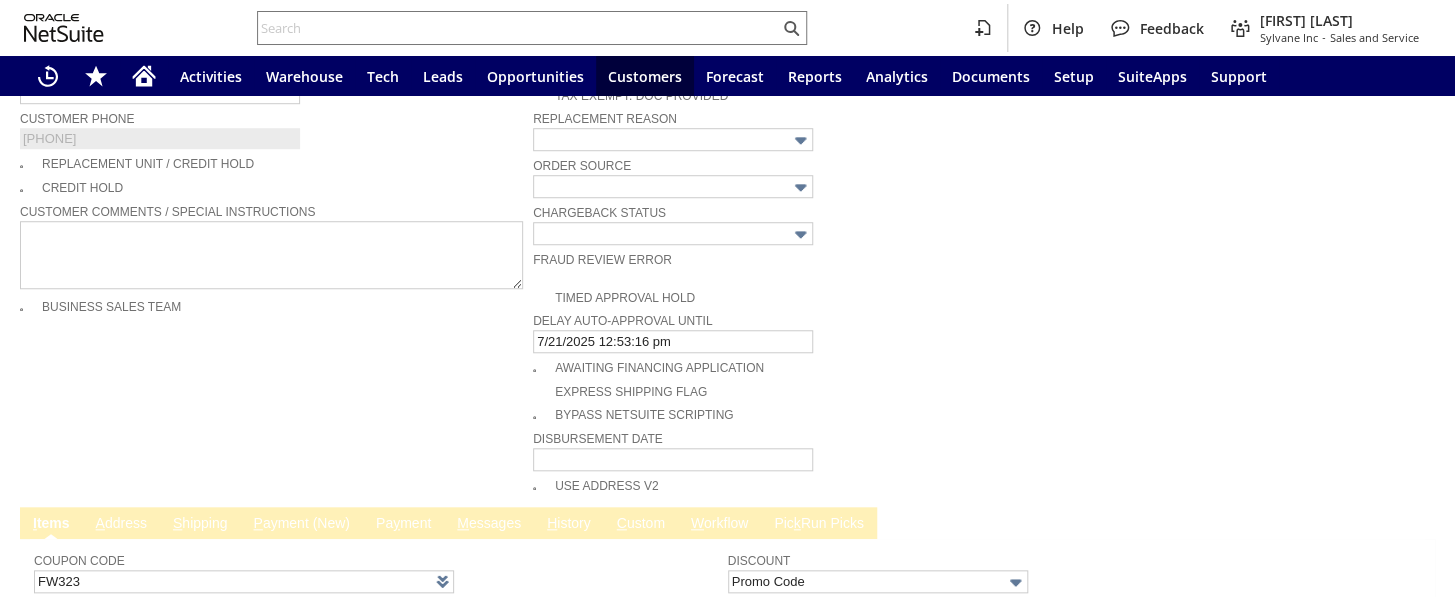 scroll, scrollTop: 966, scrollLeft: 0, axis: vertical 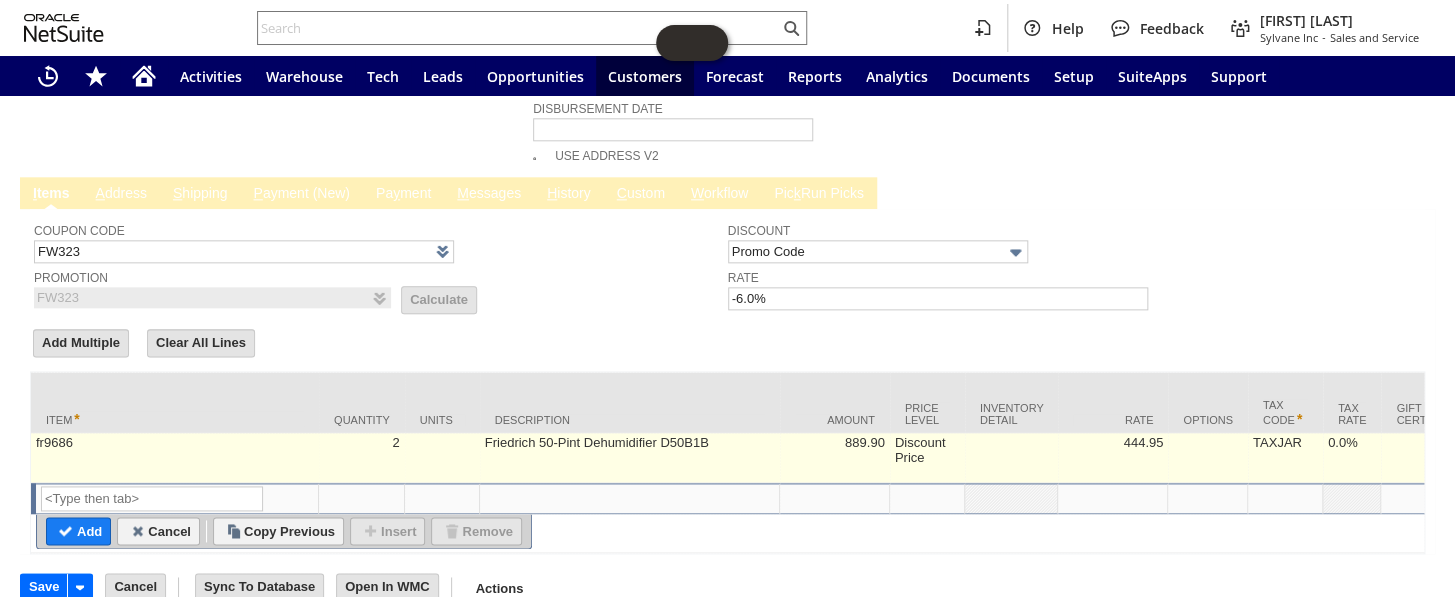 click on "Friedrich 50-Pint Dehumidifier D50B1B" at bounding box center (630, 458) 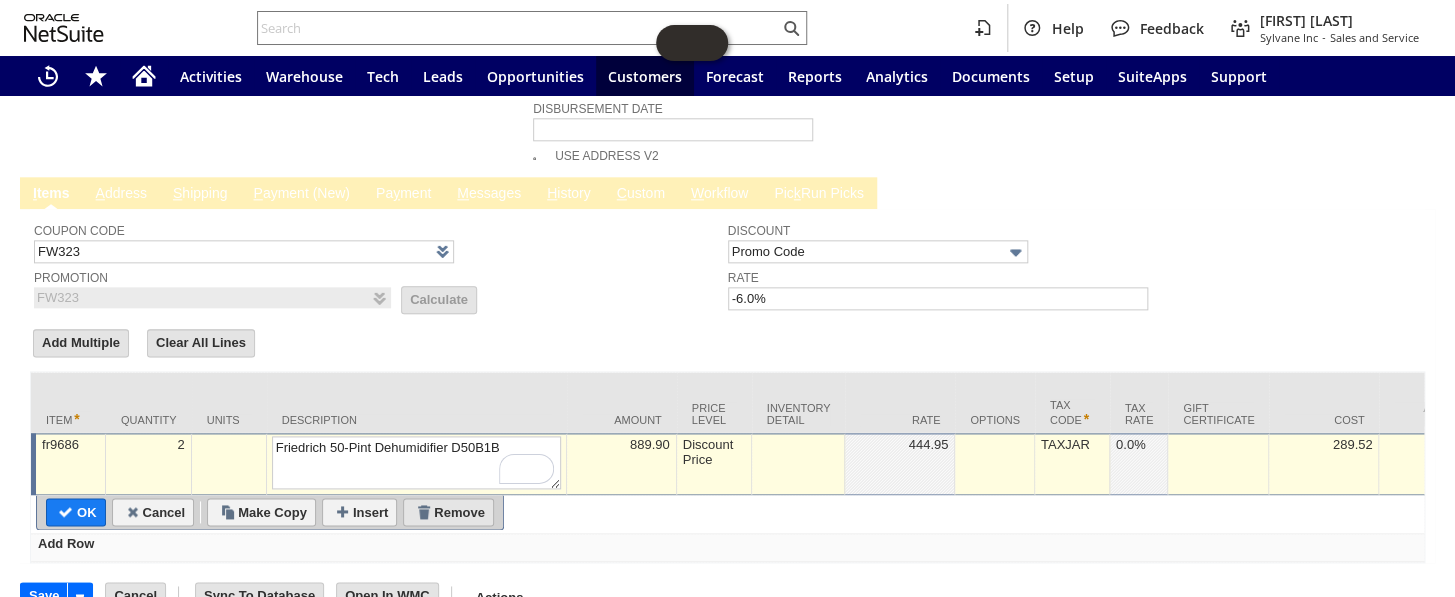click on "Remove" at bounding box center [448, 512] 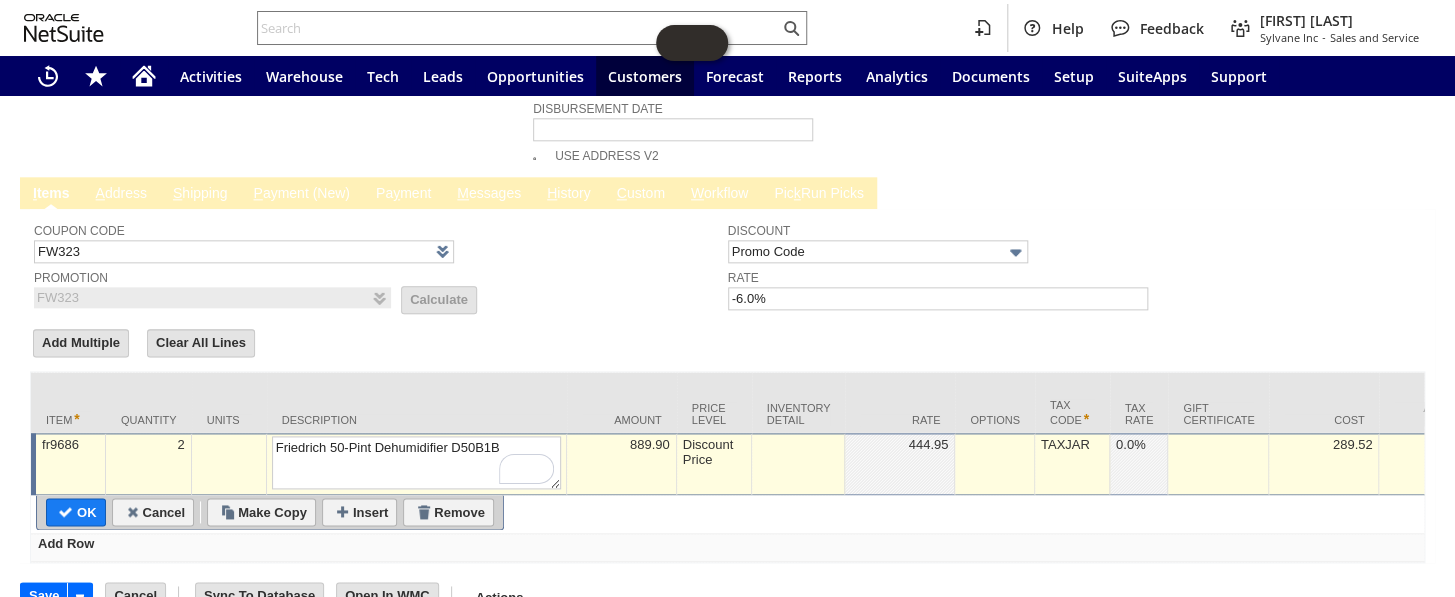 type 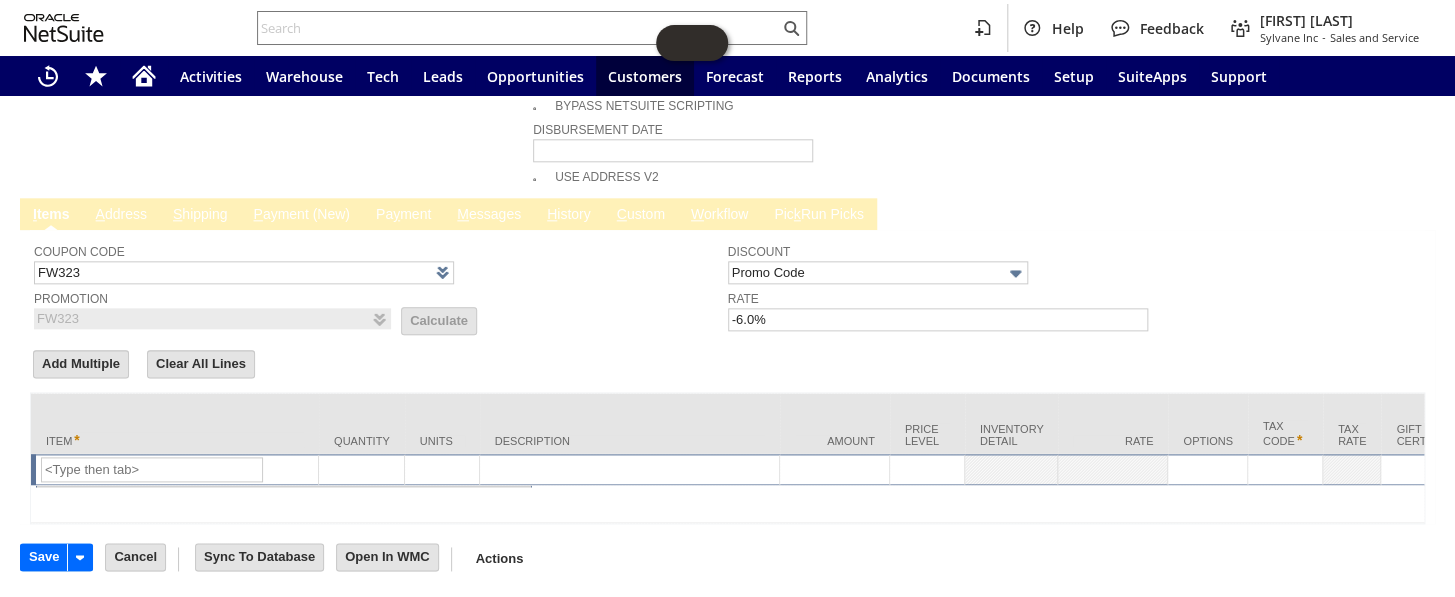 scroll, scrollTop: 918, scrollLeft: 0, axis: vertical 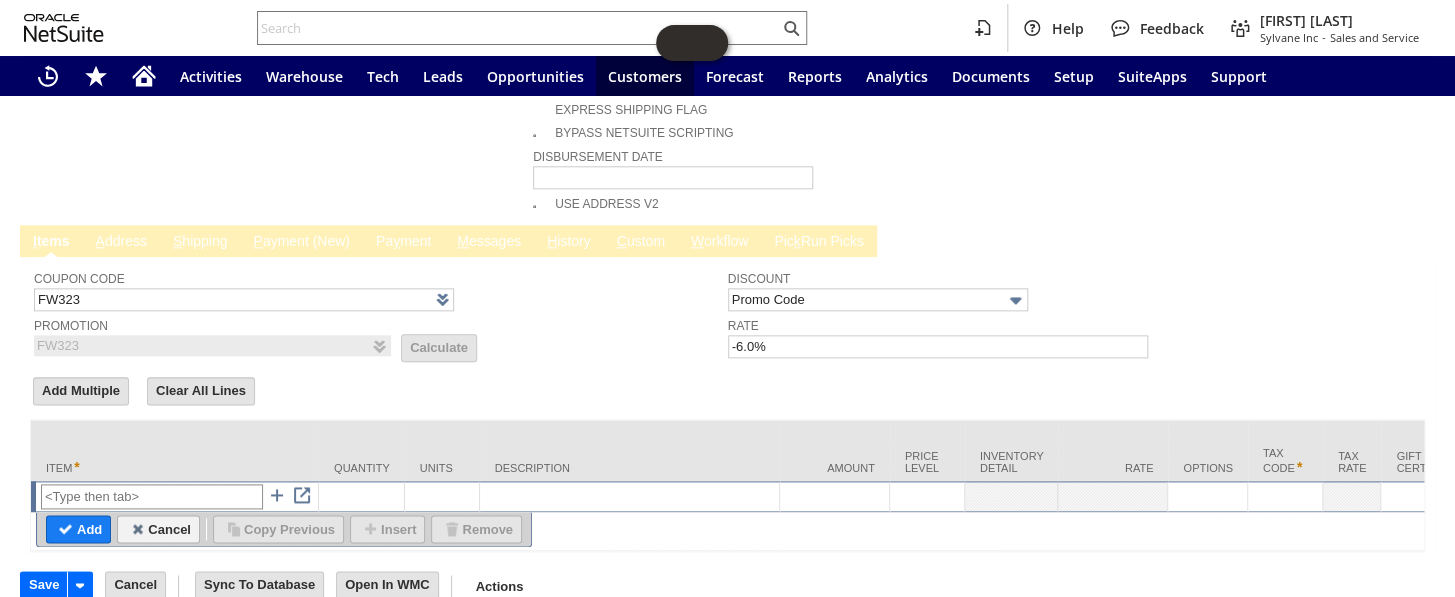 click at bounding box center [152, 496] 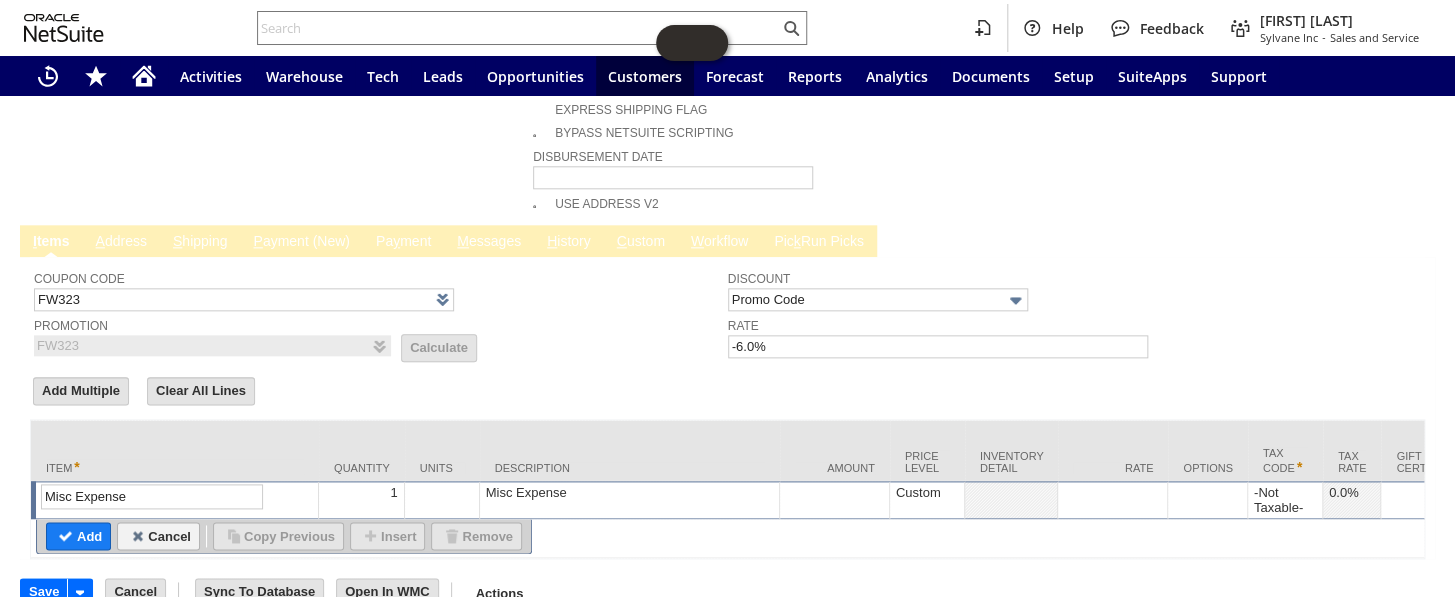 type on "Misc Expense" 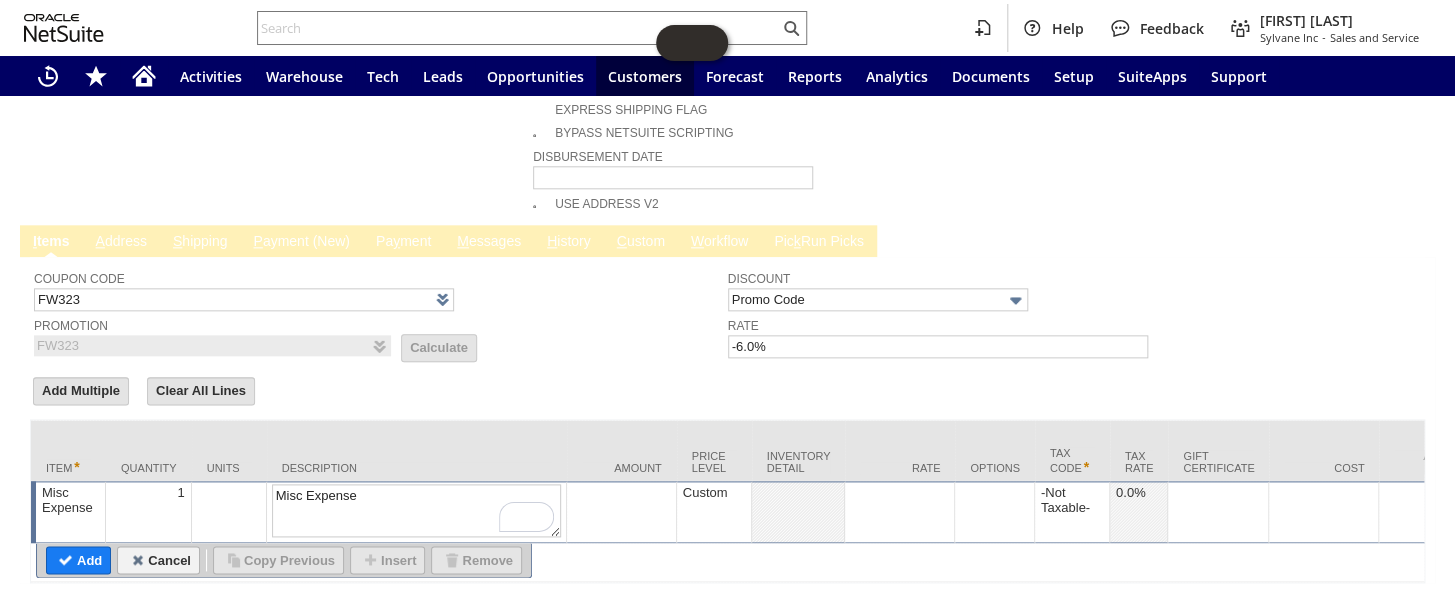 drag, startPoint x: 256, startPoint y: 403, endPoint x: 175, endPoint y: 391, distance: 81.88406 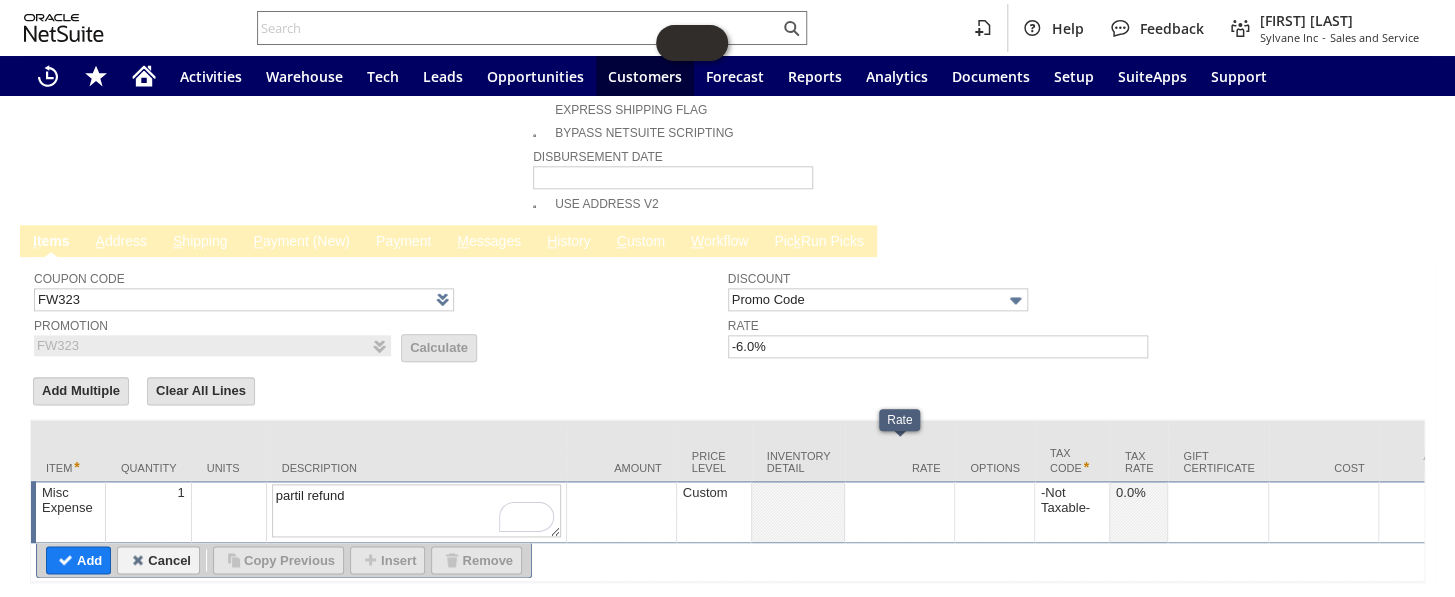 type on "partil refund" 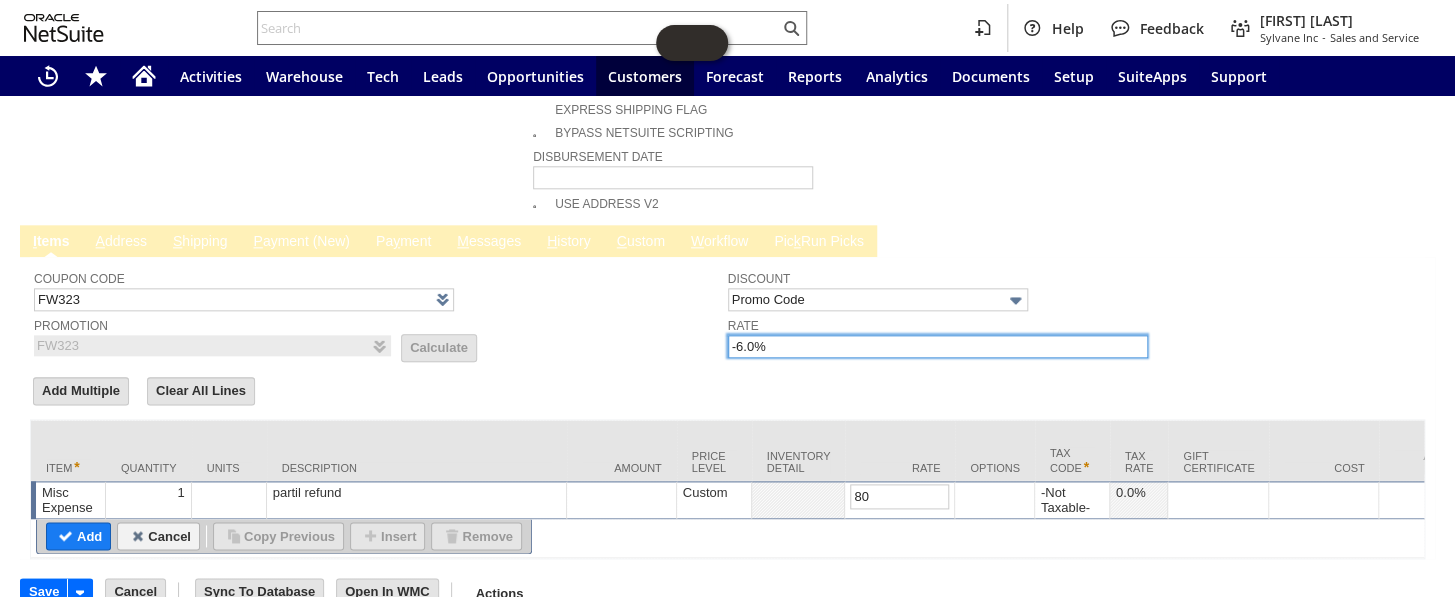 type on "80.00" 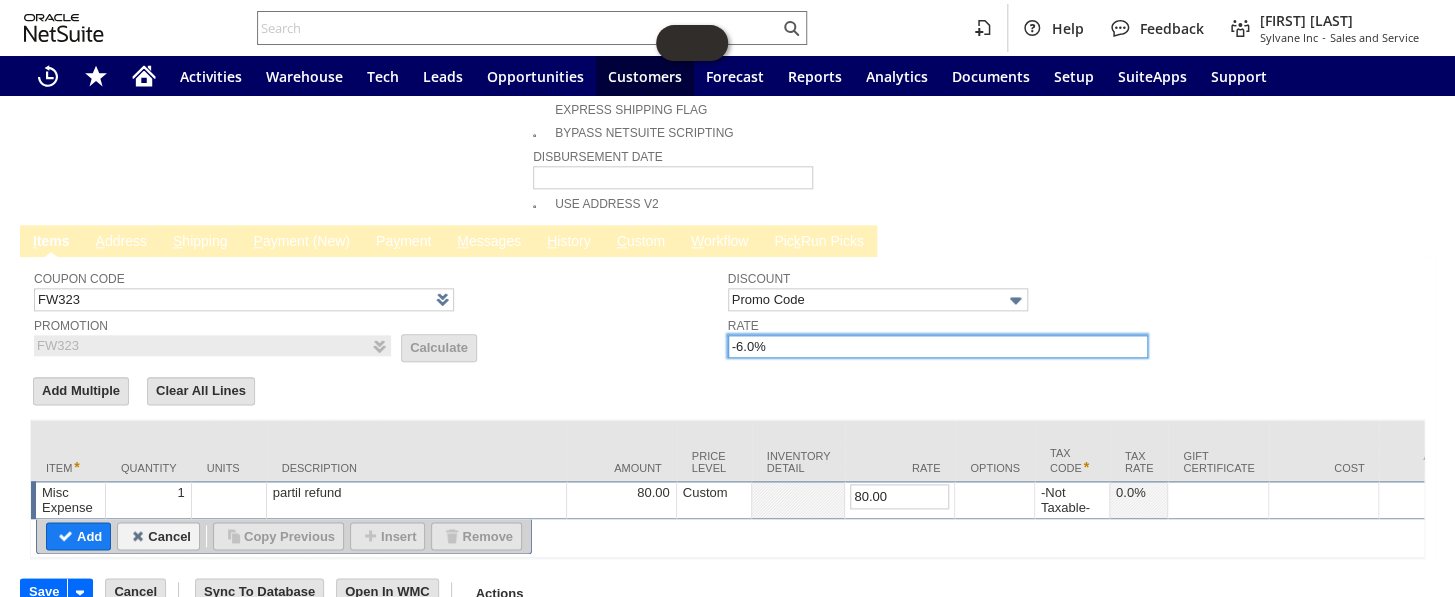 drag, startPoint x: 800, startPoint y: 296, endPoint x: 605, endPoint y: 273, distance: 196.35173 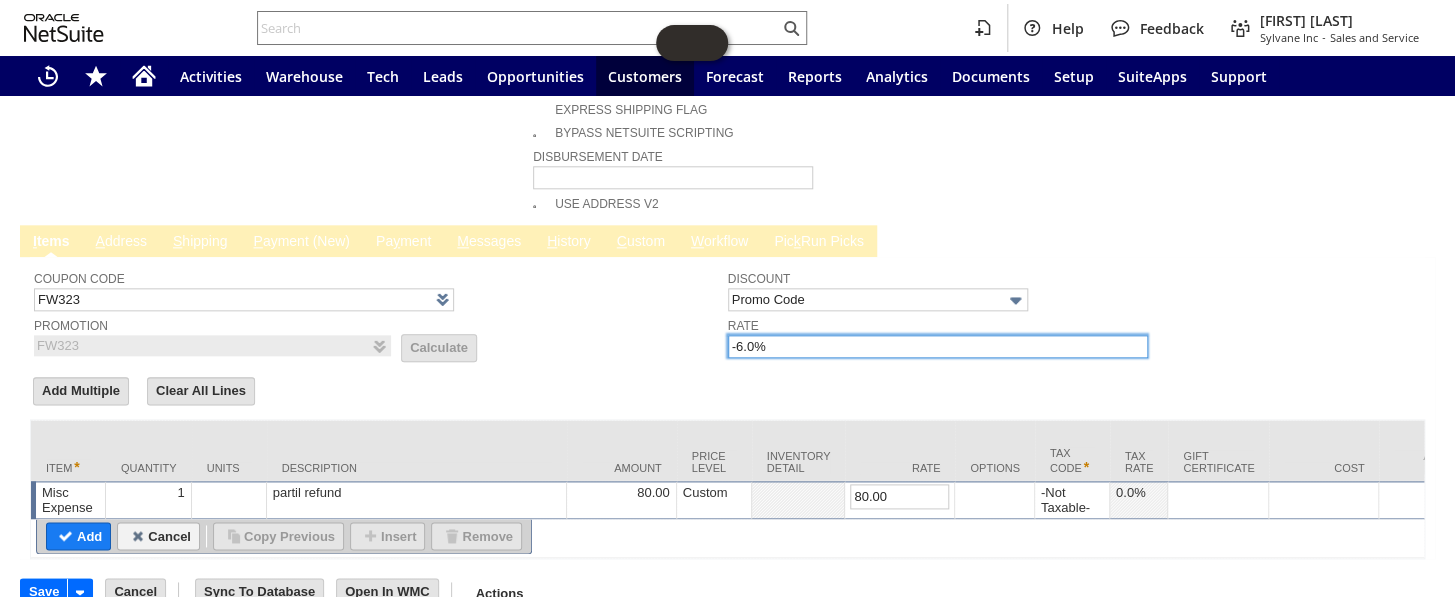 click on "Coupon Code
FW323
Promotion
FW323
List
Calculate
Discount
Promo Code
Rate
-6.0%" at bounding box center [727, 310] 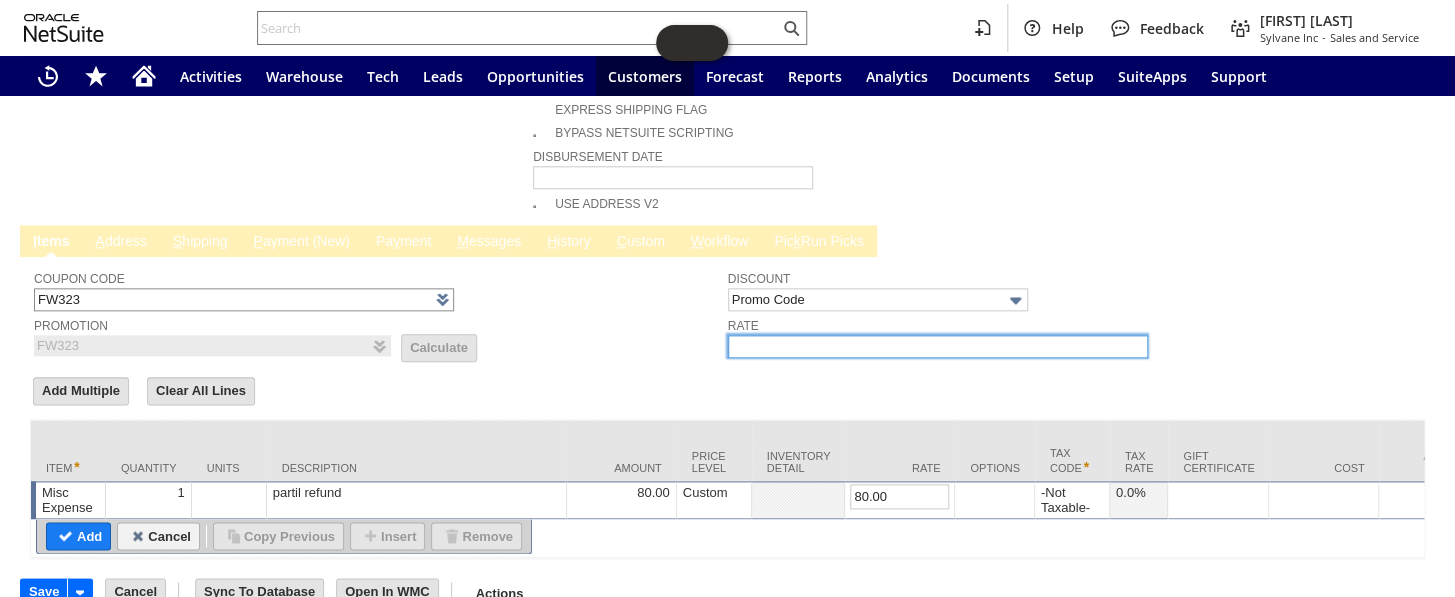 type 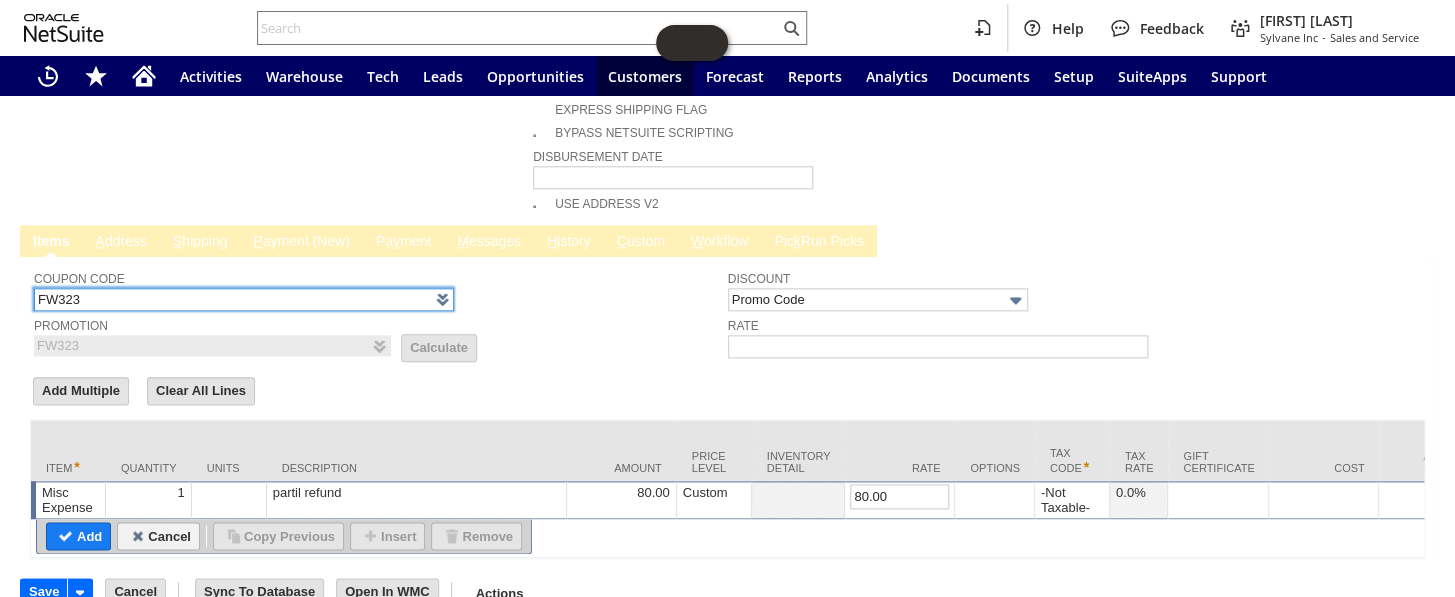 drag, startPoint x: 85, startPoint y: 254, endPoint x: 0, endPoint y: 244, distance: 85.58621 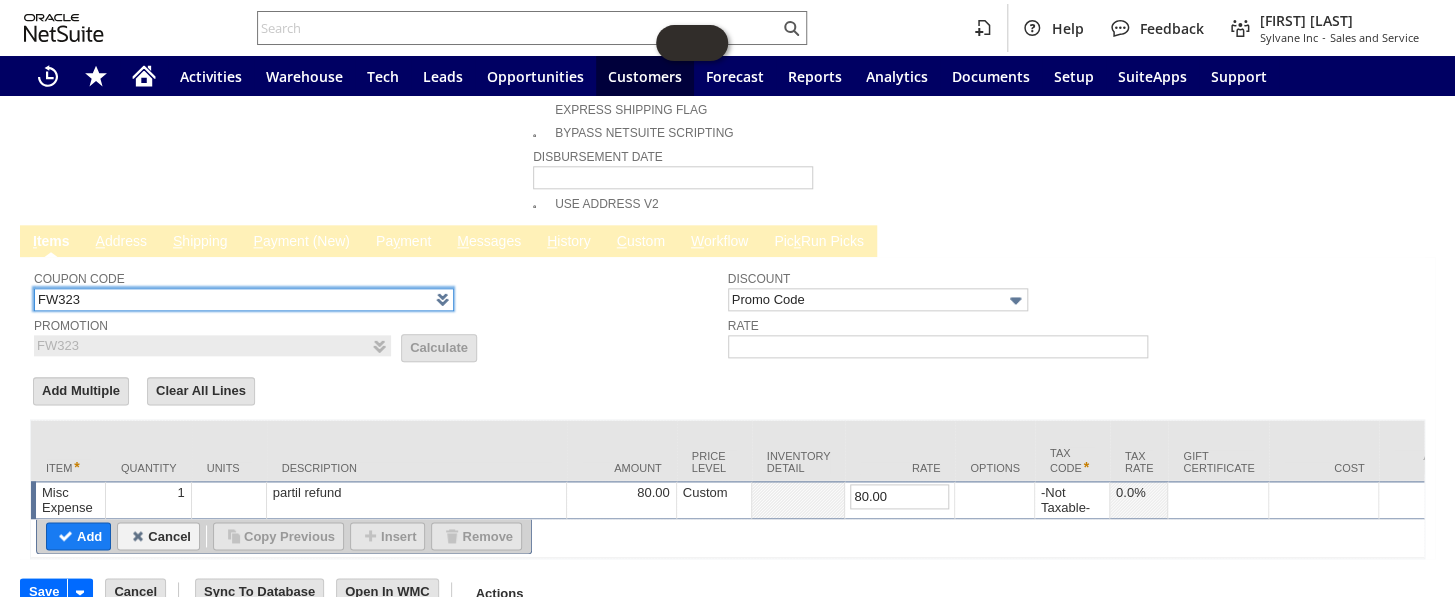 click on "Cash Refund
List
Search
More
Add To Shortcuts
To Be Generated
Go
Save
Save
Save & New
Save & Print
Save & Email" at bounding box center (727, -95) 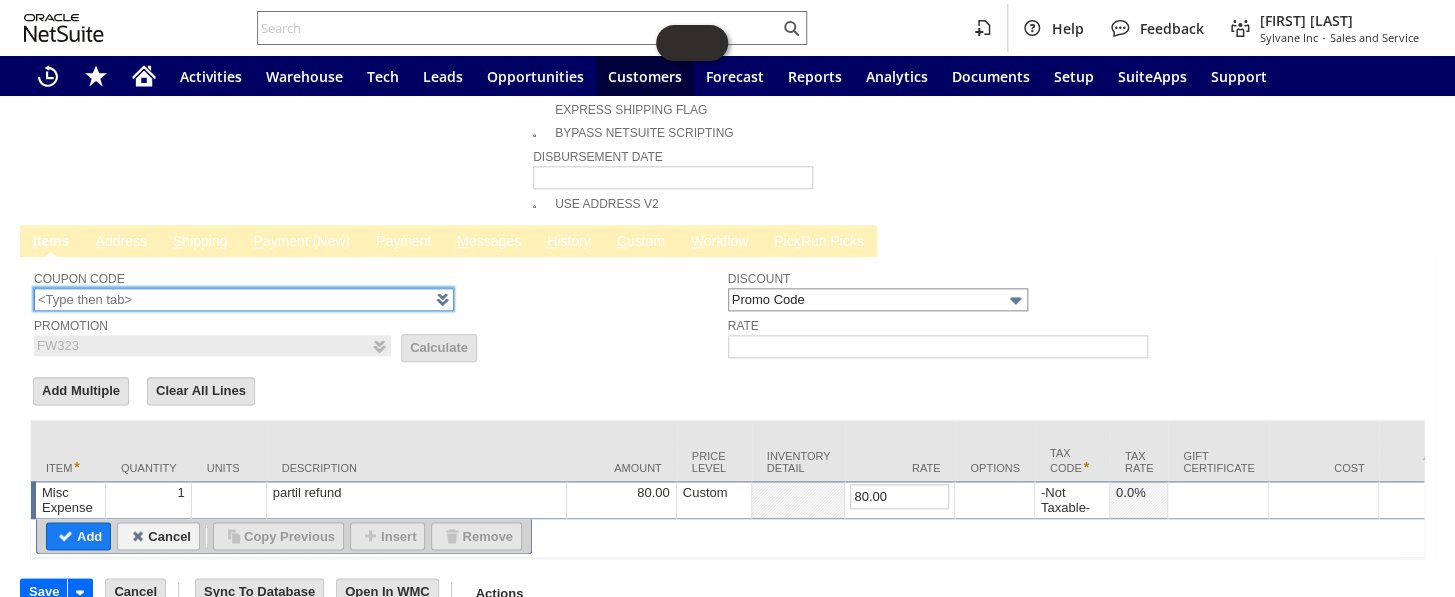 type 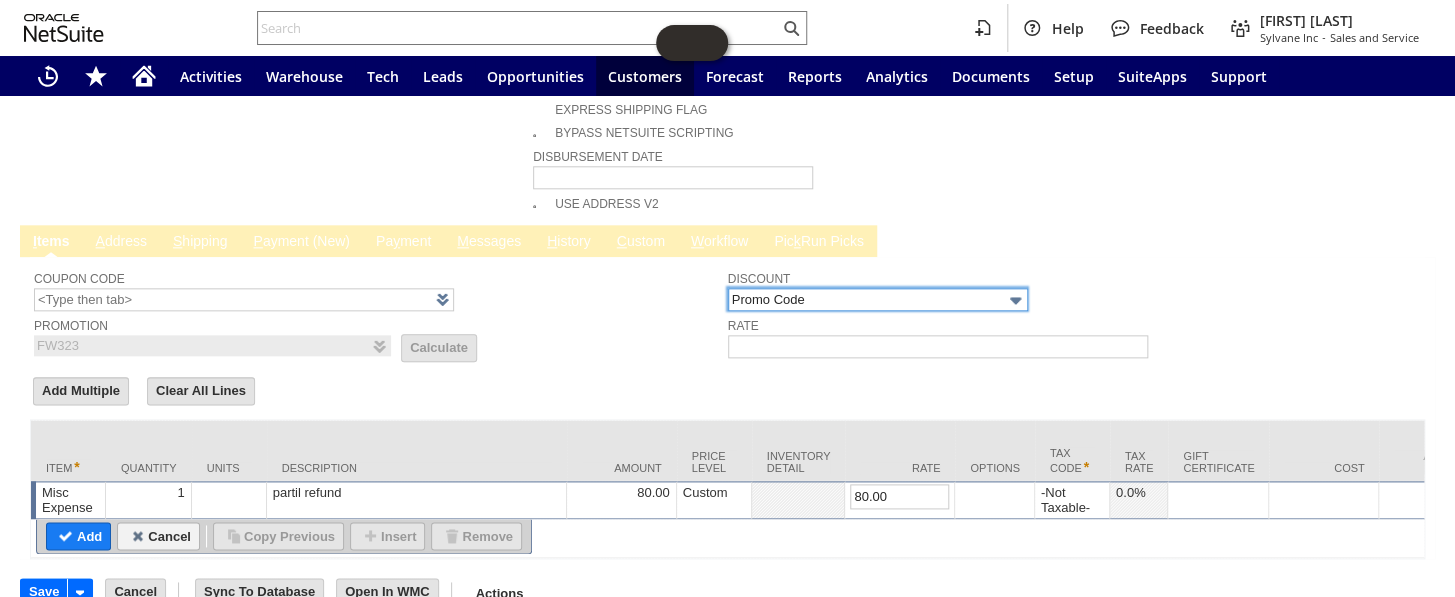 click on "Promo Code" at bounding box center [878, 299] 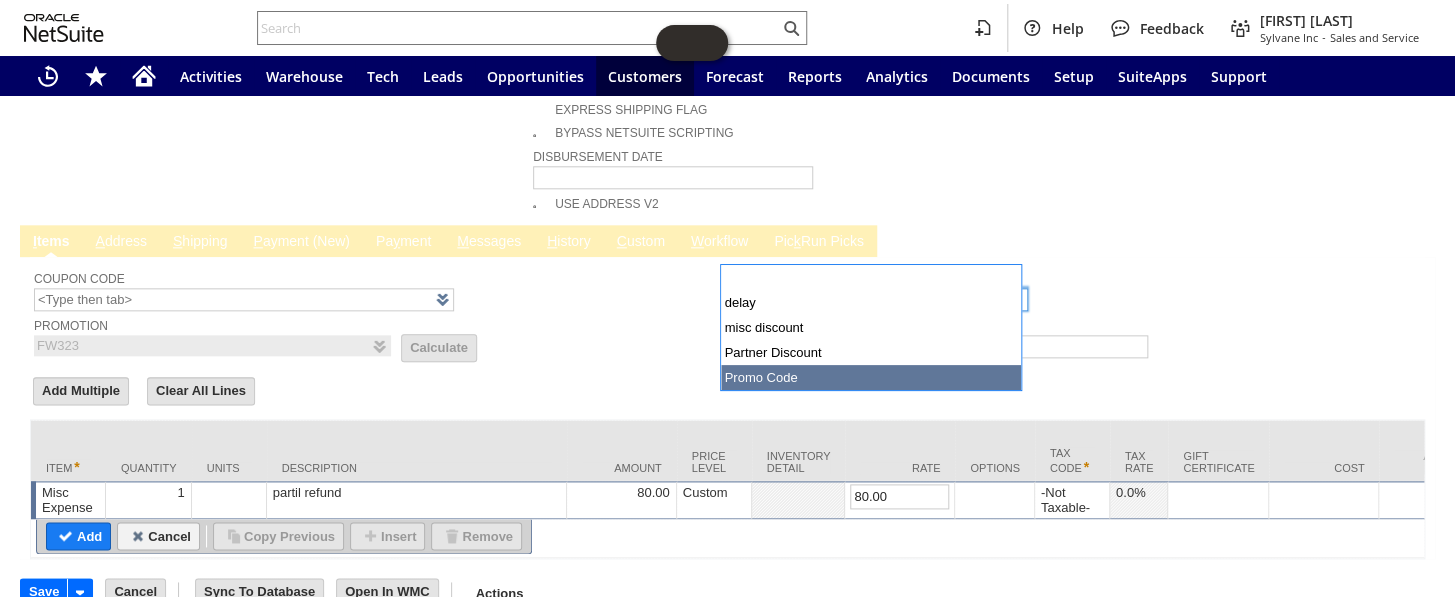 type 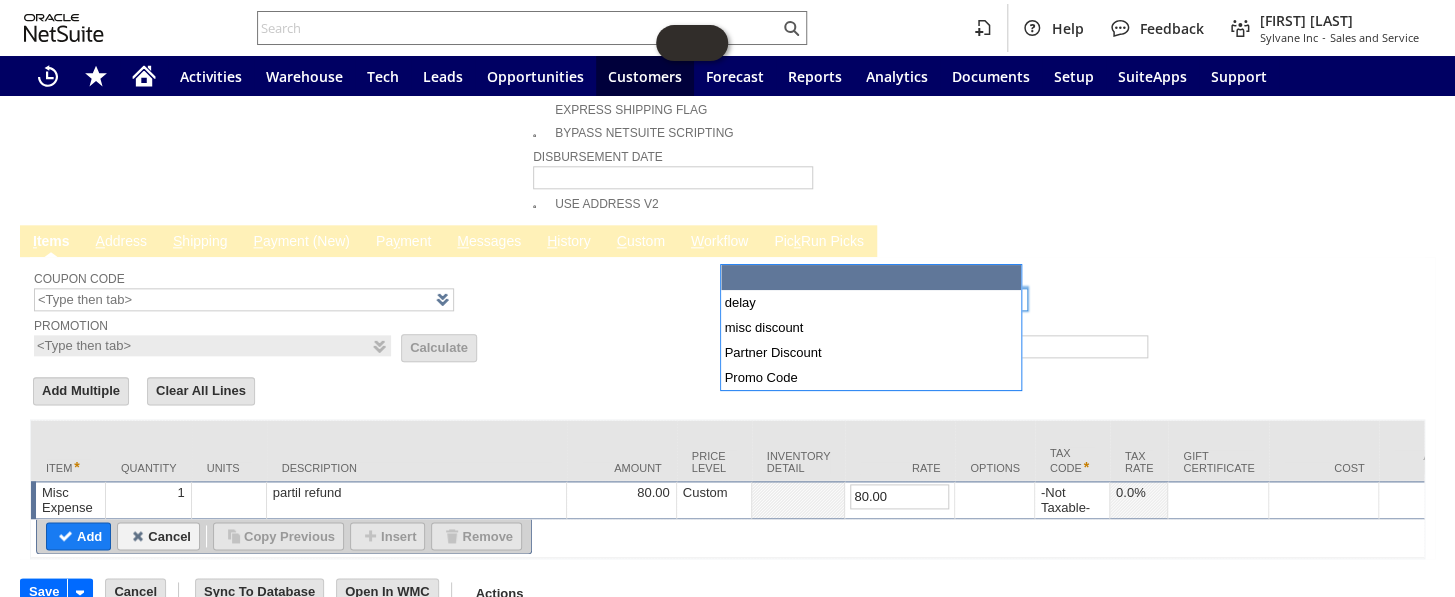 type 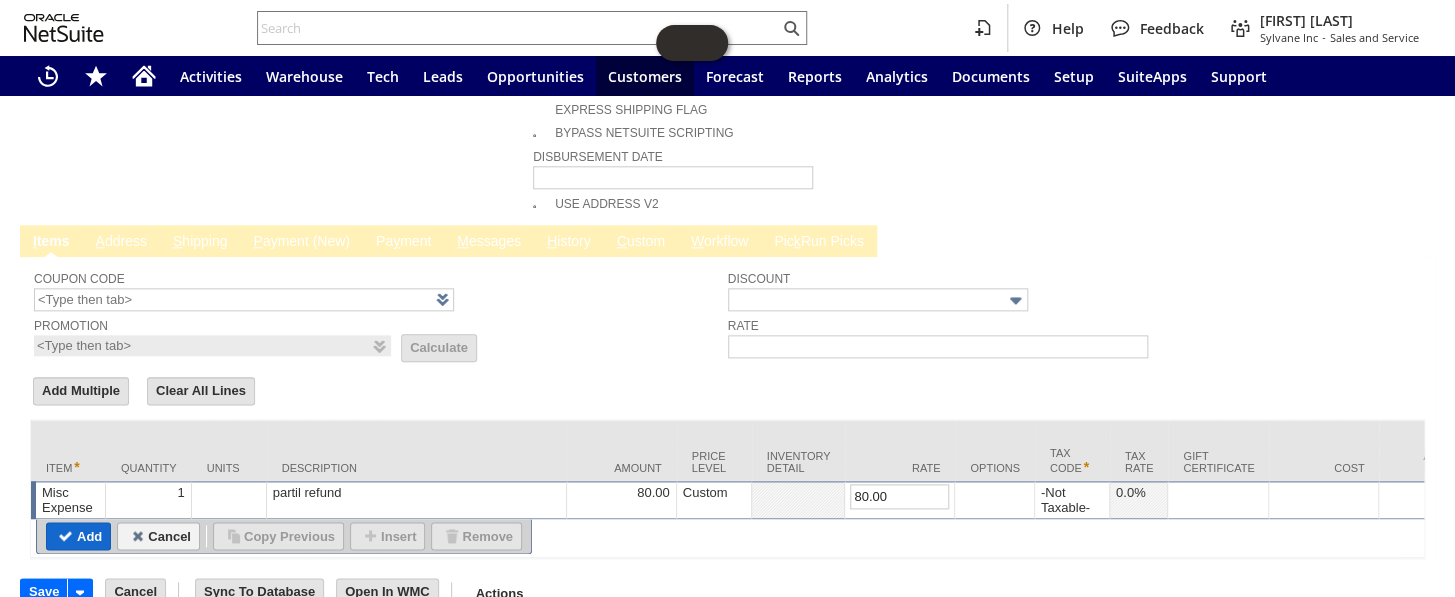 click on "Add" at bounding box center [78, 536] 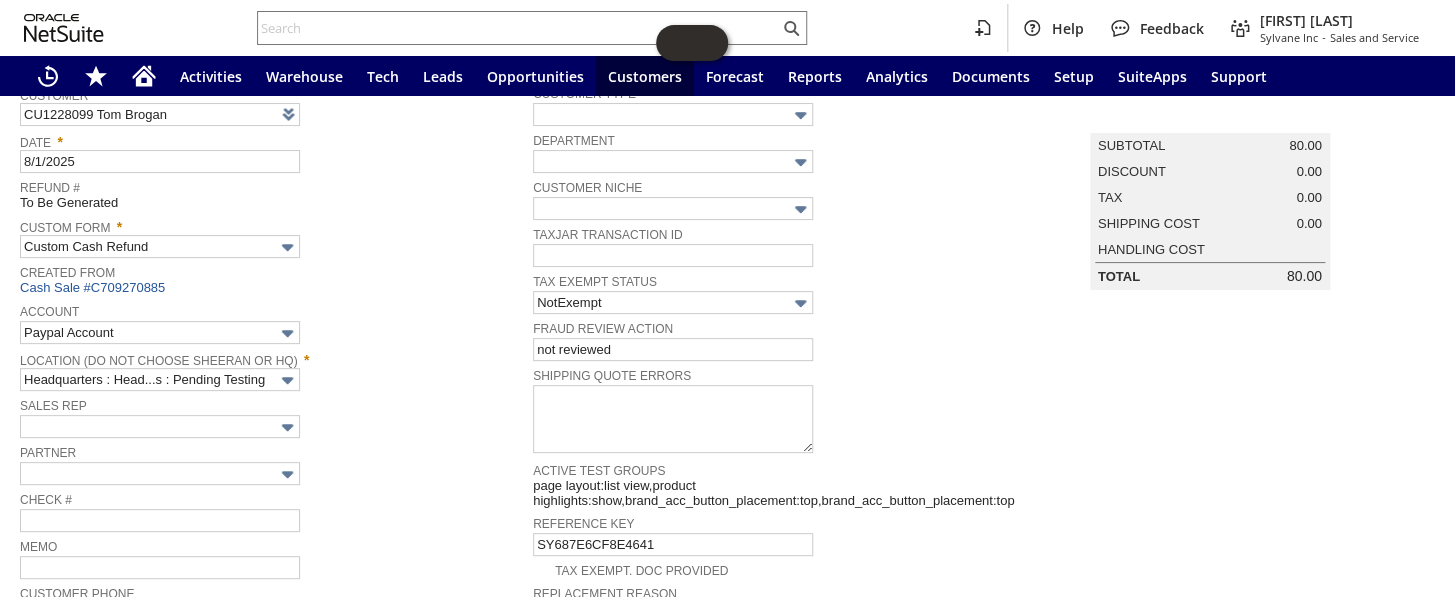 scroll, scrollTop: 190, scrollLeft: 0, axis: vertical 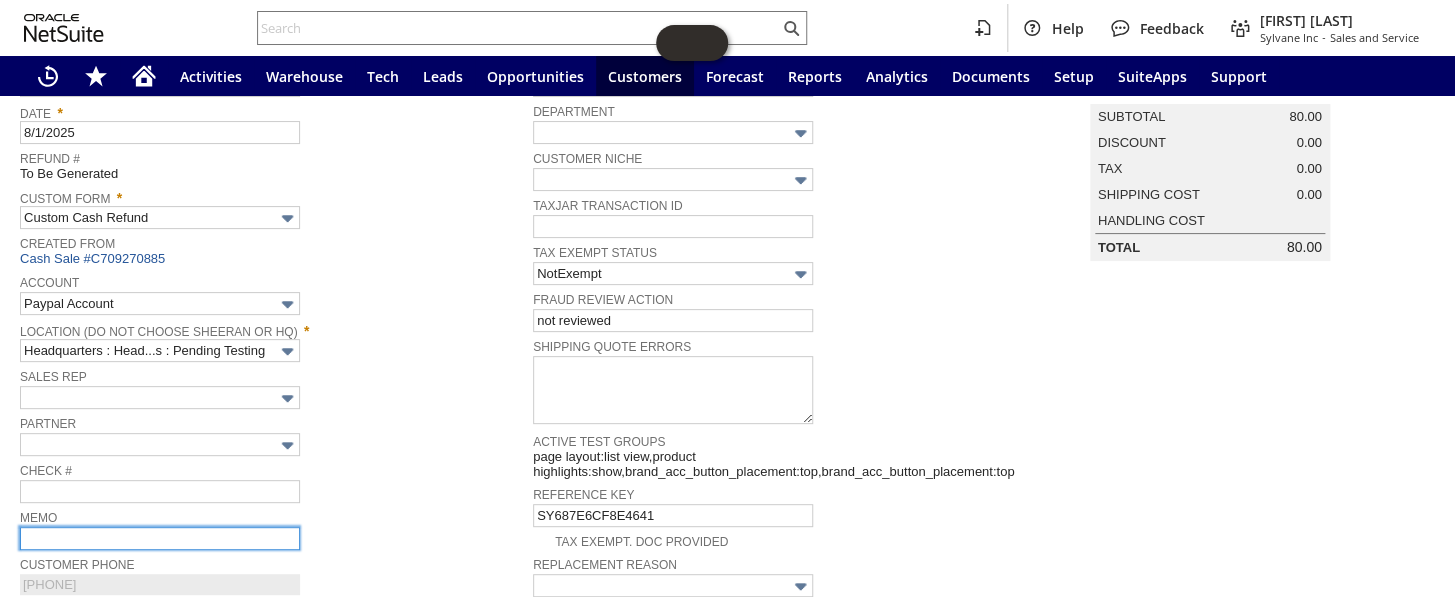 click at bounding box center (160, 538) 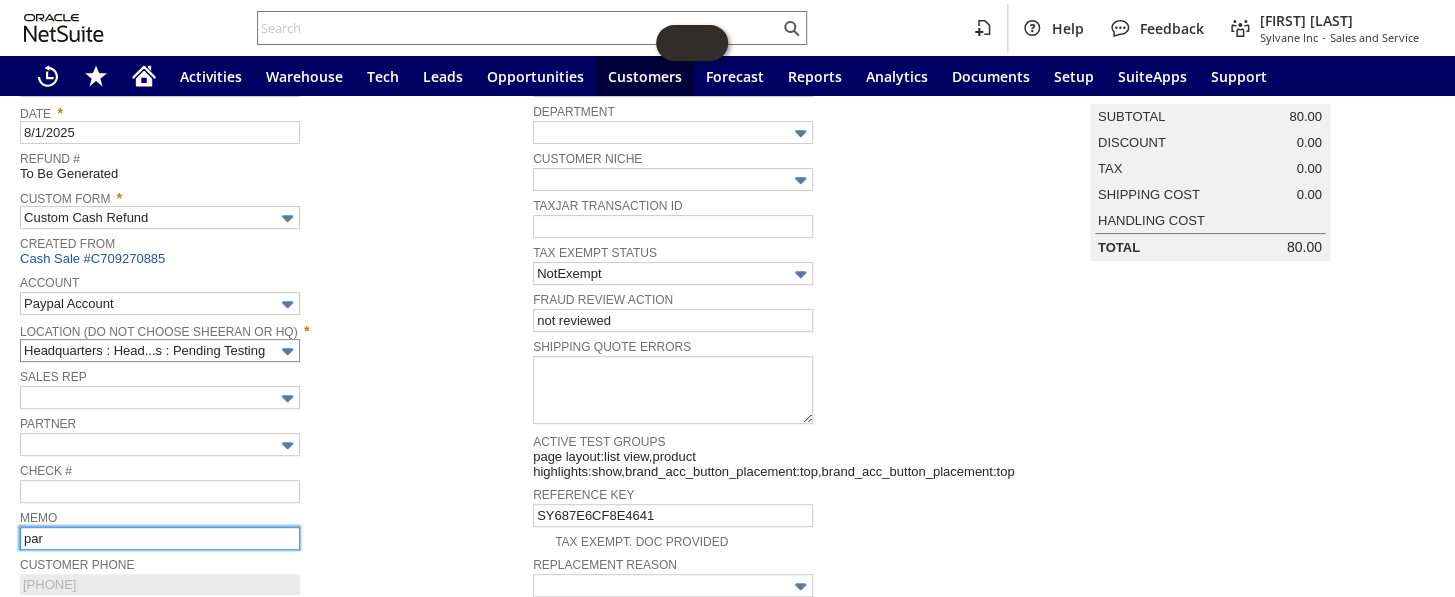 type on "partial credit for cosmetic damages- keeping unit" 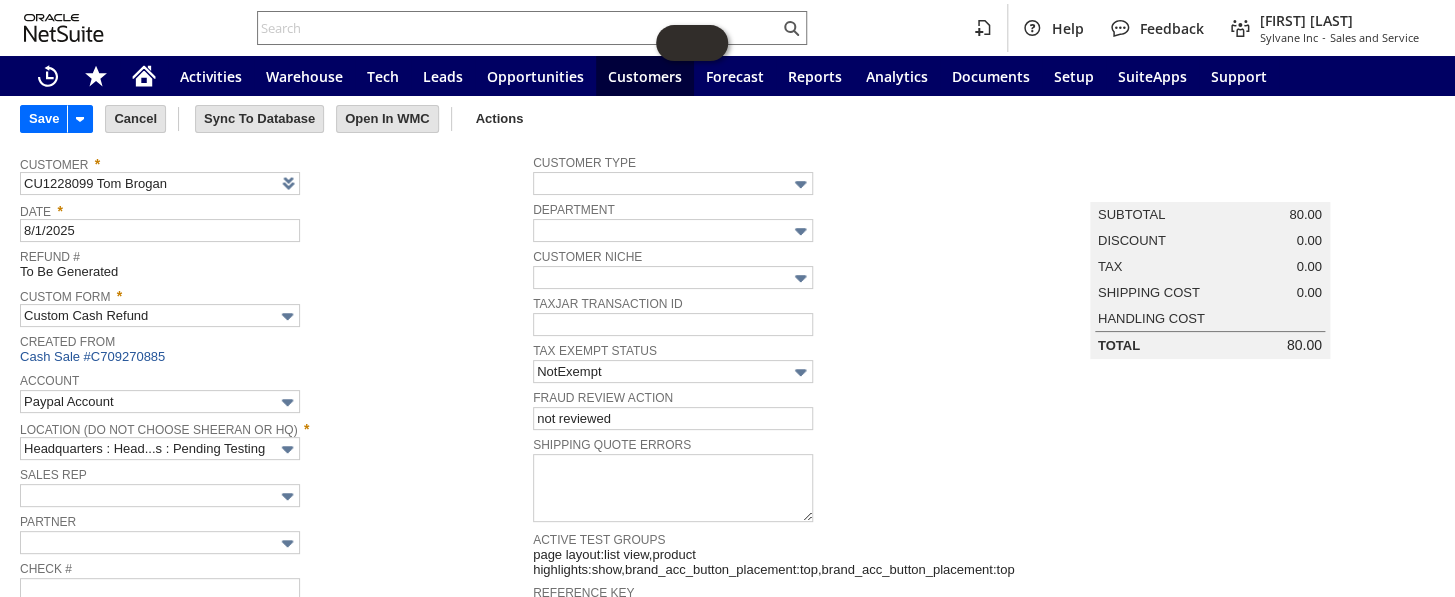 scroll, scrollTop: 0, scrollLeft: 0, axis: both 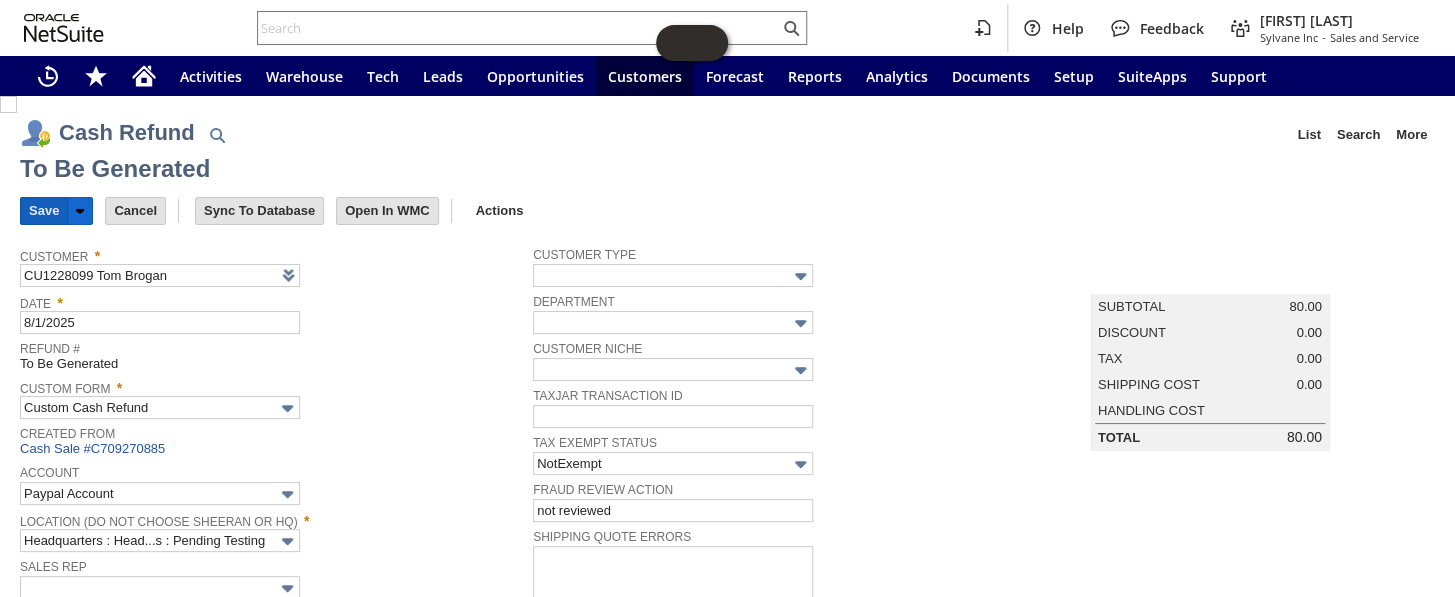 click on "Save" at bounding box center (44, 211) 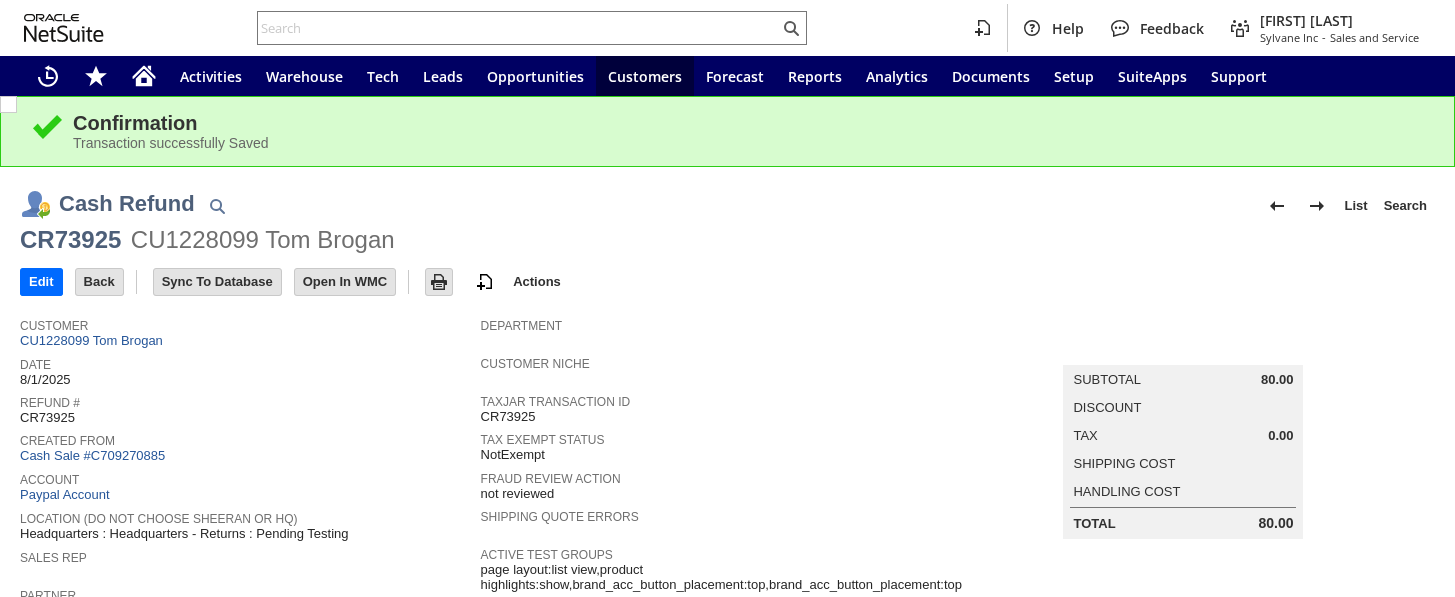 scroll, scrollTop: 0, scrollLeft: 0, axis: both 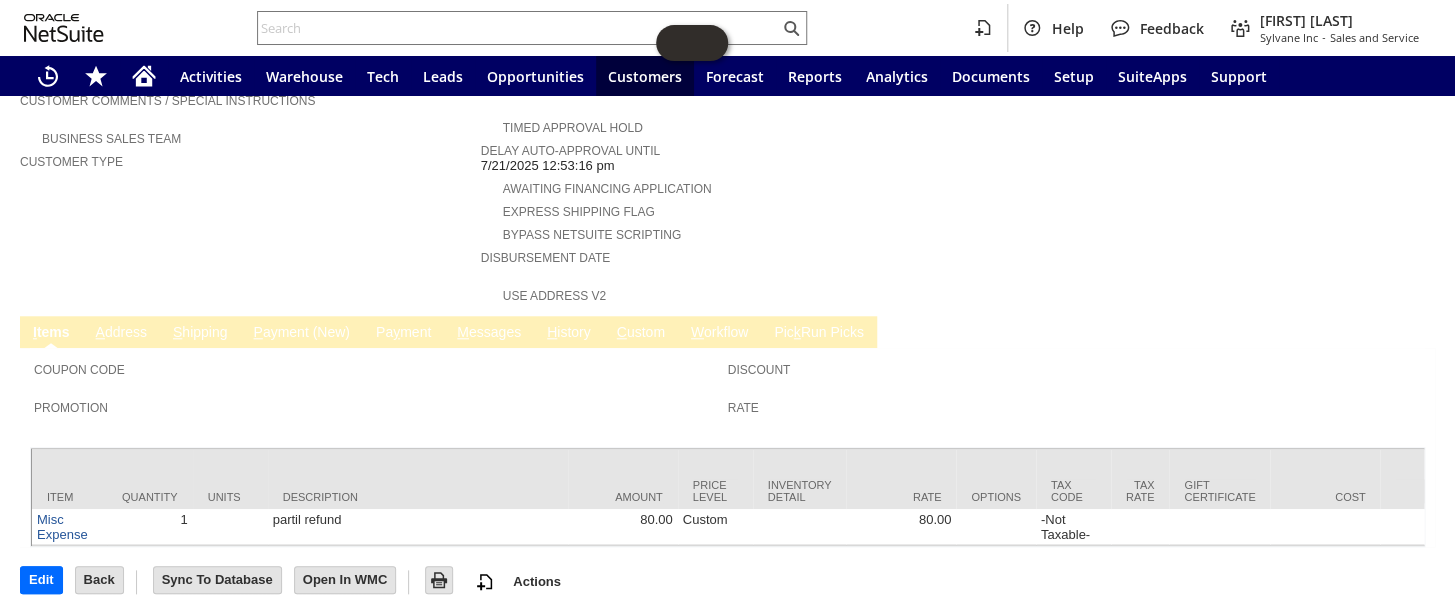 click on "M essages" at bounding box center [489, 333] 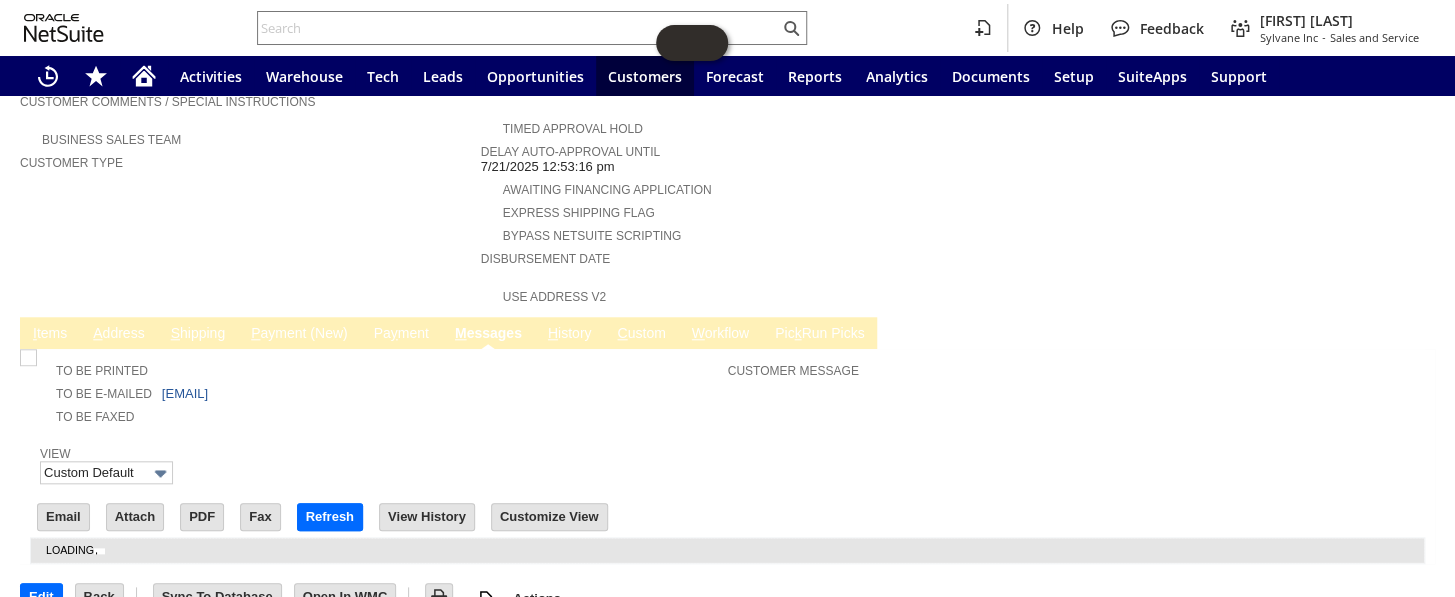 scroll, scrollTop: 0, scrollLeft: 0, axis: both 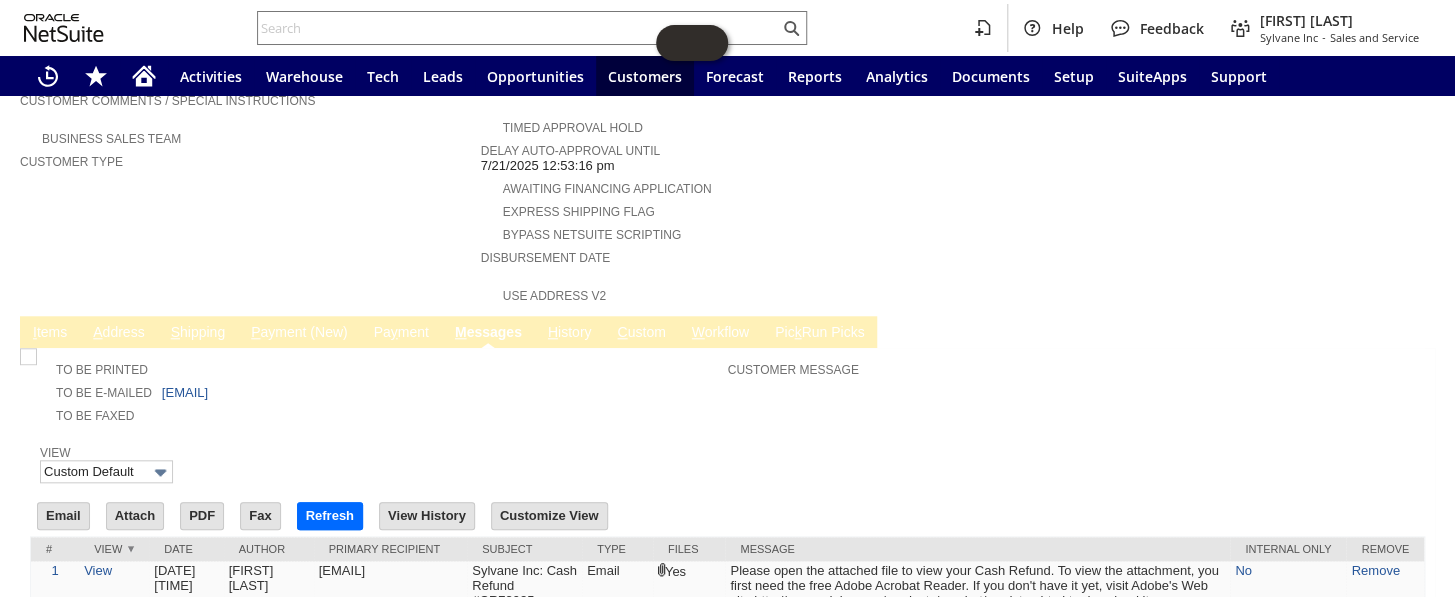 click on "P ayment (New)" at bounding box center [299, 333] 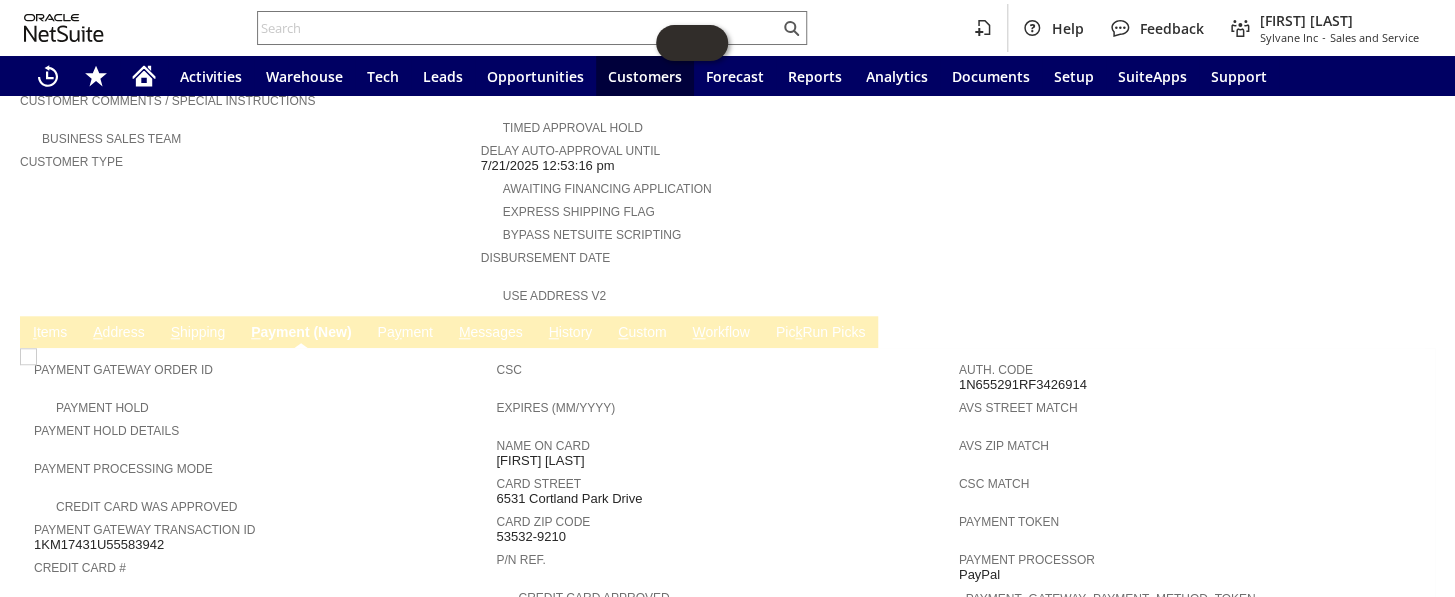 click on "Pa y ment" at bounding box center [404, 333] 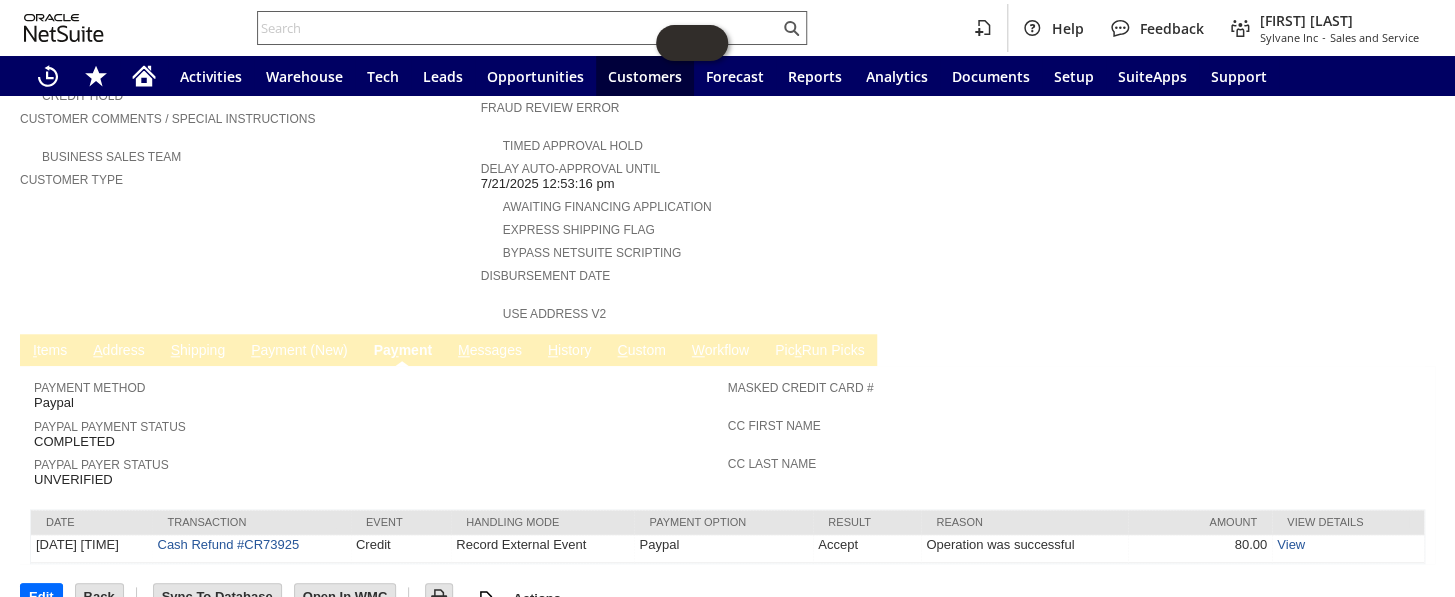 click at bounding box center [518, 28] 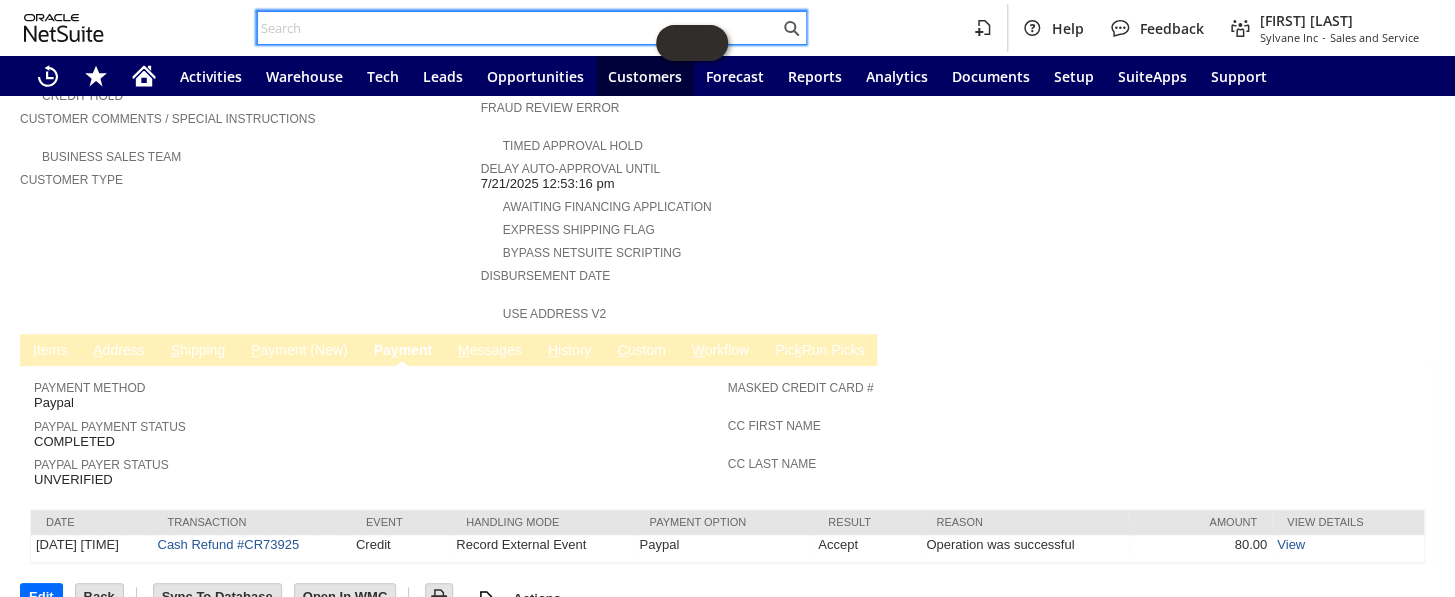 paste on "S1341317" 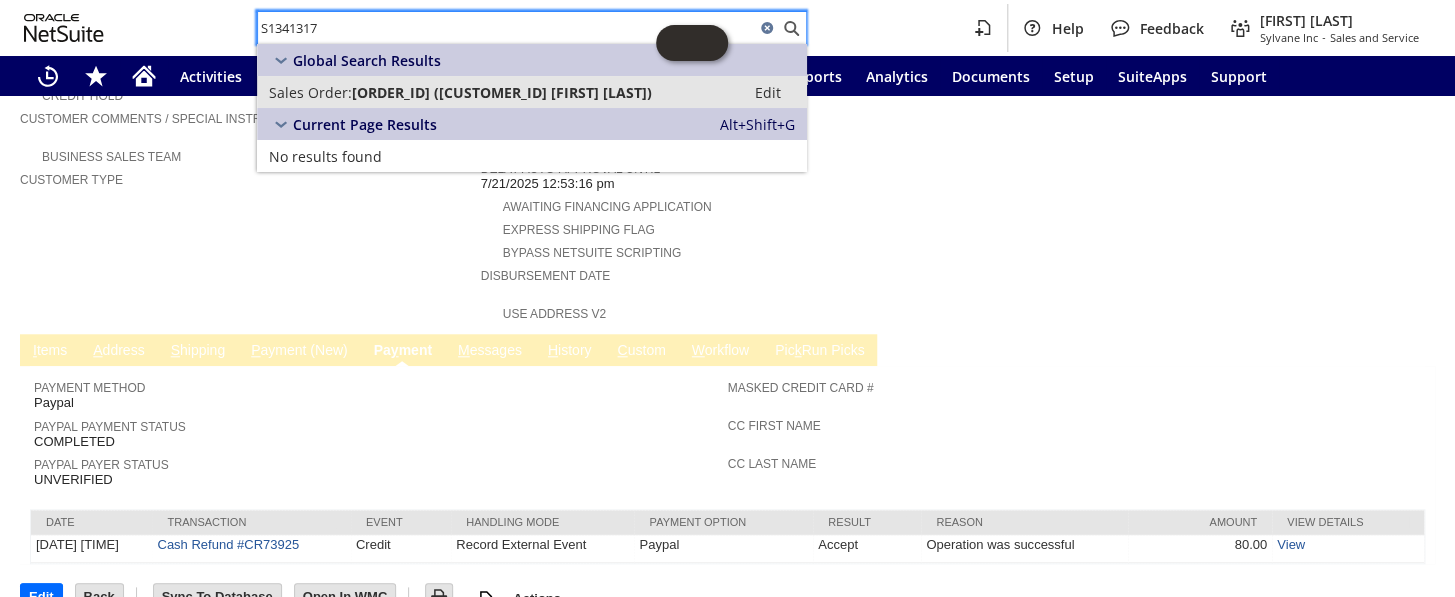 type on "S1341317" 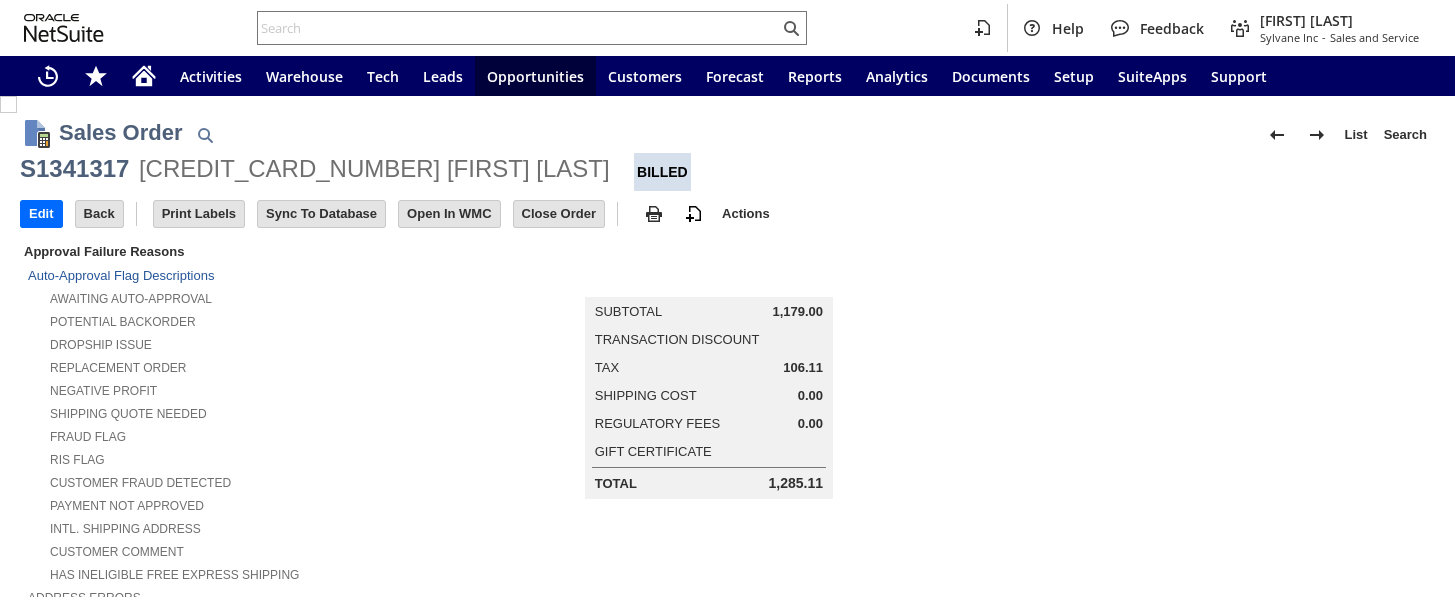 click on "C ommunication" at bounding box center [398, 1528] 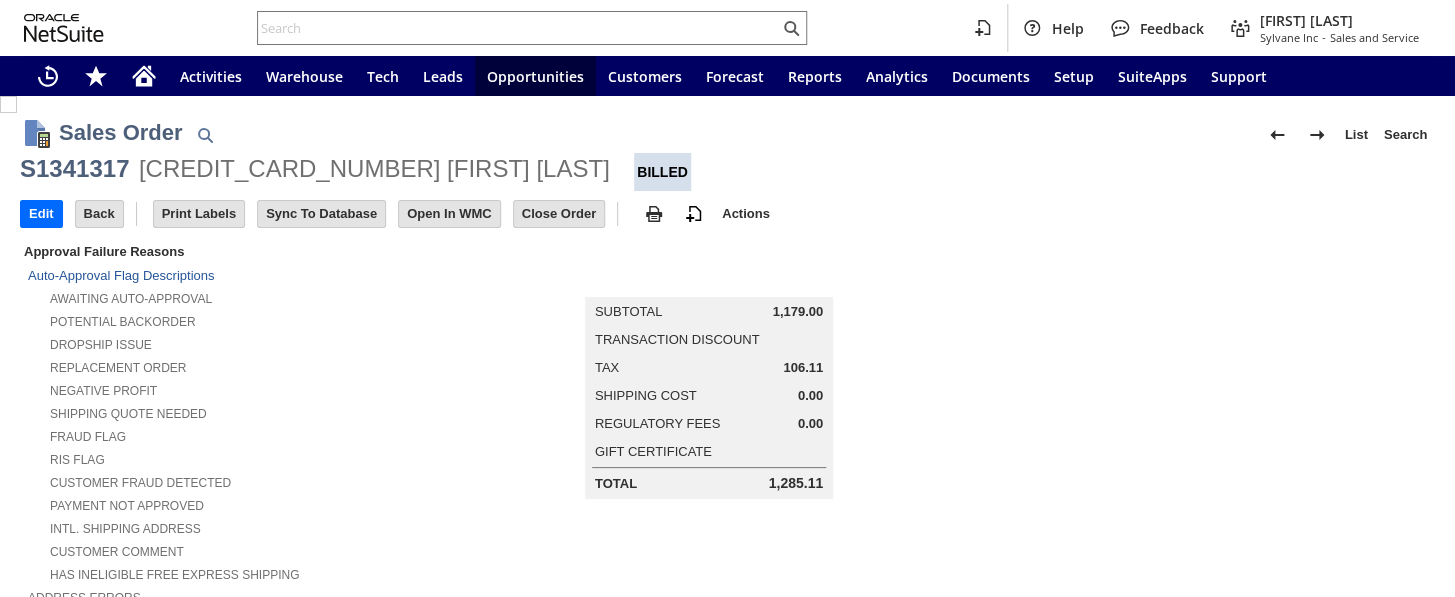 scroll, scrollTop: 1228, scrollLeft: 0, axis: vertical 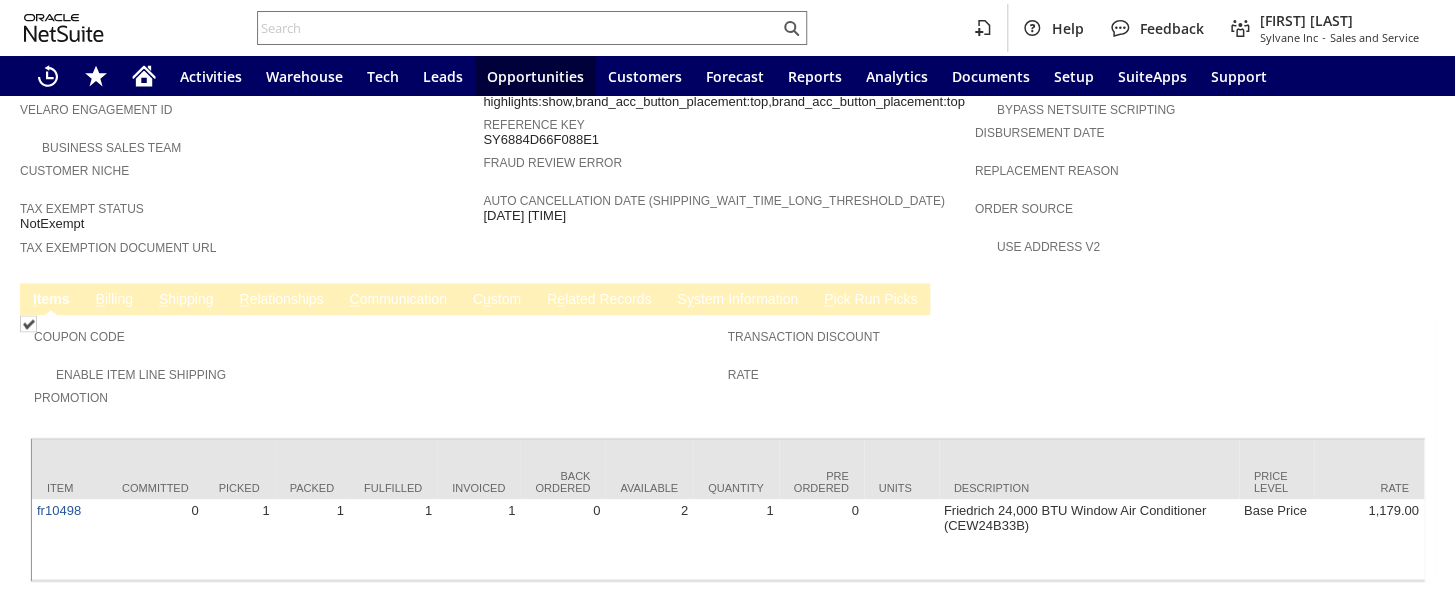 click on "C ommunication" at bounding box center [398, 300] 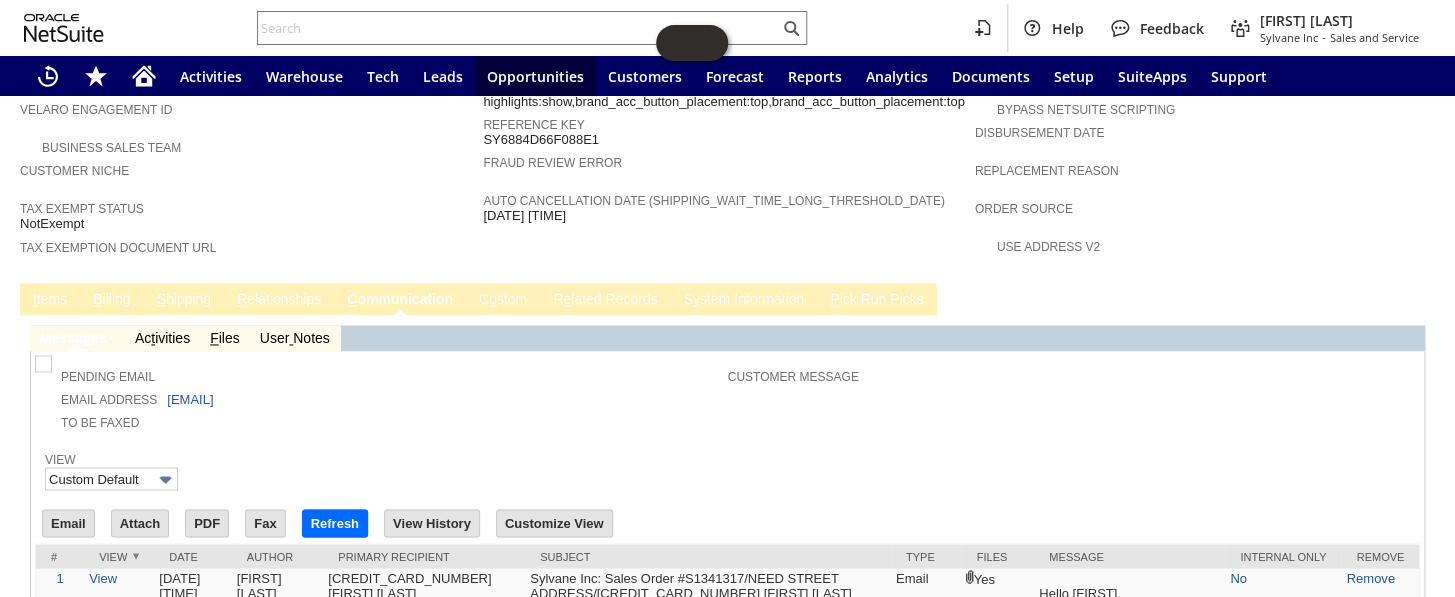 scroll, scrollTop: 1286, scrollLeft: 0, axis: vertical 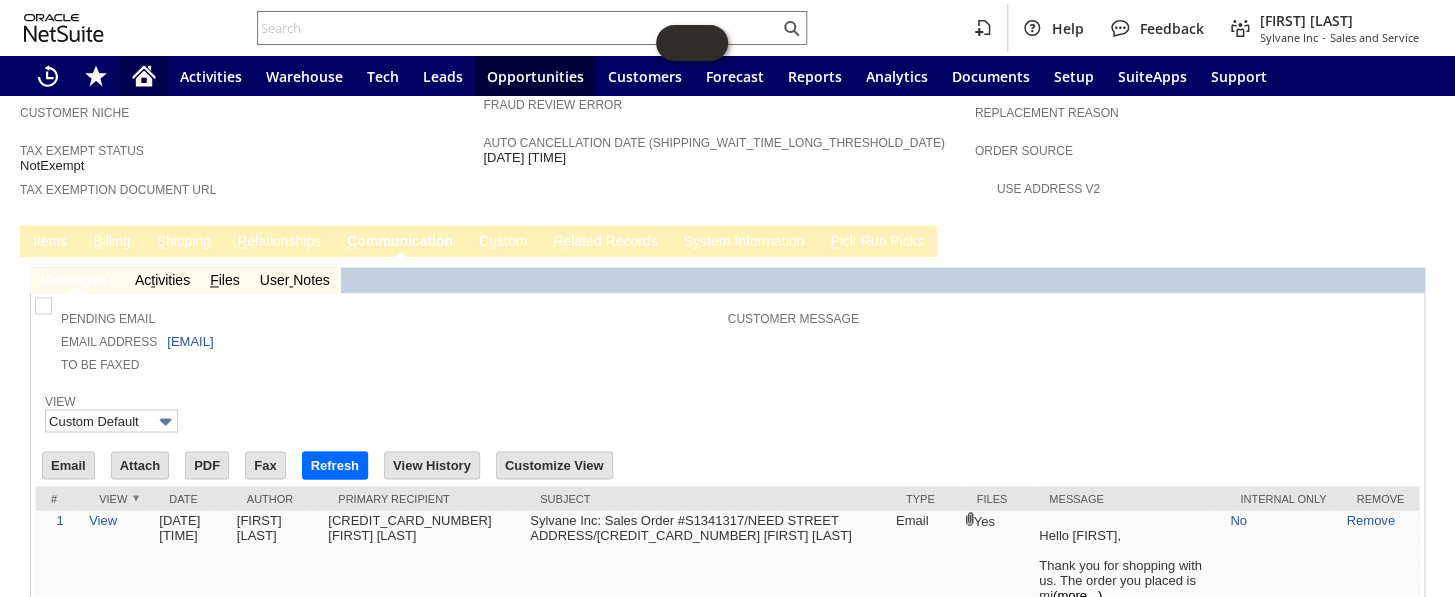 click 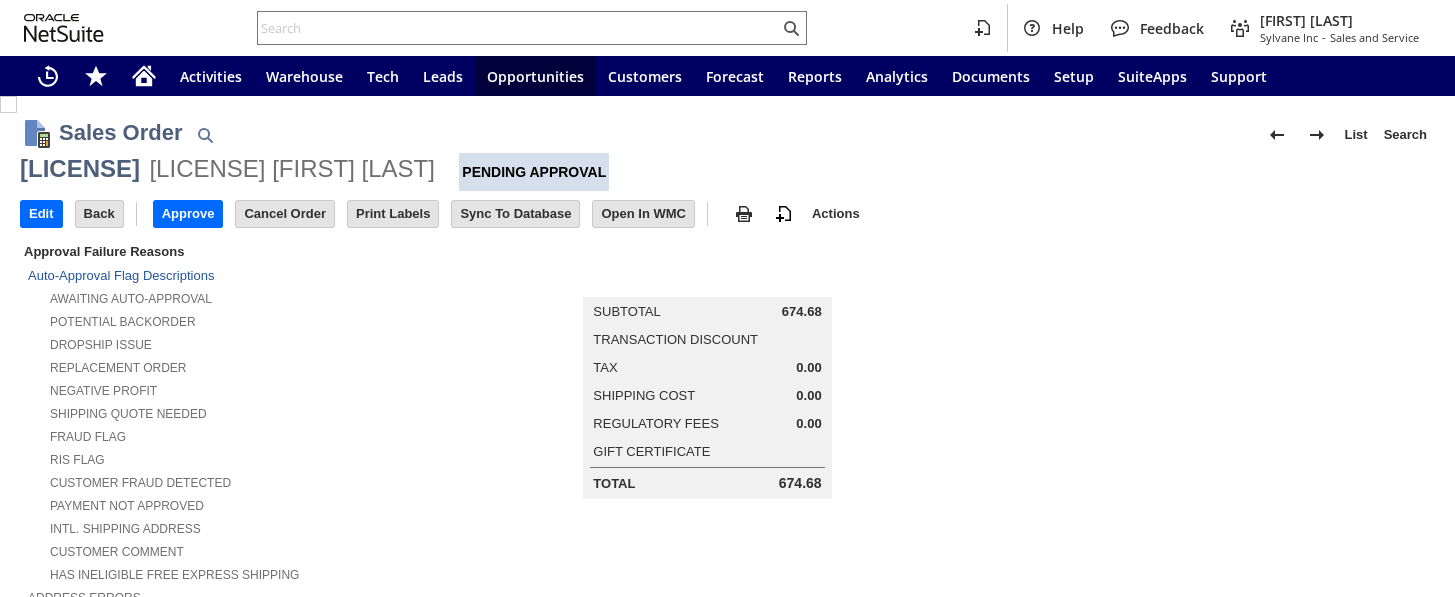 scroll, scrollTop: 0, scrollLeft: 0, axis: both 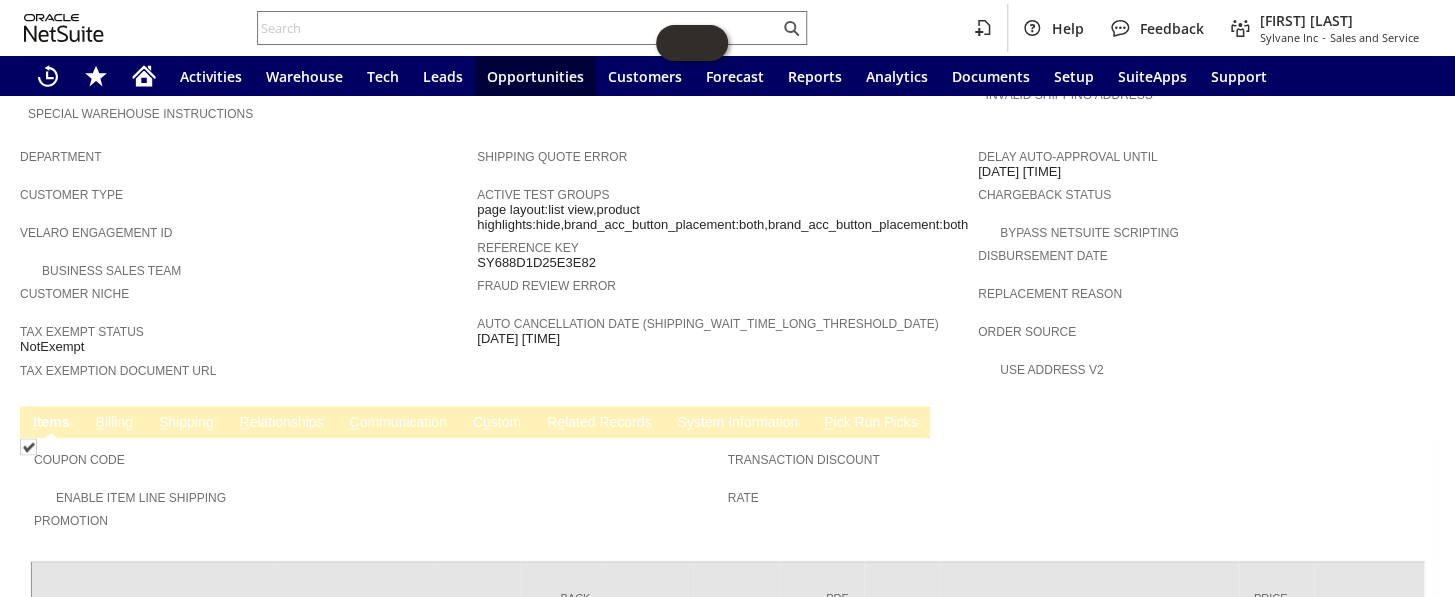 click on "B illing" at bounding box center [114, 423] 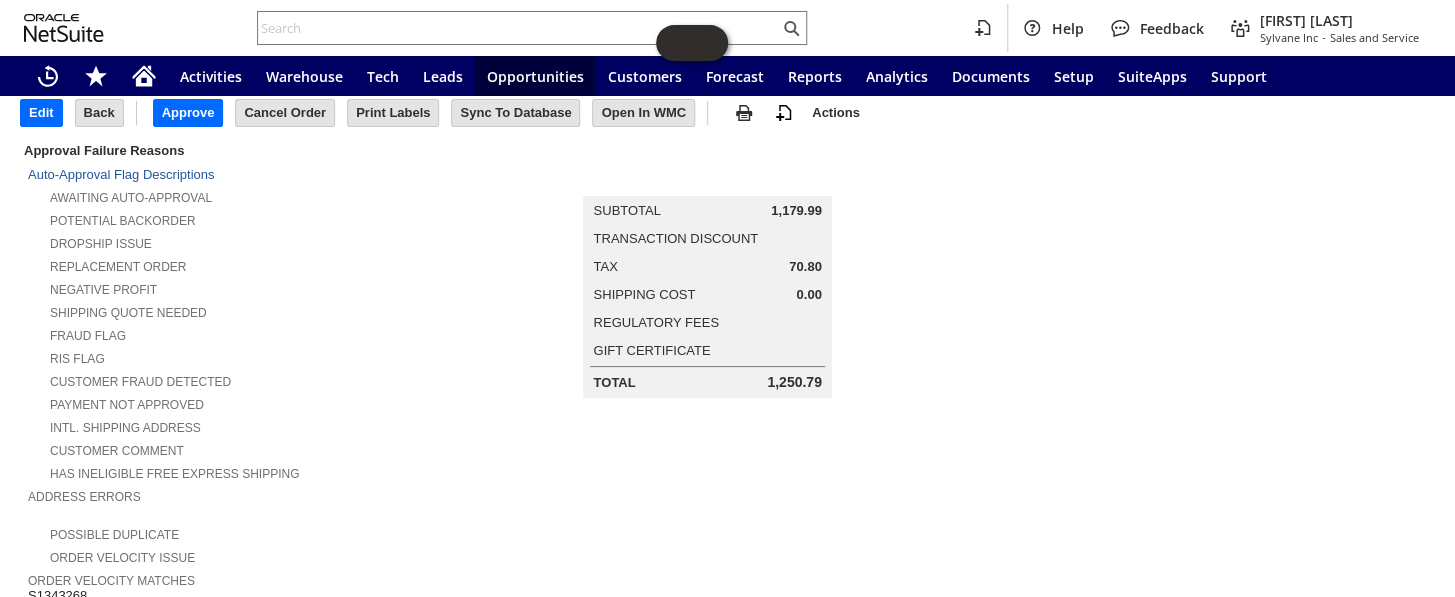 scroll, scrollTop: 181, scrollLeft: 0, axis: vertical 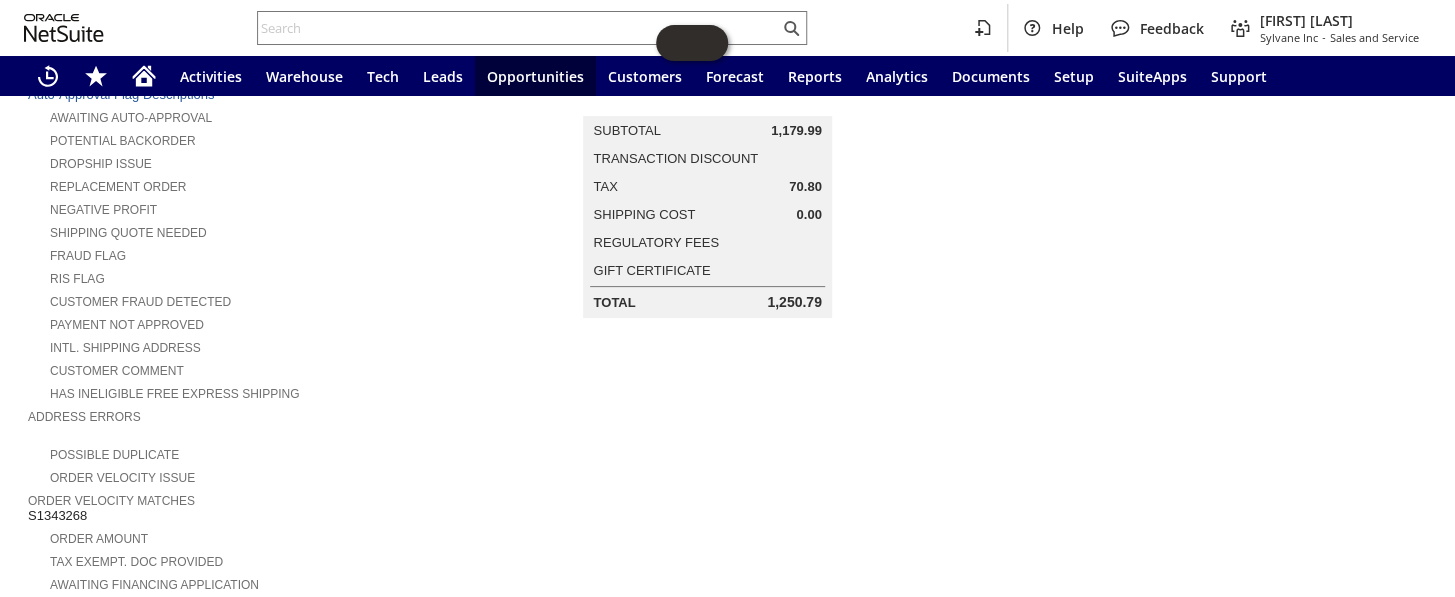 click on "S1343268" at bounding box center (57, 516) 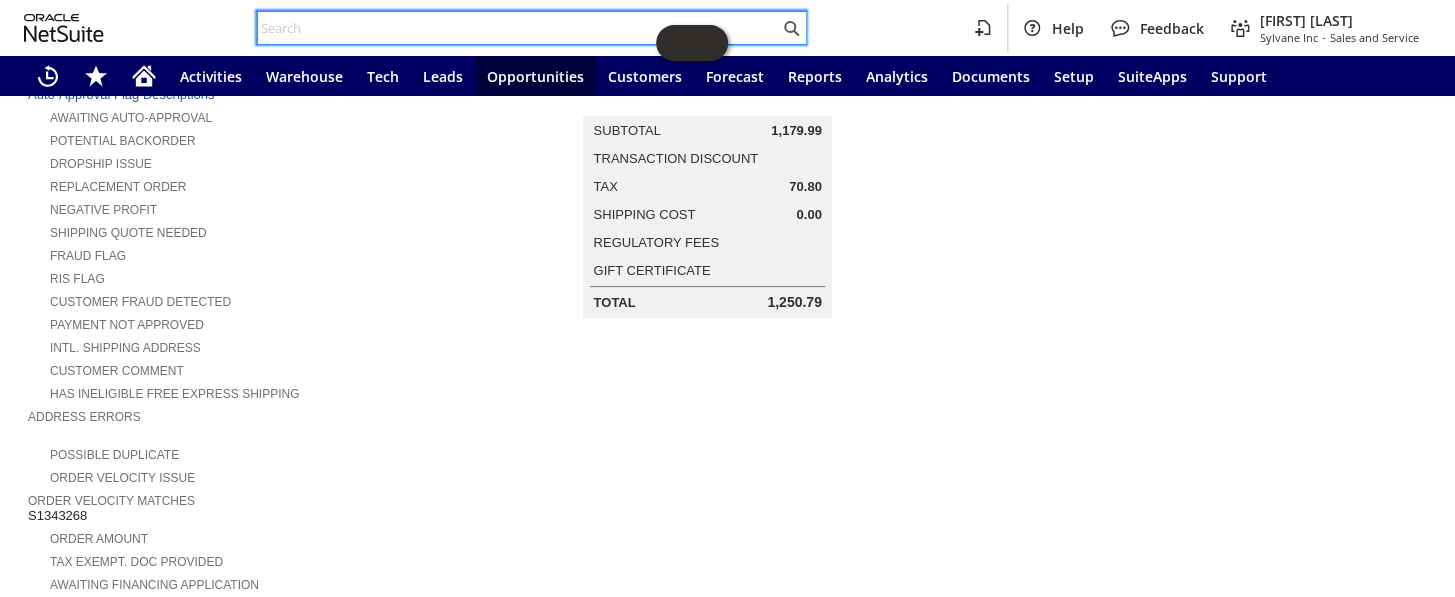click at bounding box center [518, 28] 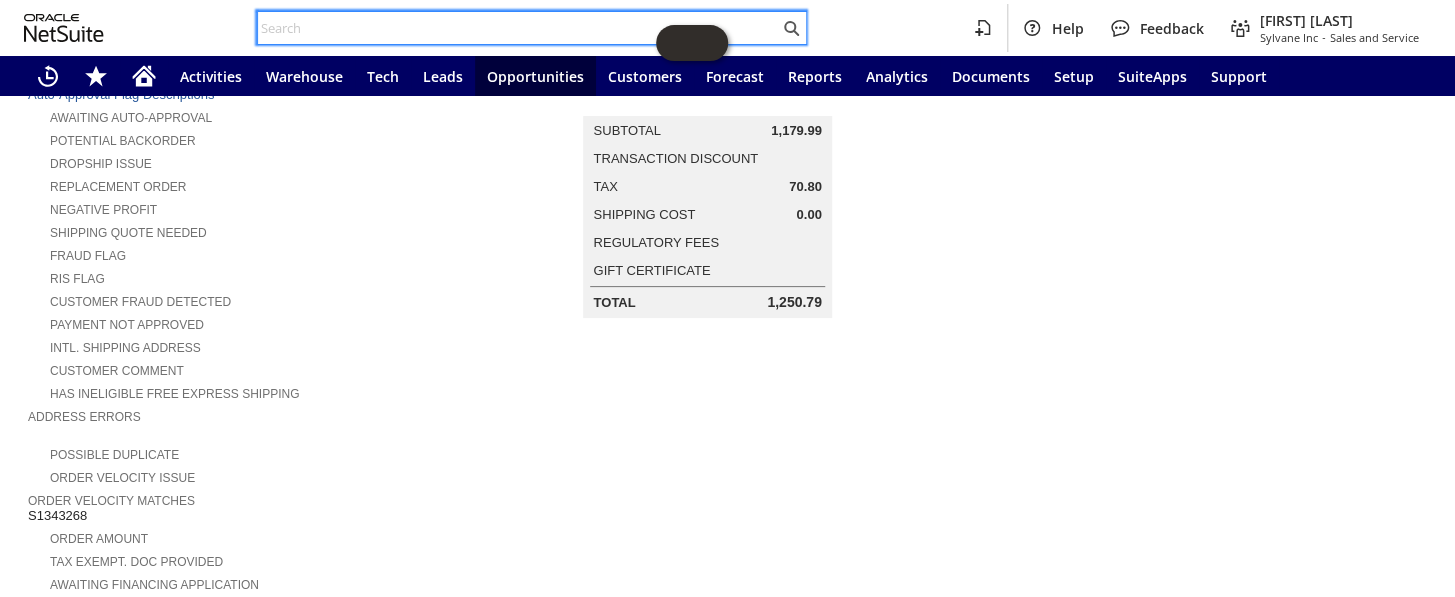 paste on "S1343268" 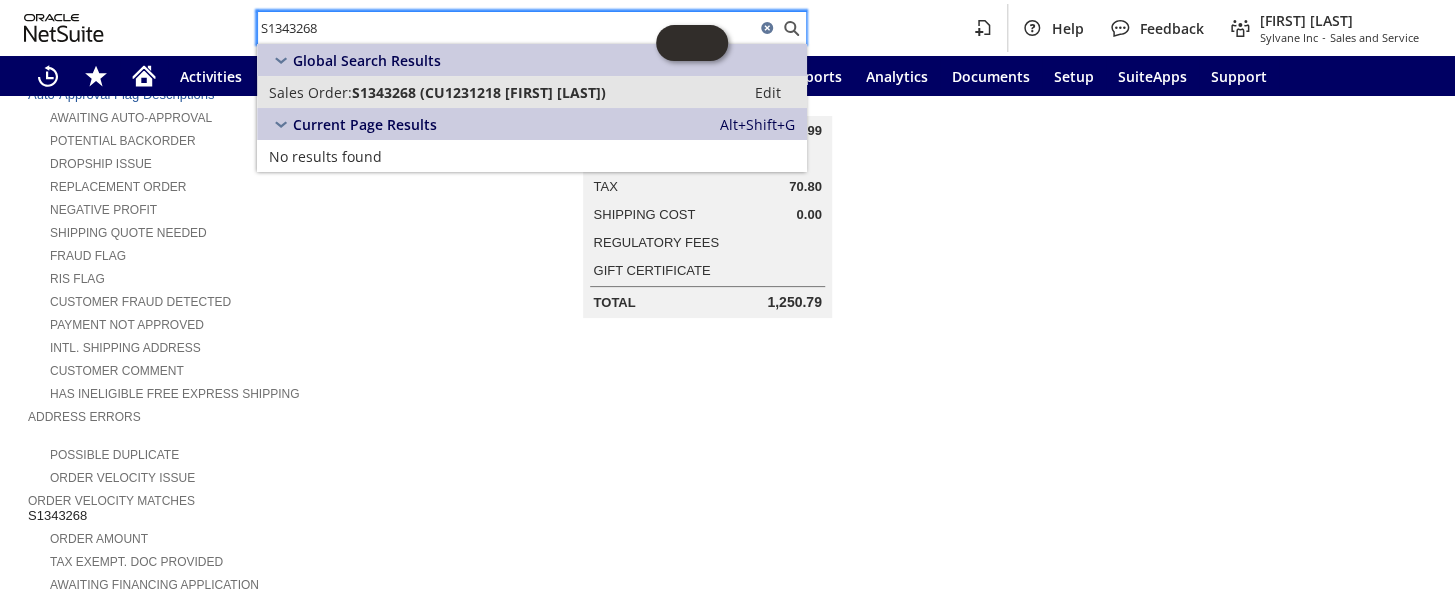 type on "S1343268" 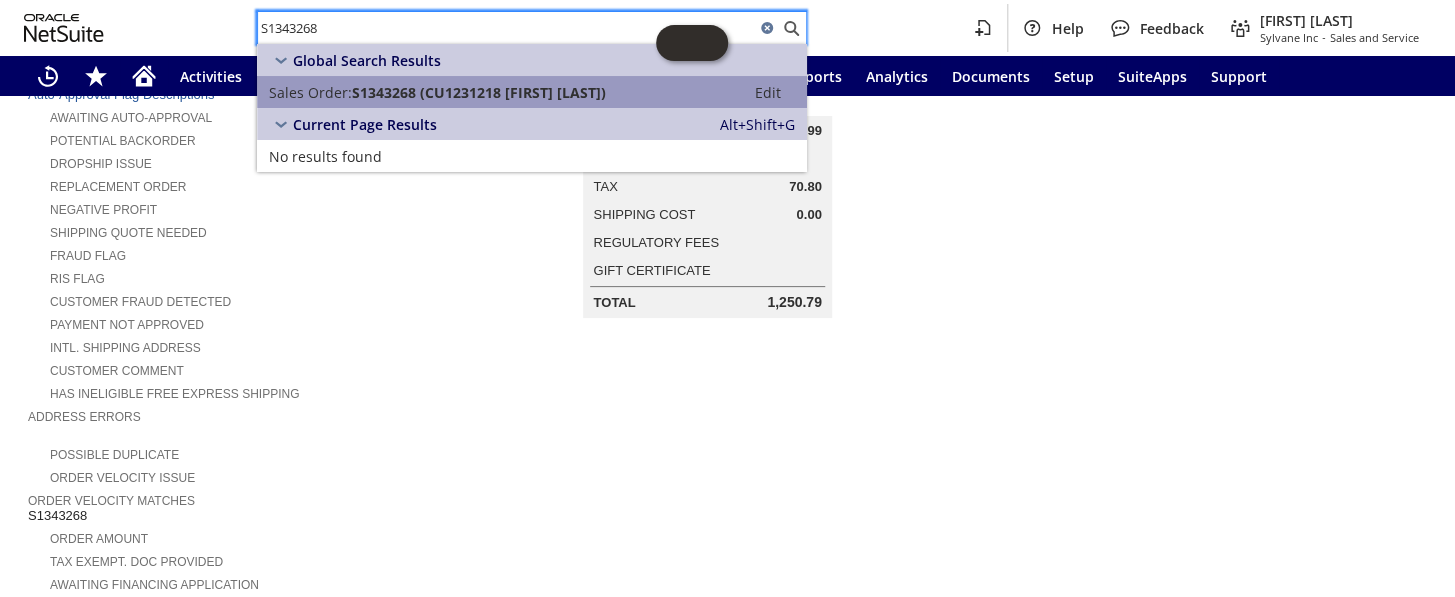 click on "S1343268 (CU1231218 Harold Seto)" at bounding box center [479, 92] 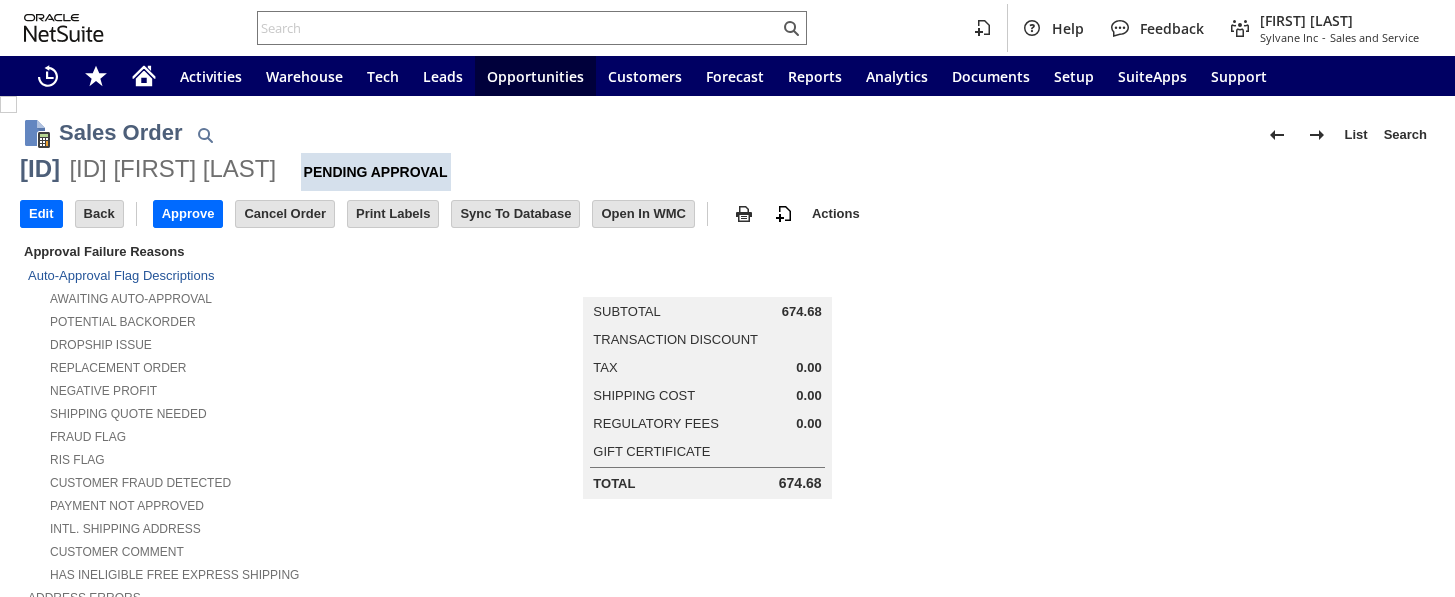 scroll, scrollTop: 0, scrollLeft: 0, axis: both 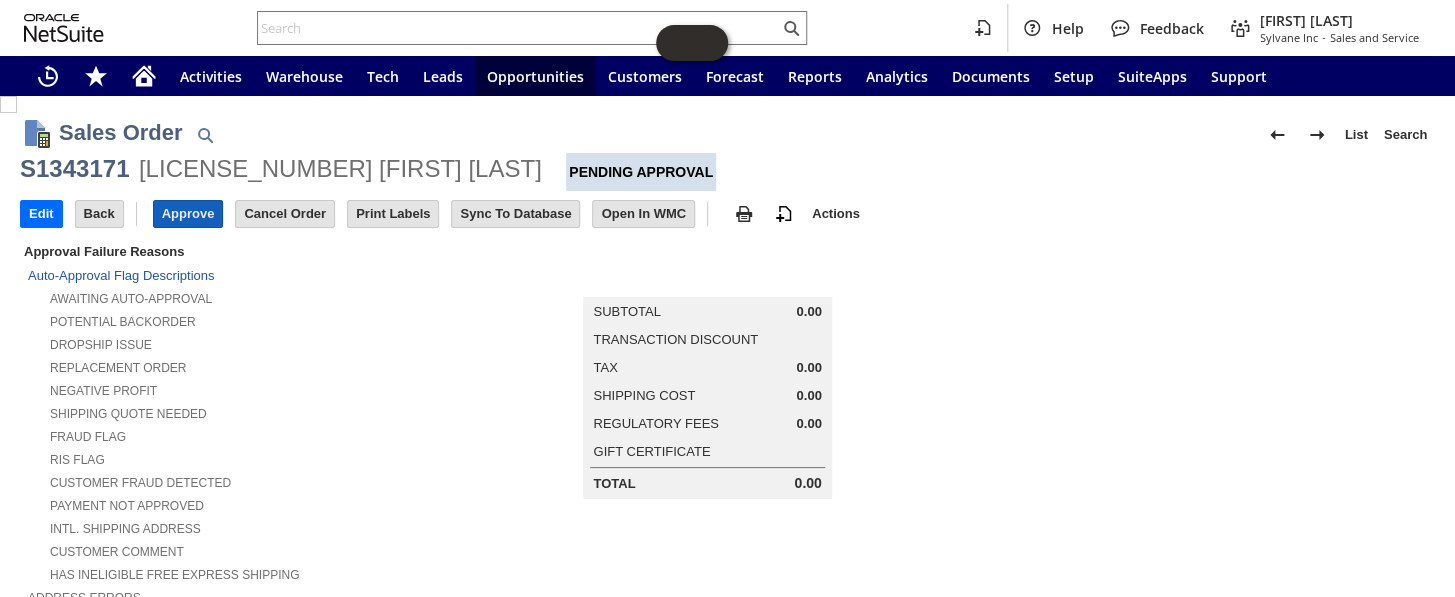 click on "Approve" at bounding box center (188, 214) 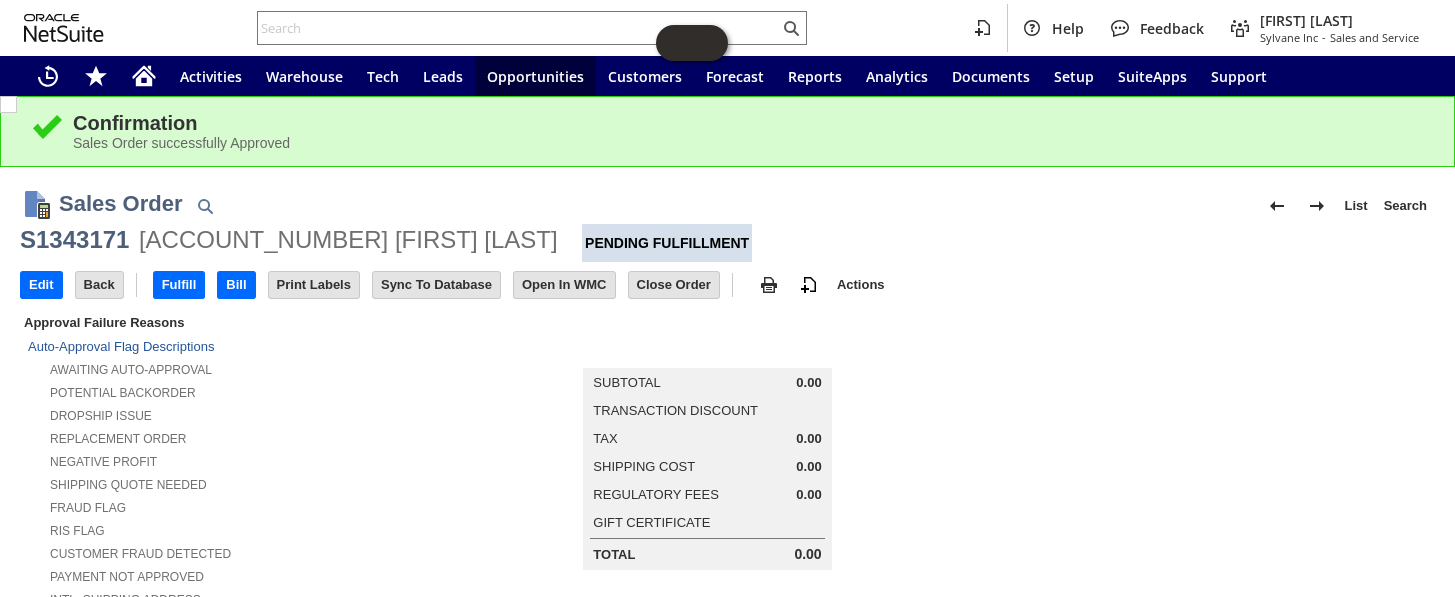 scroll, scrollTop: 0, scrollLeft: 0, axis: both 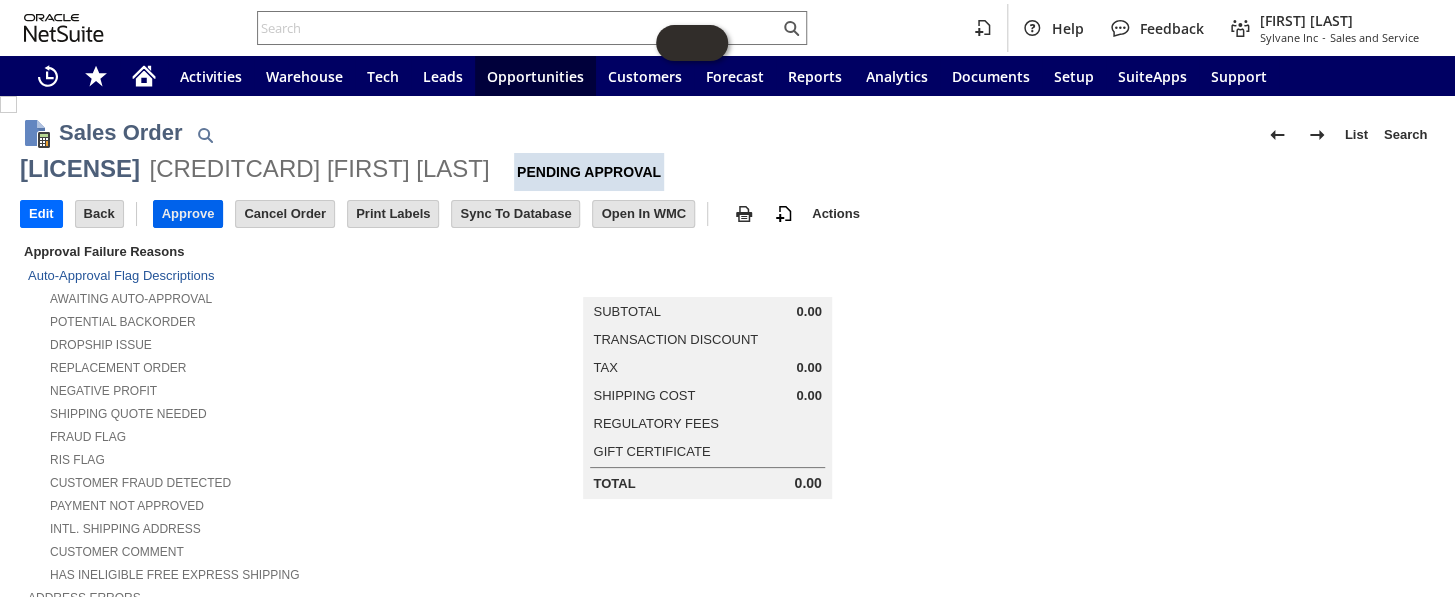 click on "Approve" at bounding box center (188, 214) 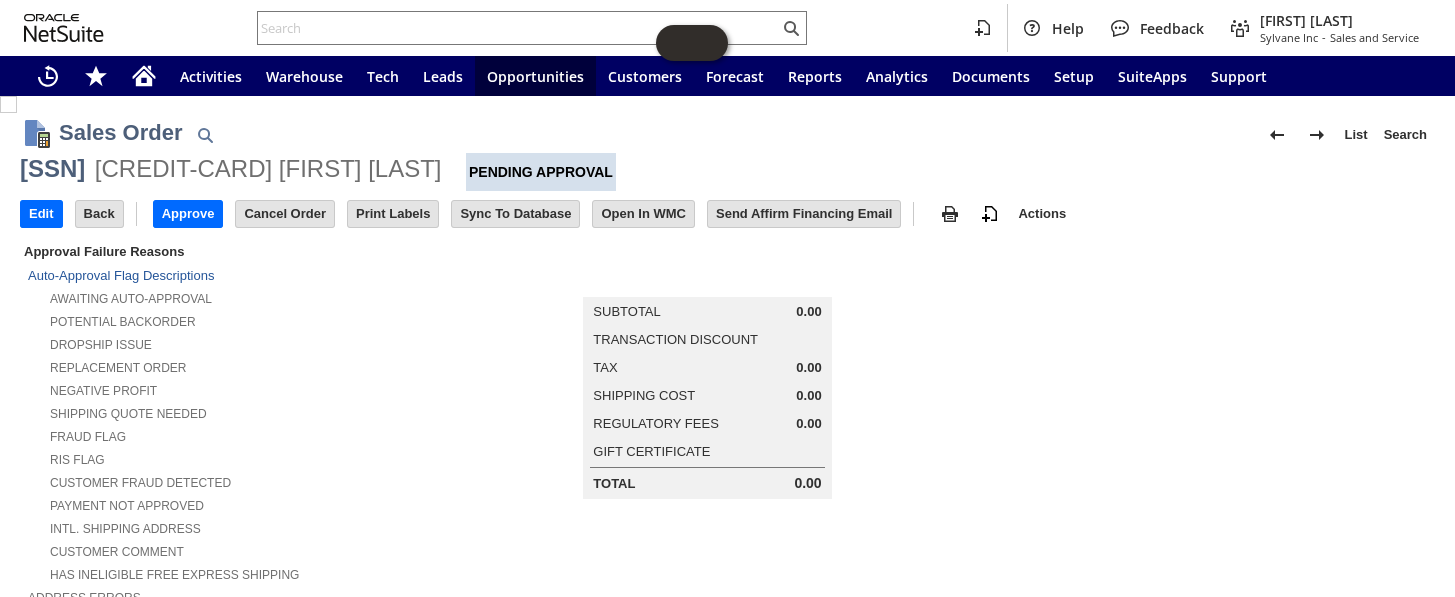 scroll, scrollTop: 0, scrollLeft: 0, axis: both 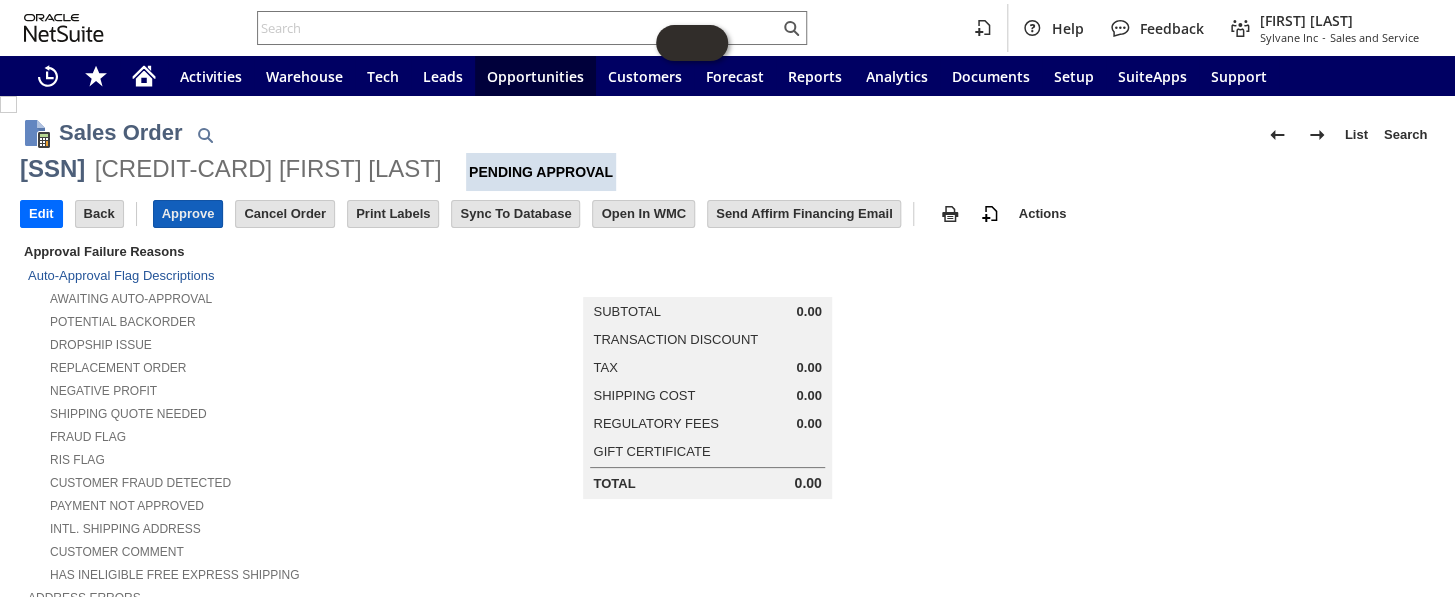 click on "Approve" at bounding box center [188, 214] 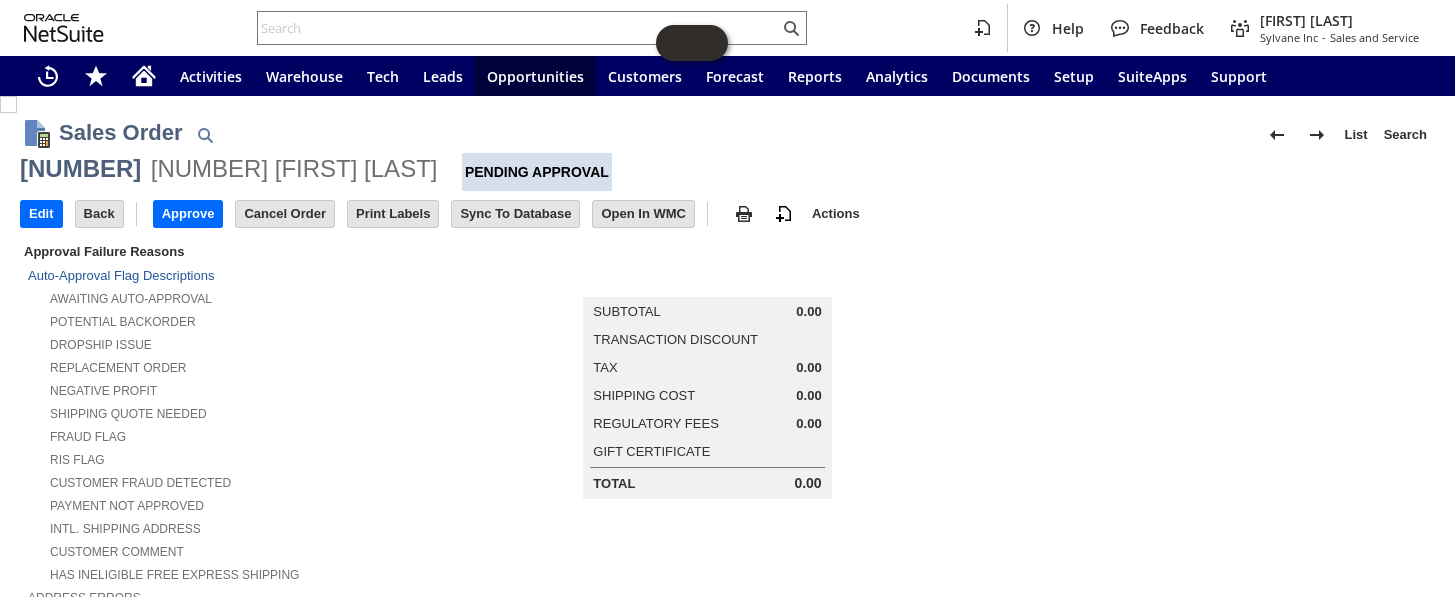 scroll, scrollTop: 0, scrollLeft: 0, axis: both 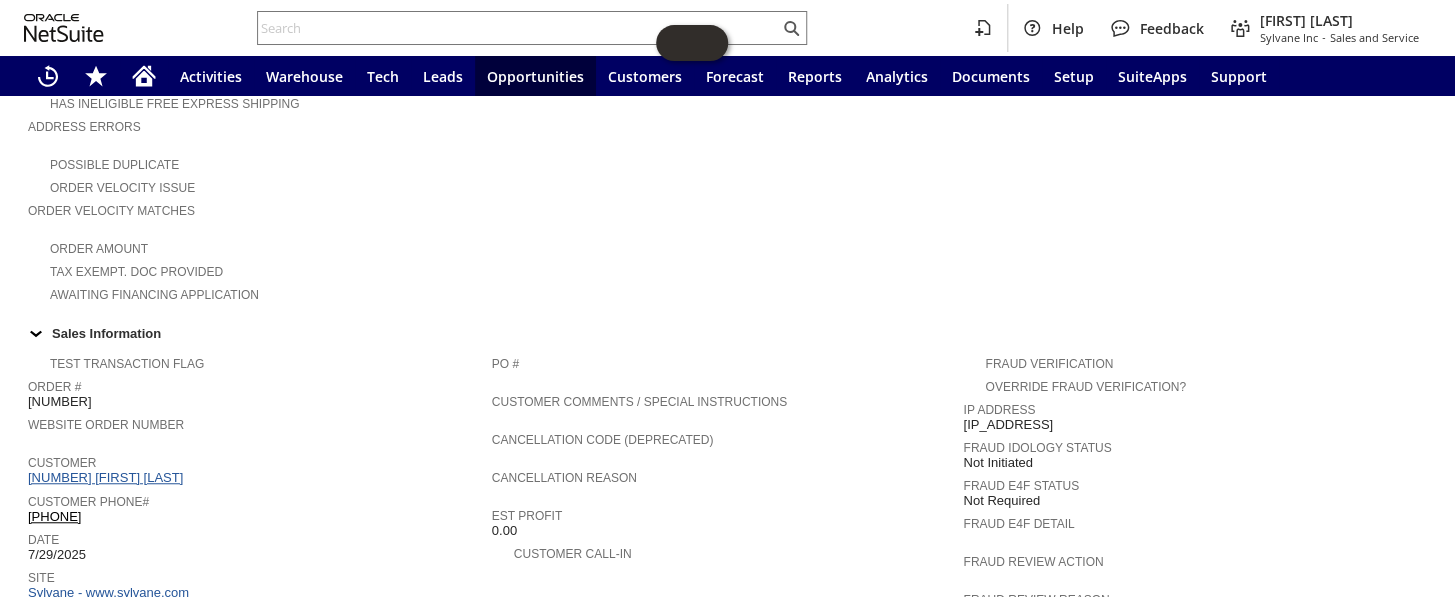click on "CU1226412 David Lazaro" at bounding box center [108, 477] 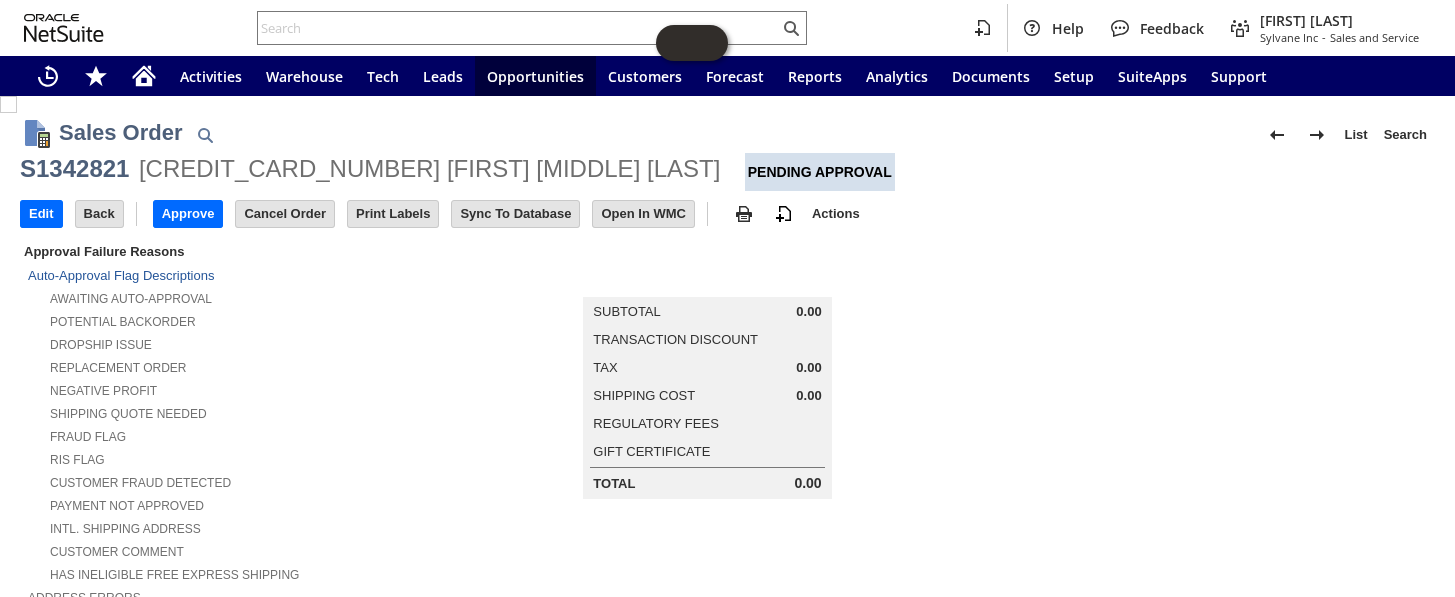 scroll, scrollTop: 0, scrollLeft: 0, axis: both 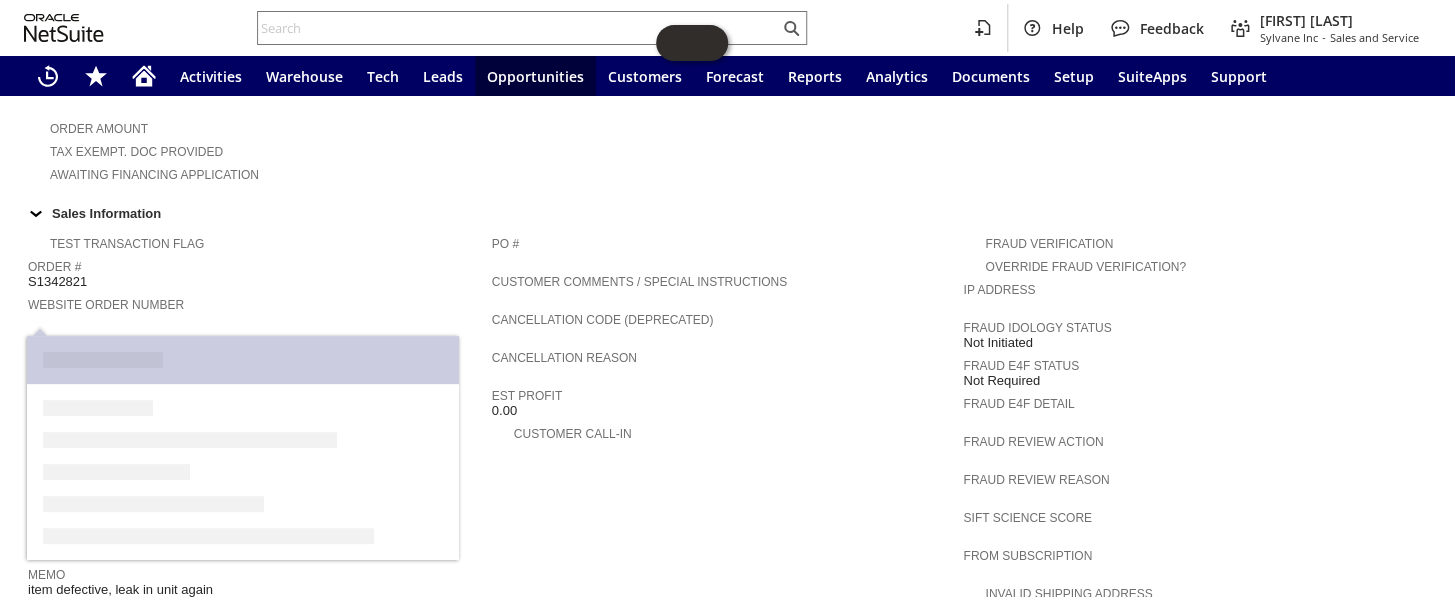 click on "CU1226941 Susan E Carlson" at bounding box center [188, 357] 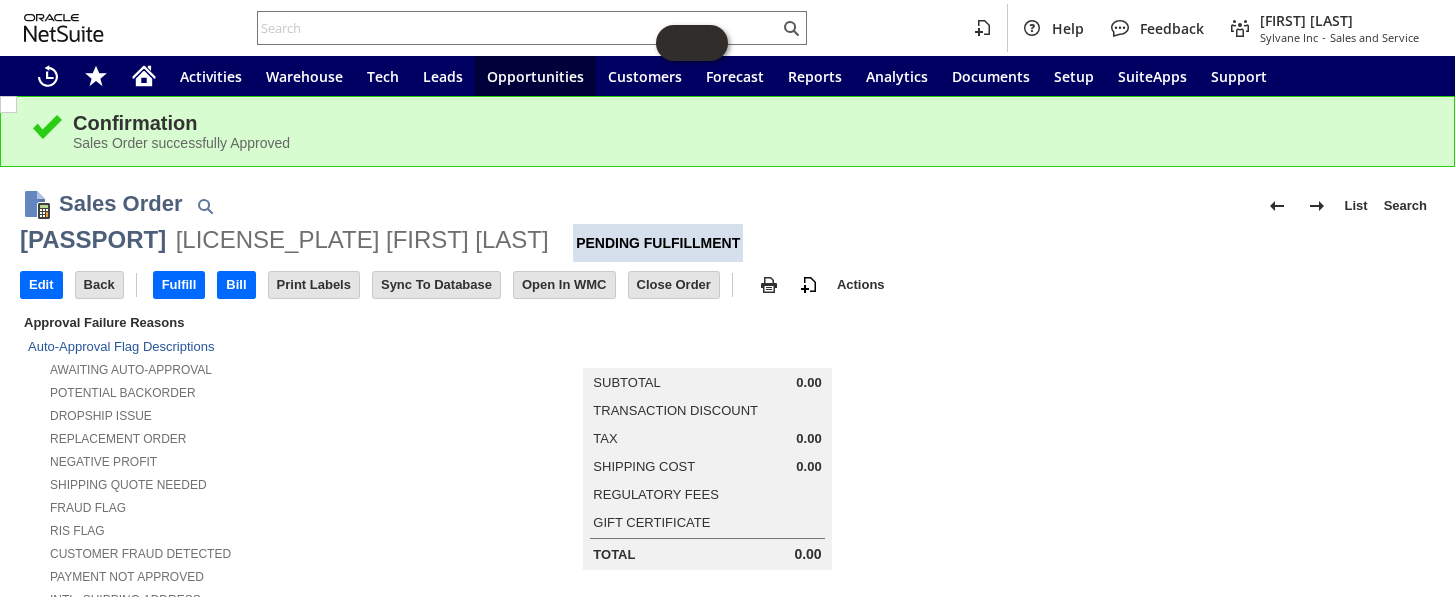 scroll, scrollTop: 0, scrollLeft: 0, axis: both 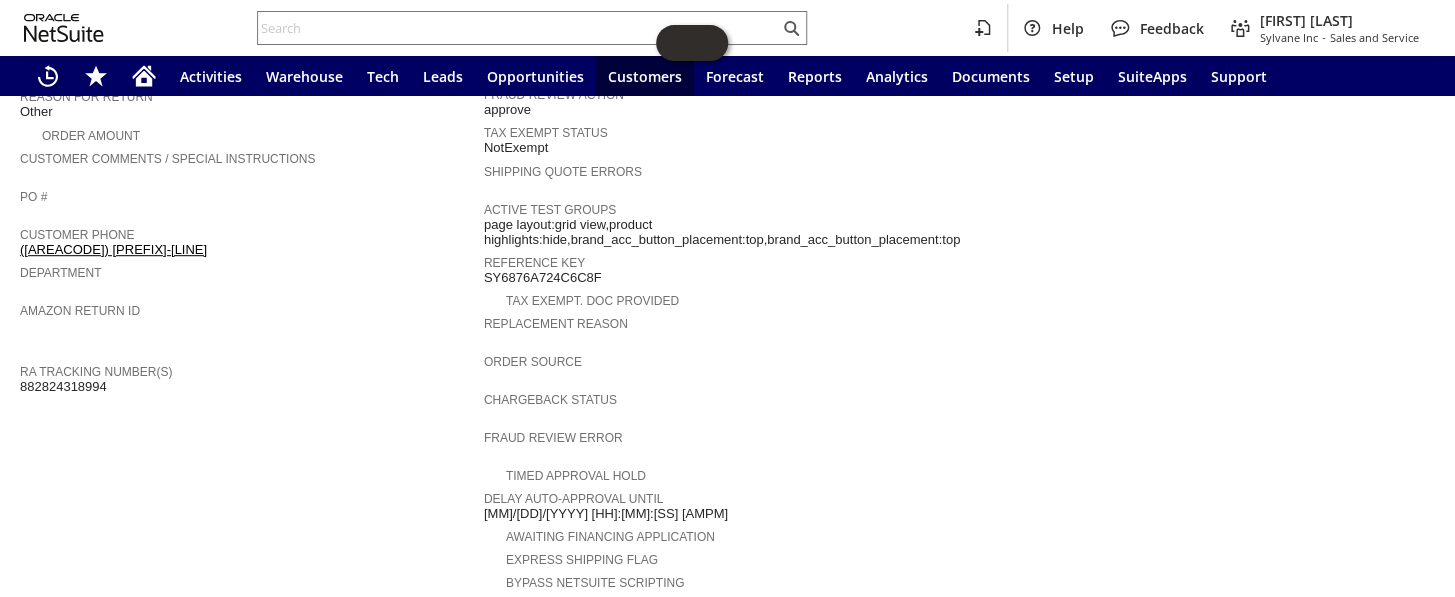 drag, startPoint x: 132, startPoint y: 354, endPoint x: 20, endPoint y: 352, distance: 112.01785 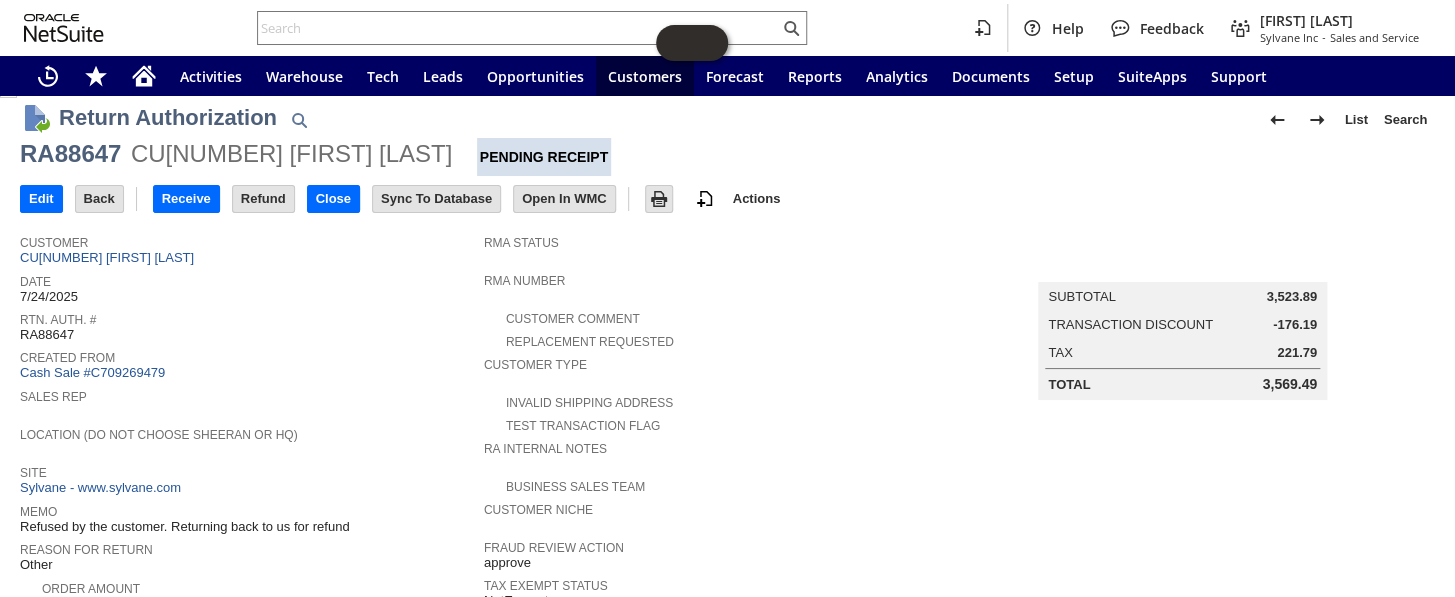 scroll, scrollTop: 13, scrollLeft: 0, axis: vertical 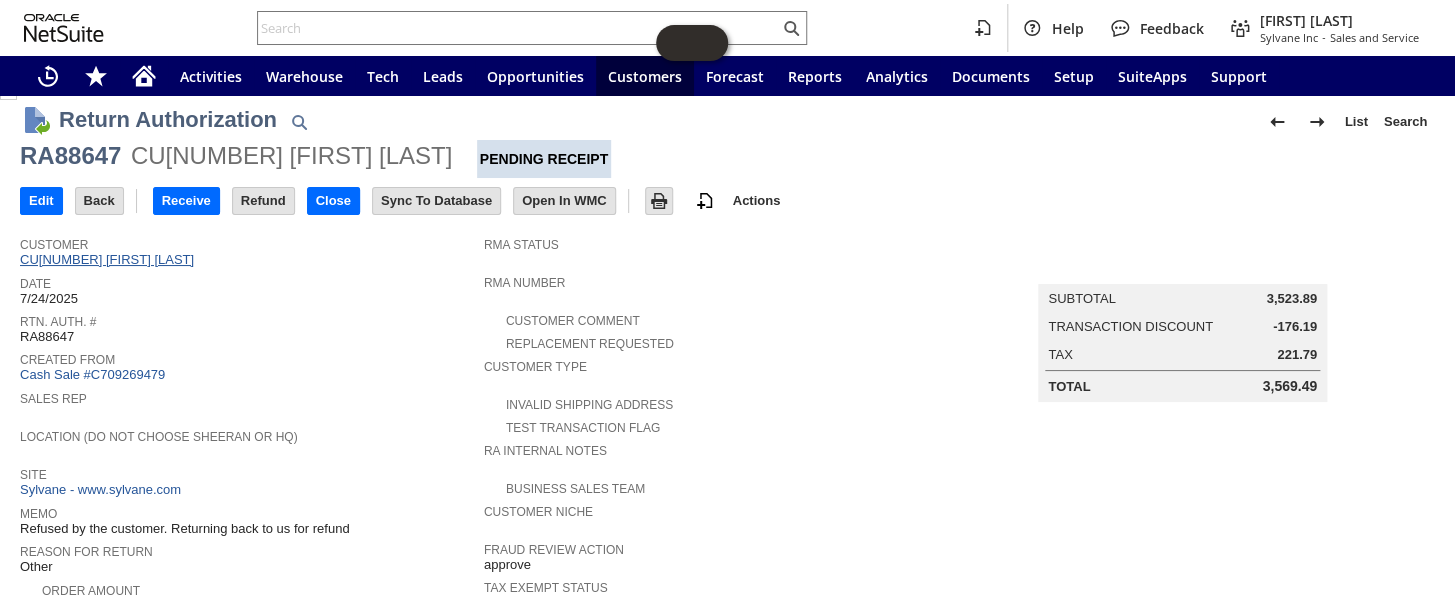 click on "CU1226412 David Lazaro" at bounding box center [109, 259] 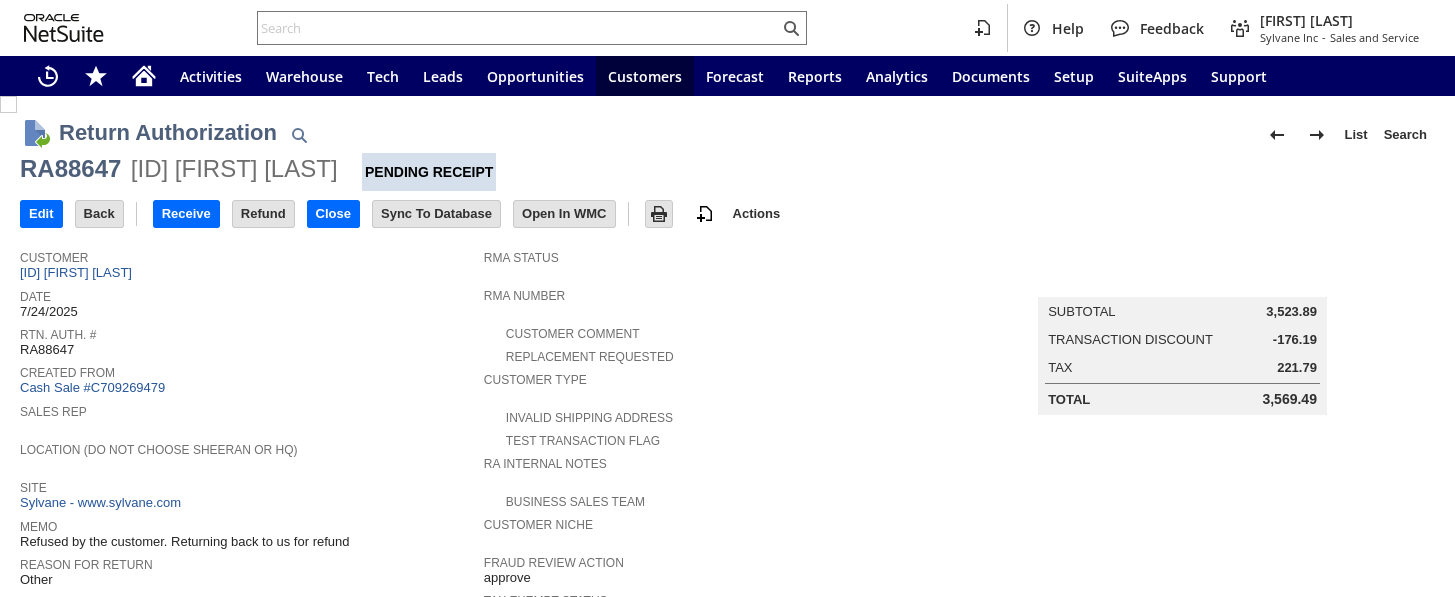 scroll, scrollTop: 0, scrollLeft: 0, axis: both 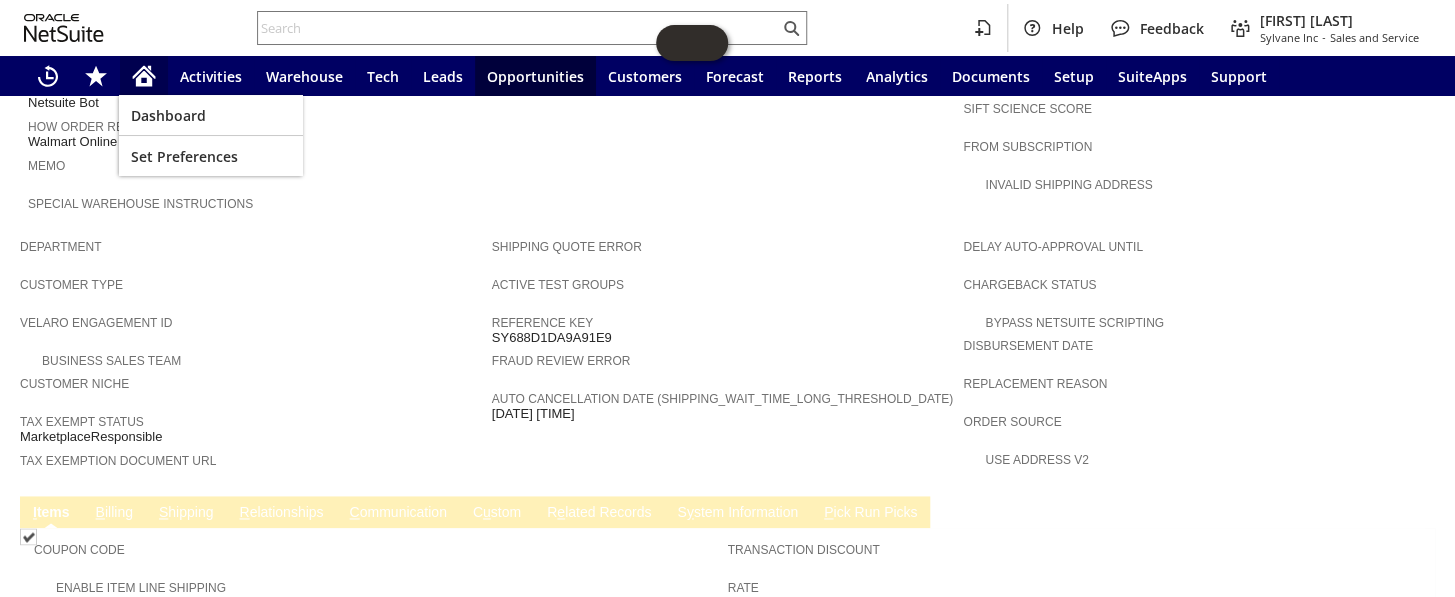 click at bounding box center (144, 76) 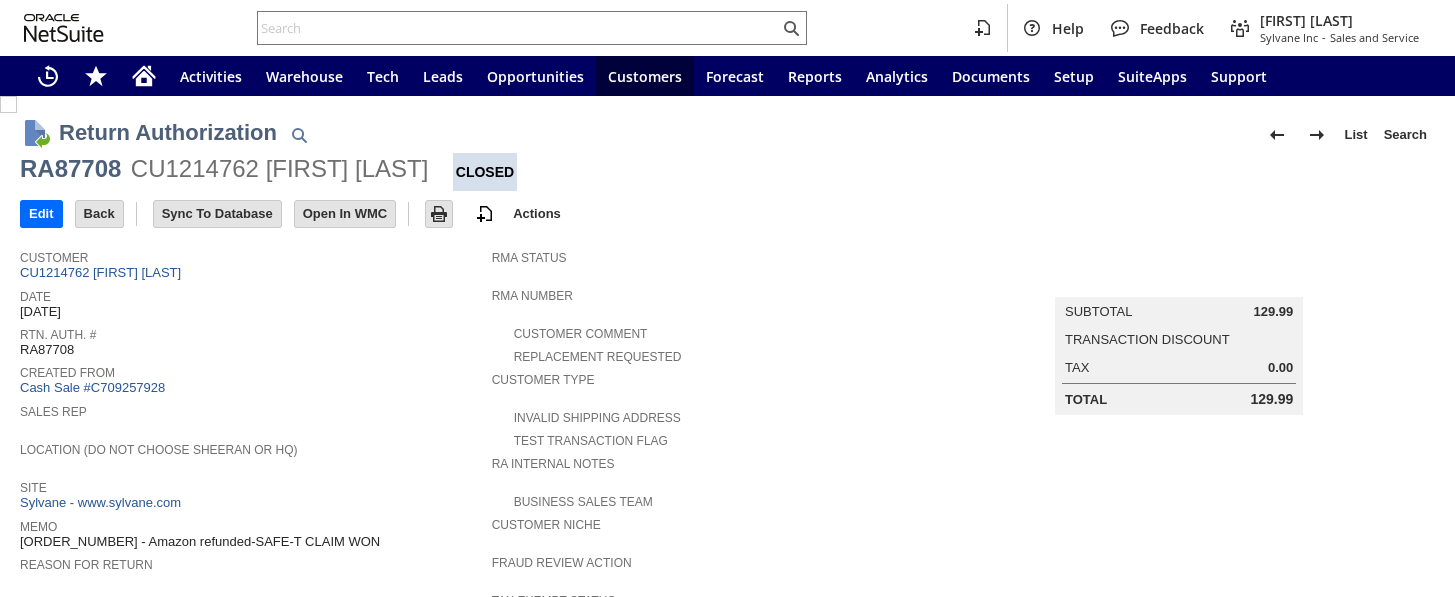 scroll, scrollTop: 0, scrollLeft: 0, axis: both 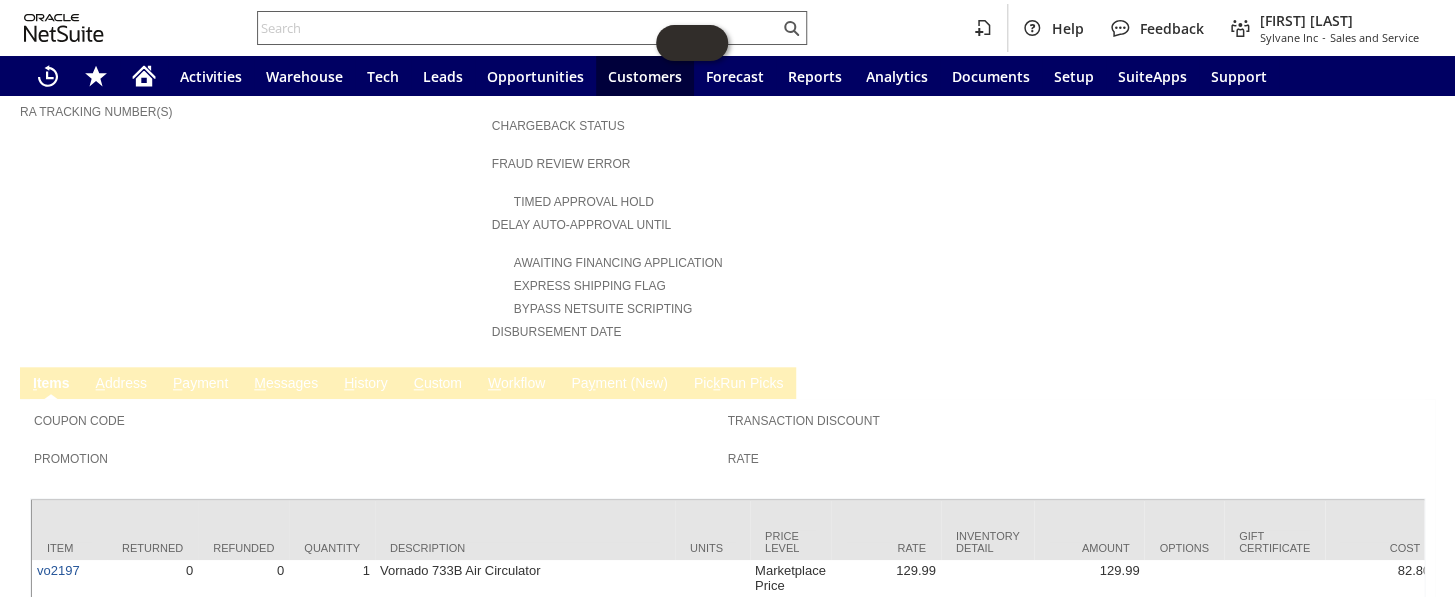 click at bounding box center (518, 28) 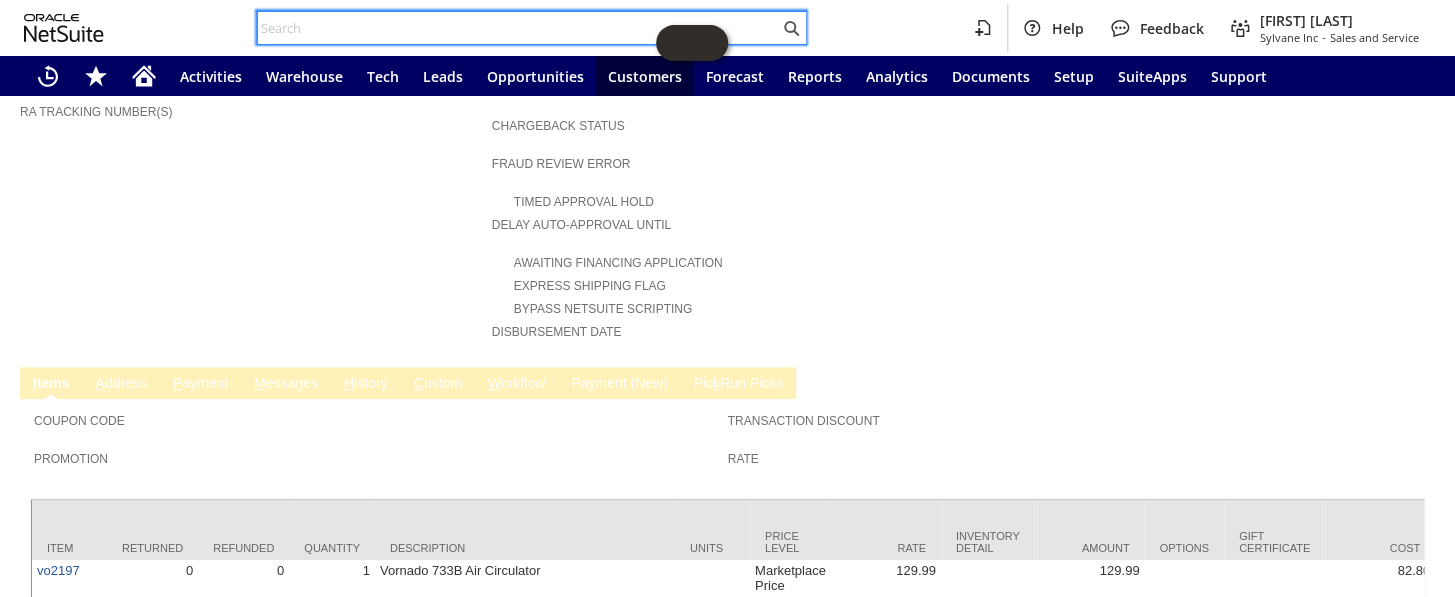 paste on "113-2503716-3922664" 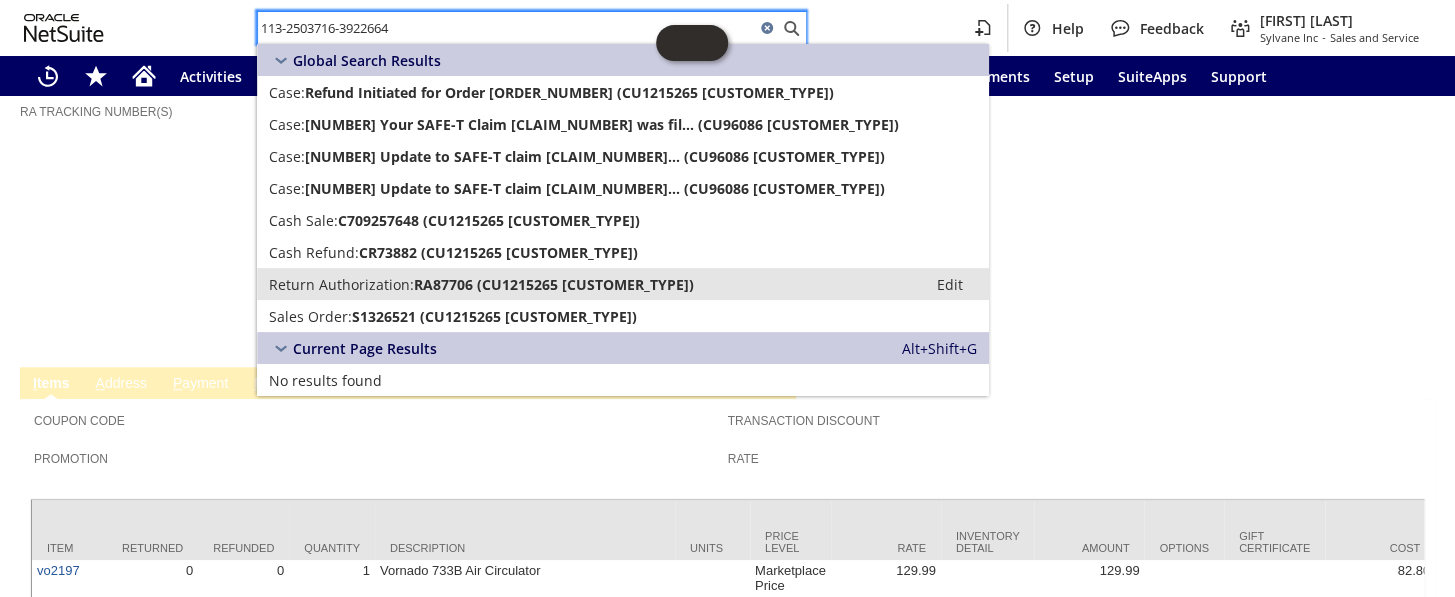 type on "113-2503716-3922664" 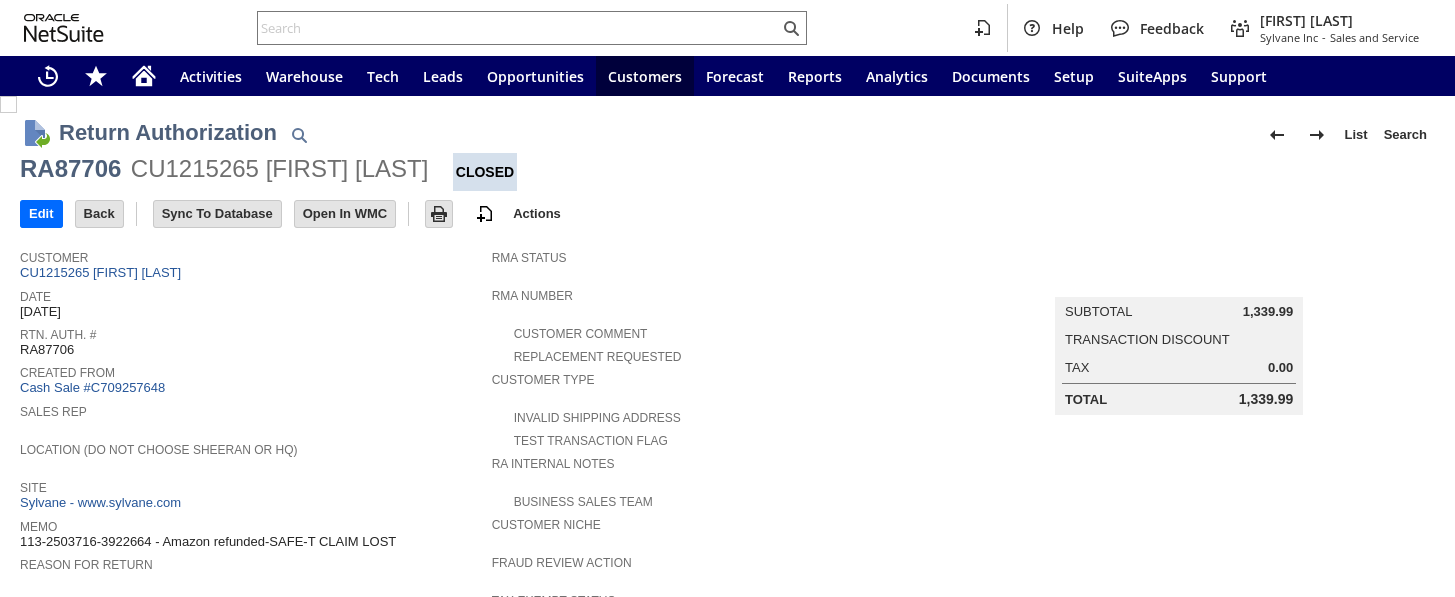scroll, scrollTop: 0, scrollLeft: 0, axis: both 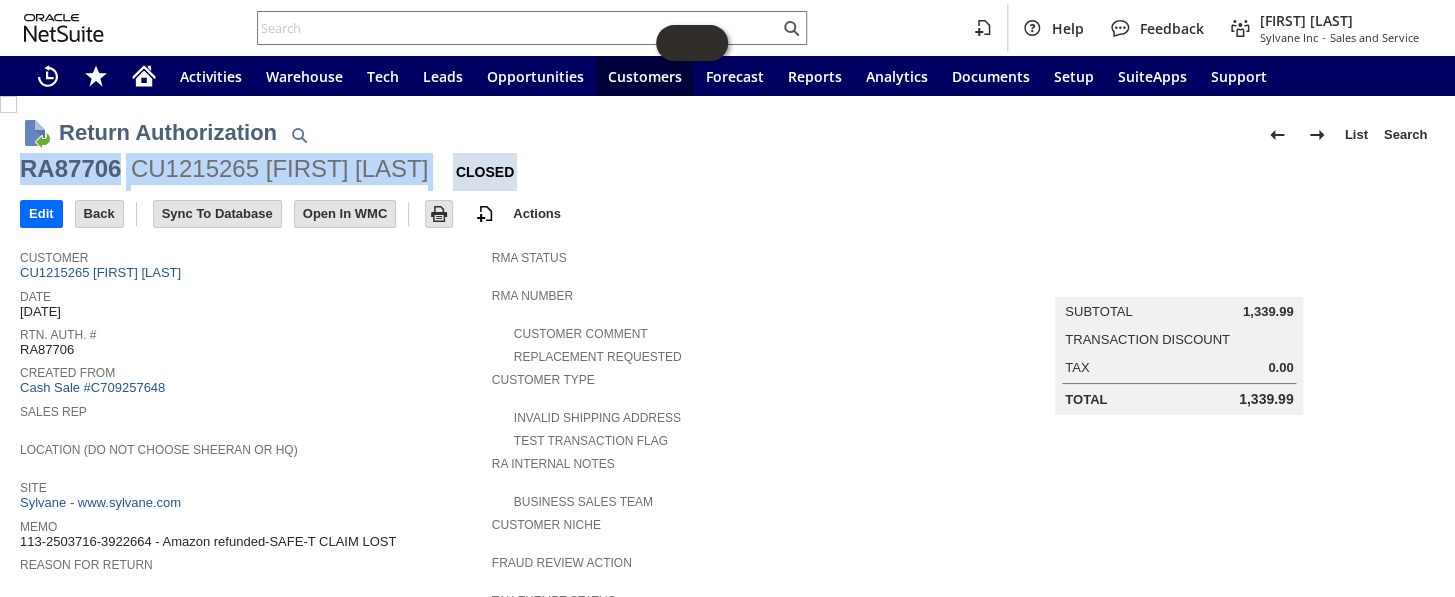 drag, startPoint x: 454, startPoint y: 169, endPoint x: 27, endPoint y: 172, distance: 427.01053 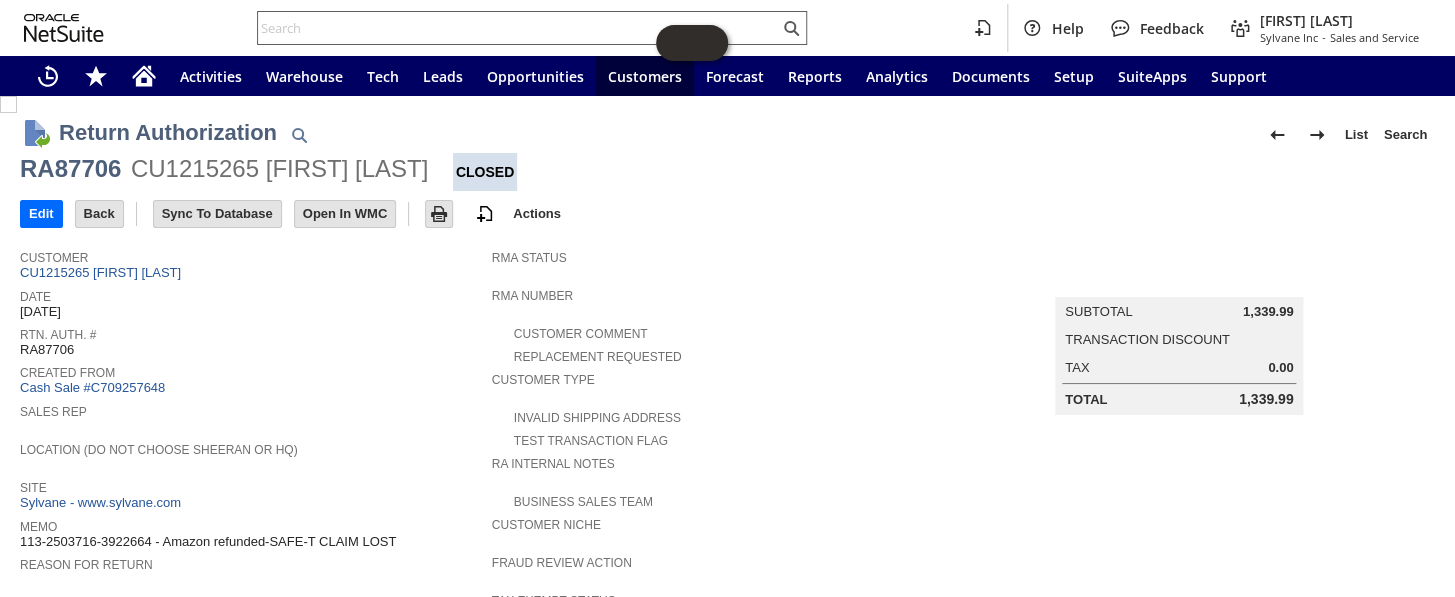 click at bounding box center (518, 28) 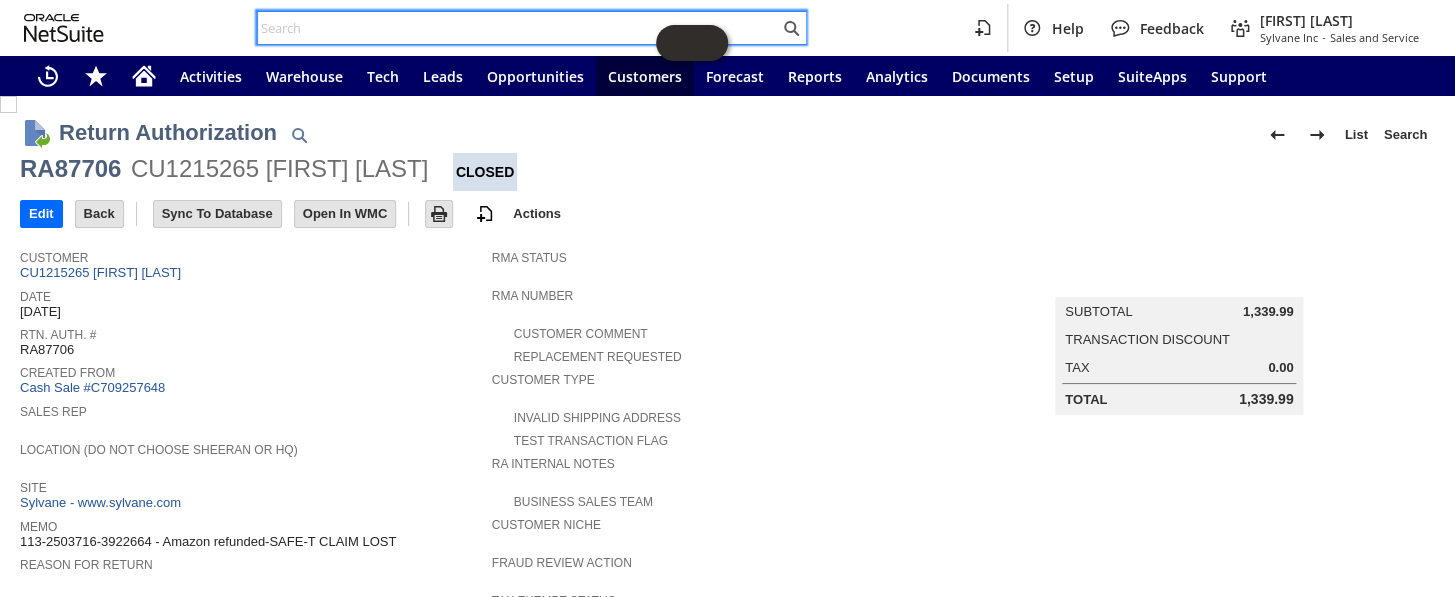 click at bounding box center [518, 28] 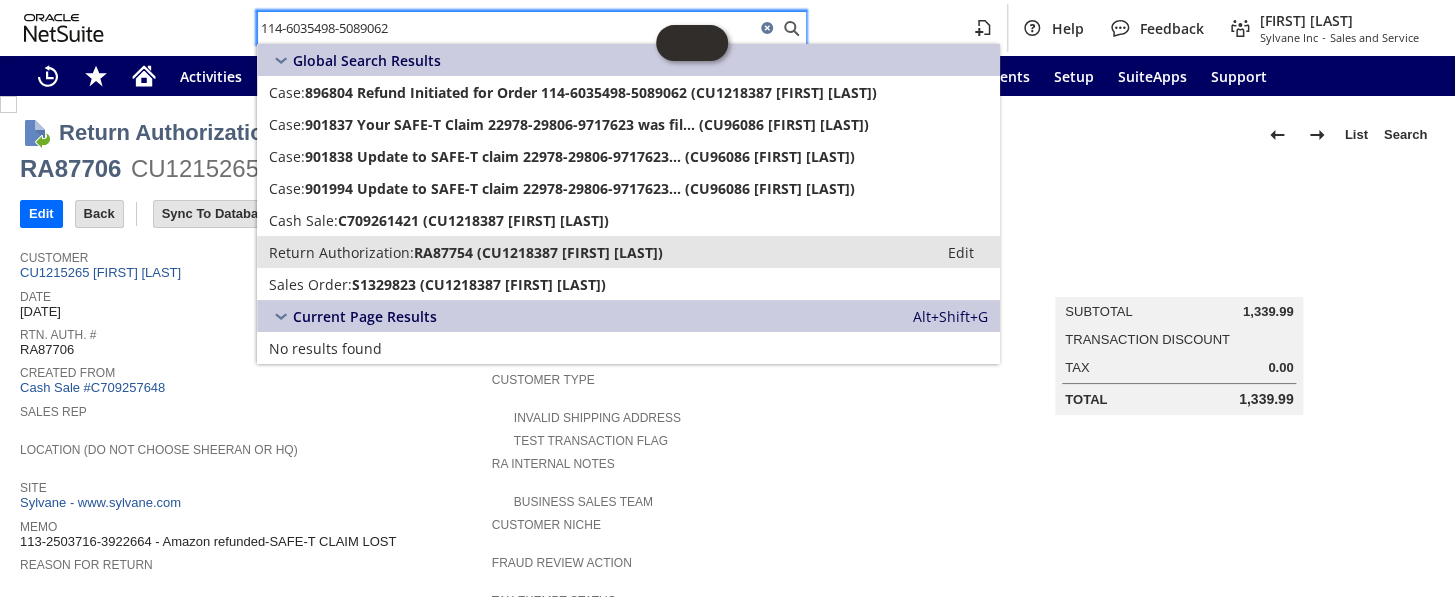 type on "114-6035498-5089062" 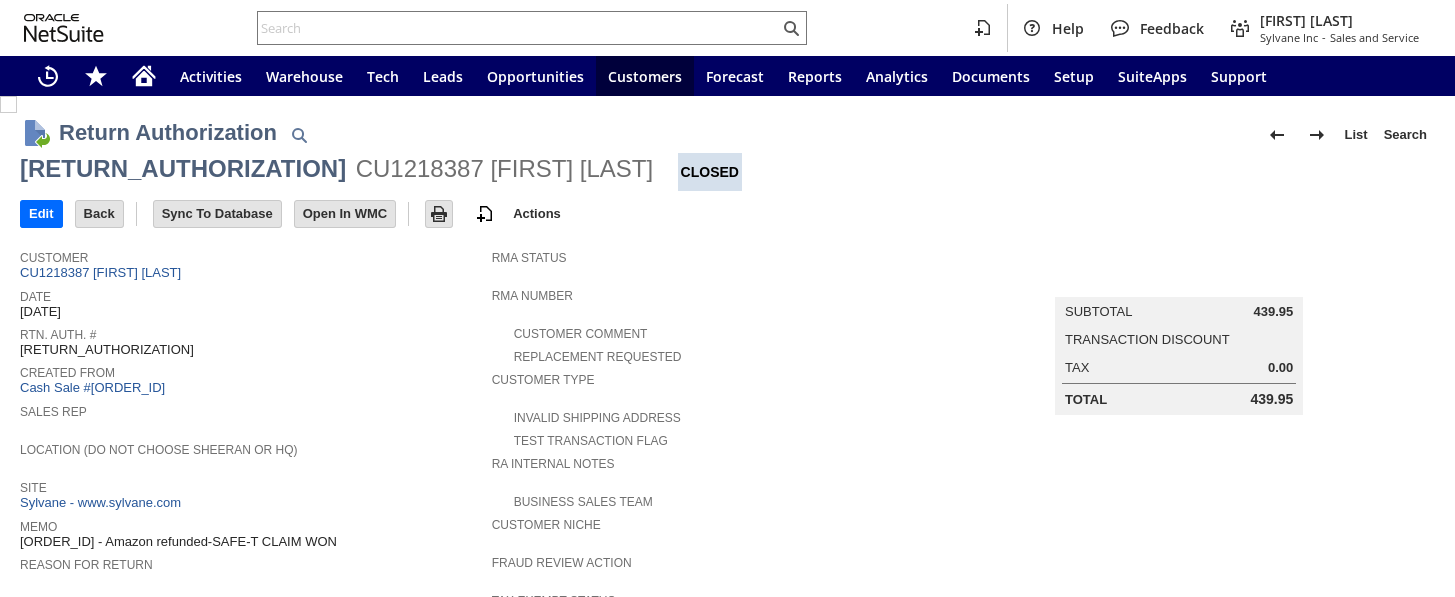scroll, scrollTop: 0, scrollLeft: 0, axis: both 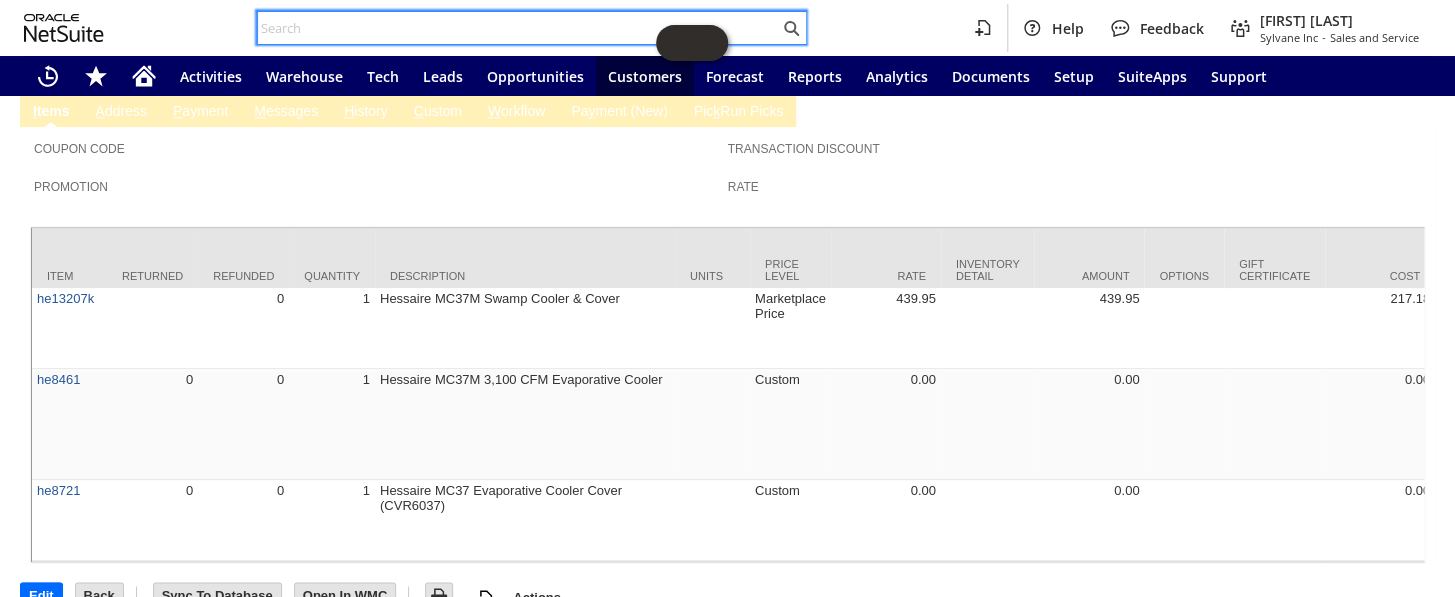 click at bounding box center [518, 28] 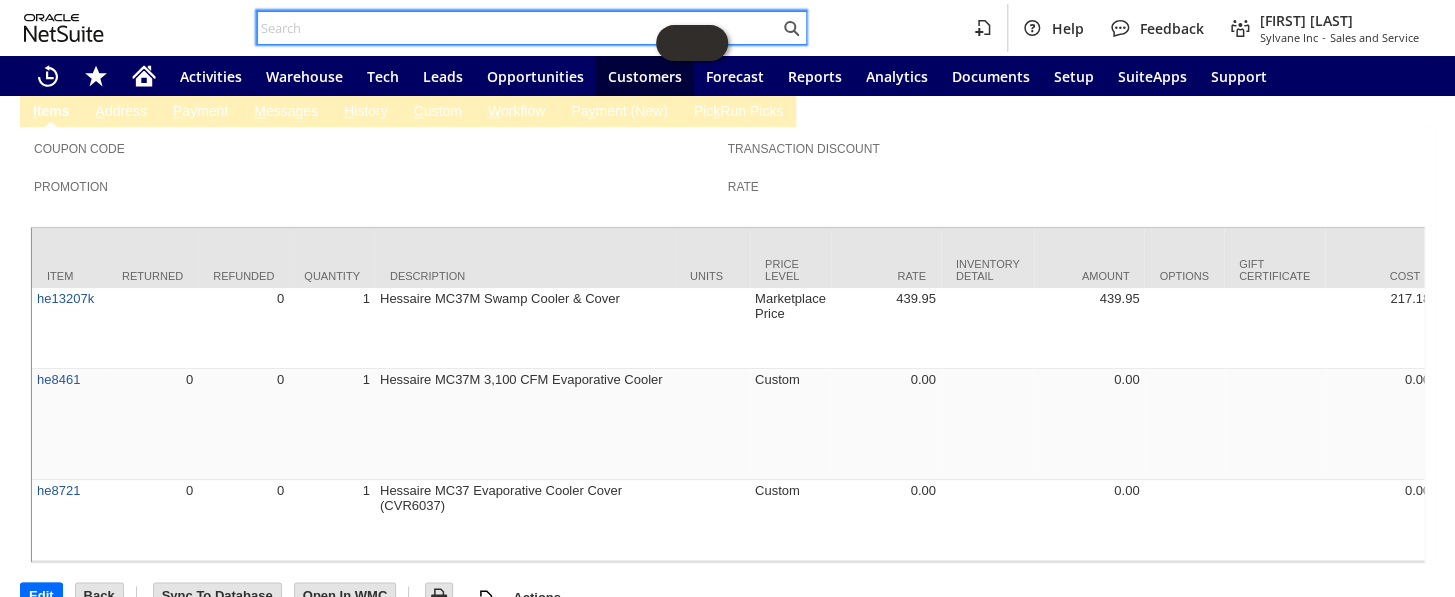 paste on "[ORDER_ID]" 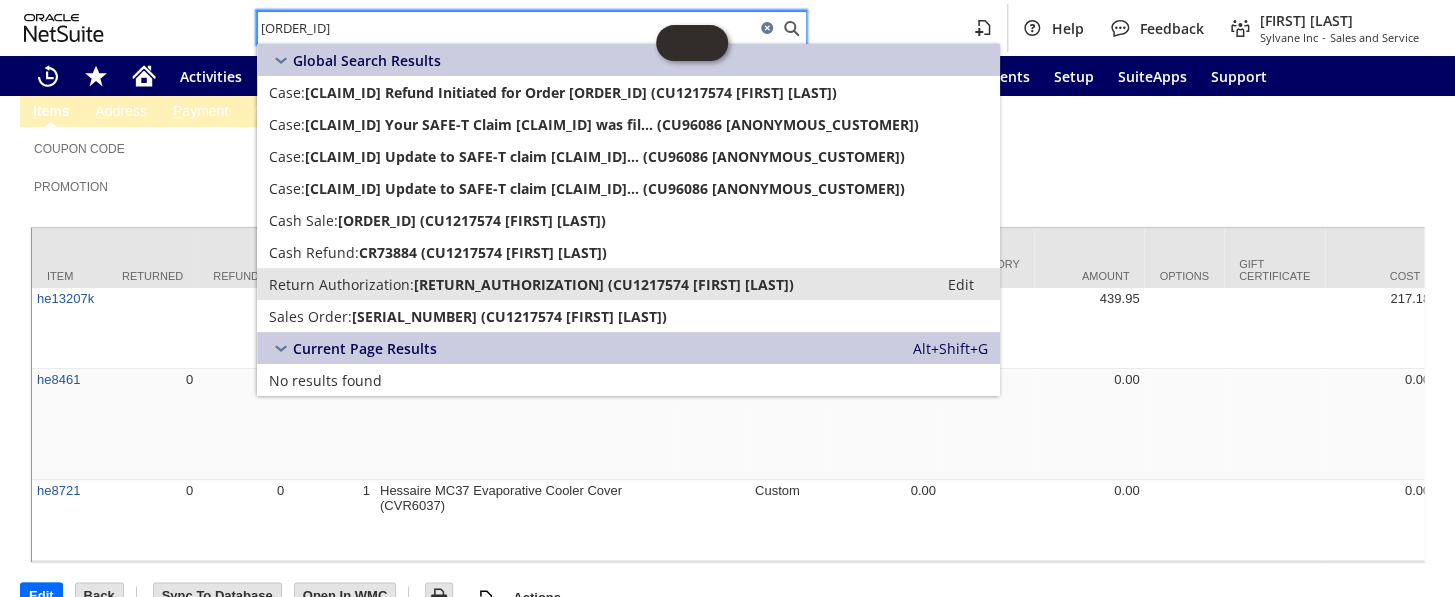 type on "[ORDER_ID]" 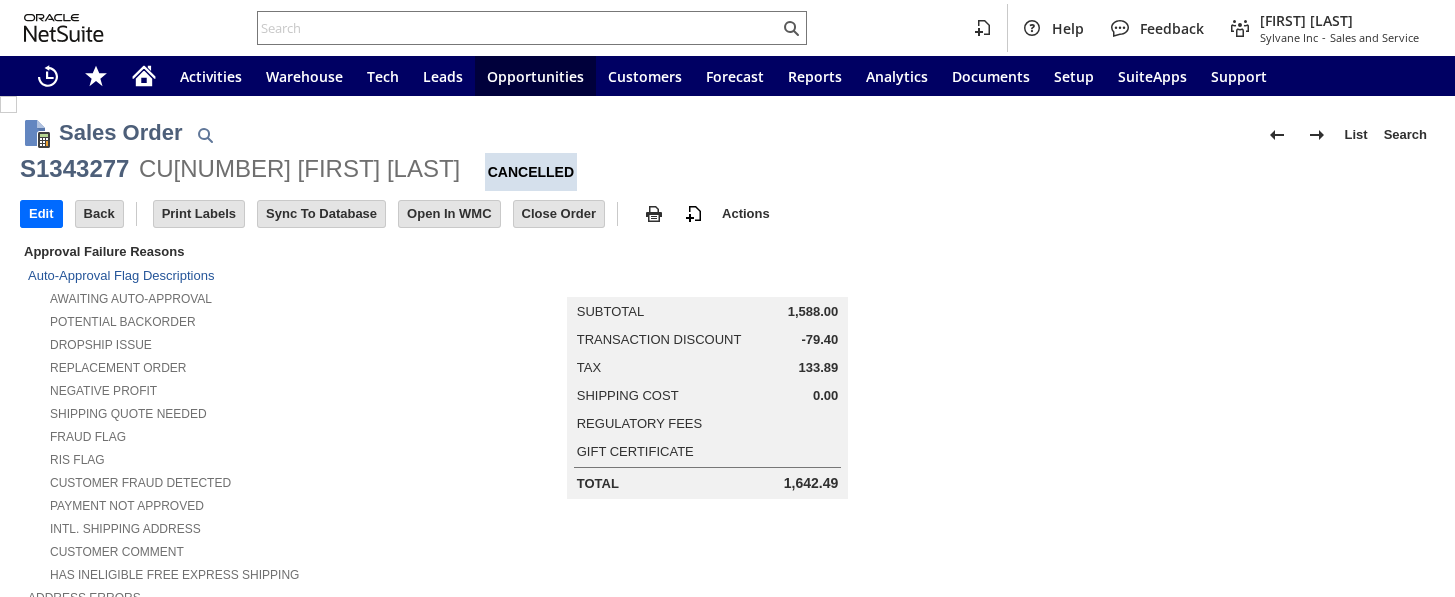 scroll, scrollTop: 0, scrollLeft: 0, axis: both 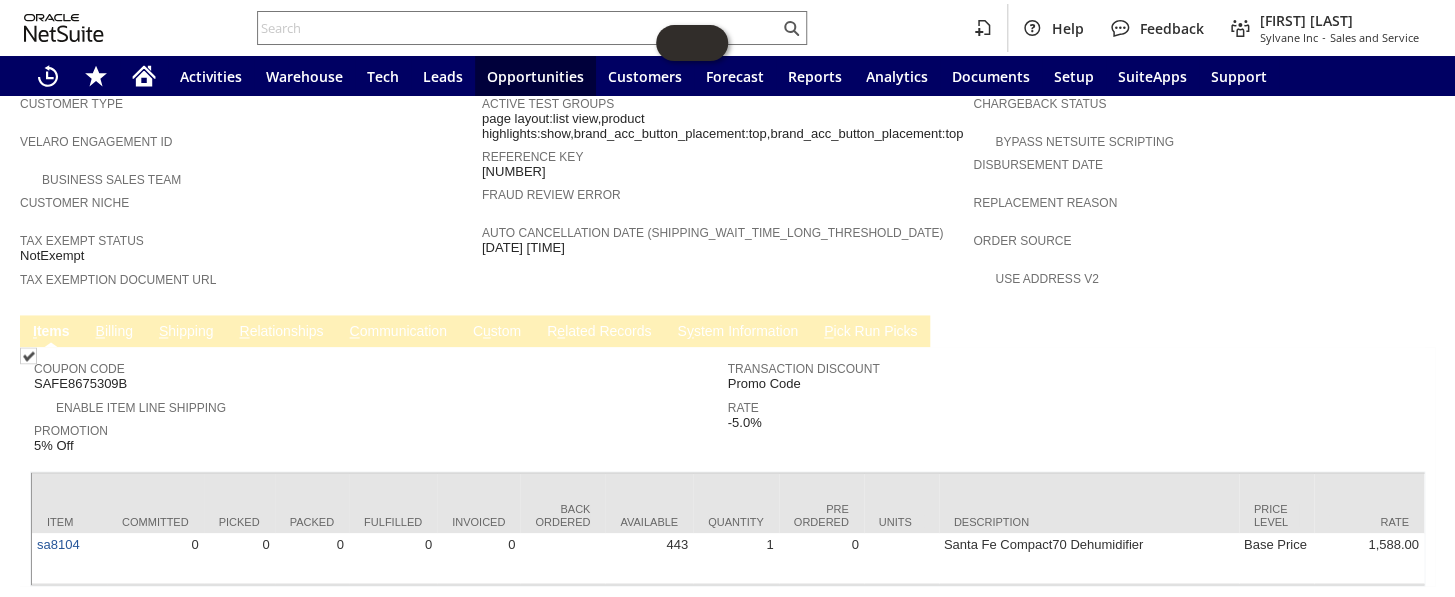 click on "C ommunication" at bounding box center [398, 332] 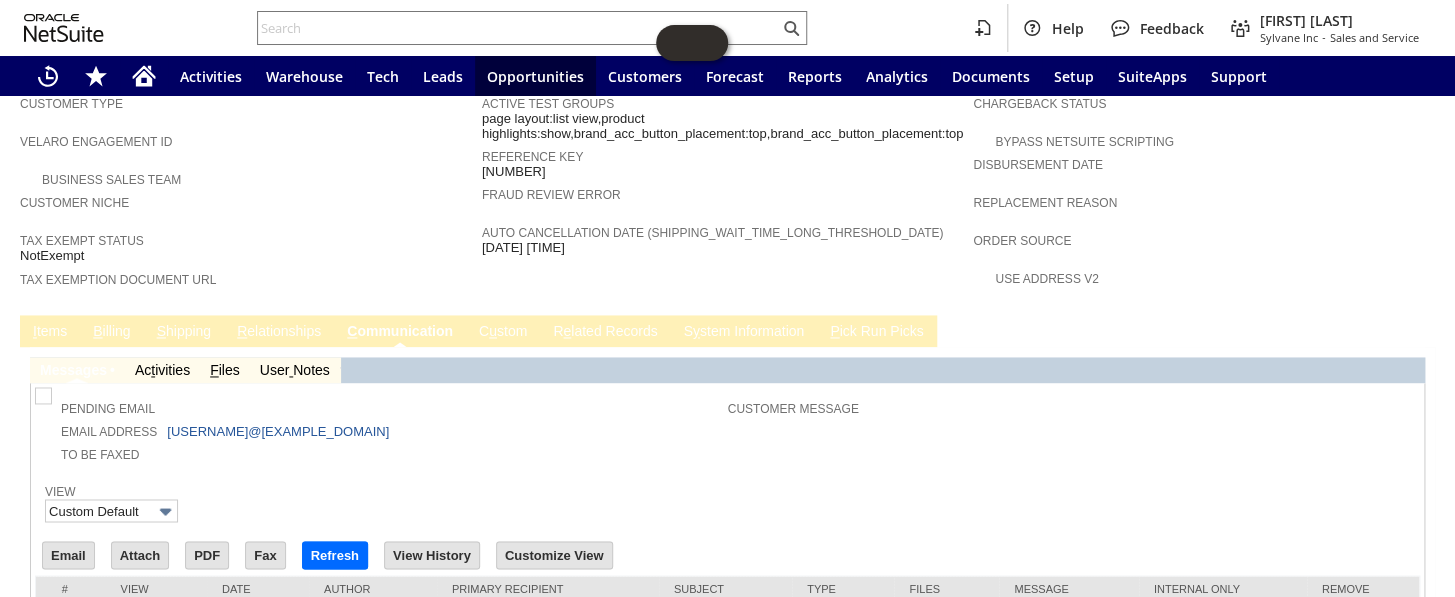 scroll, scrollTop: 0, scrollLeft: 0, axis: both 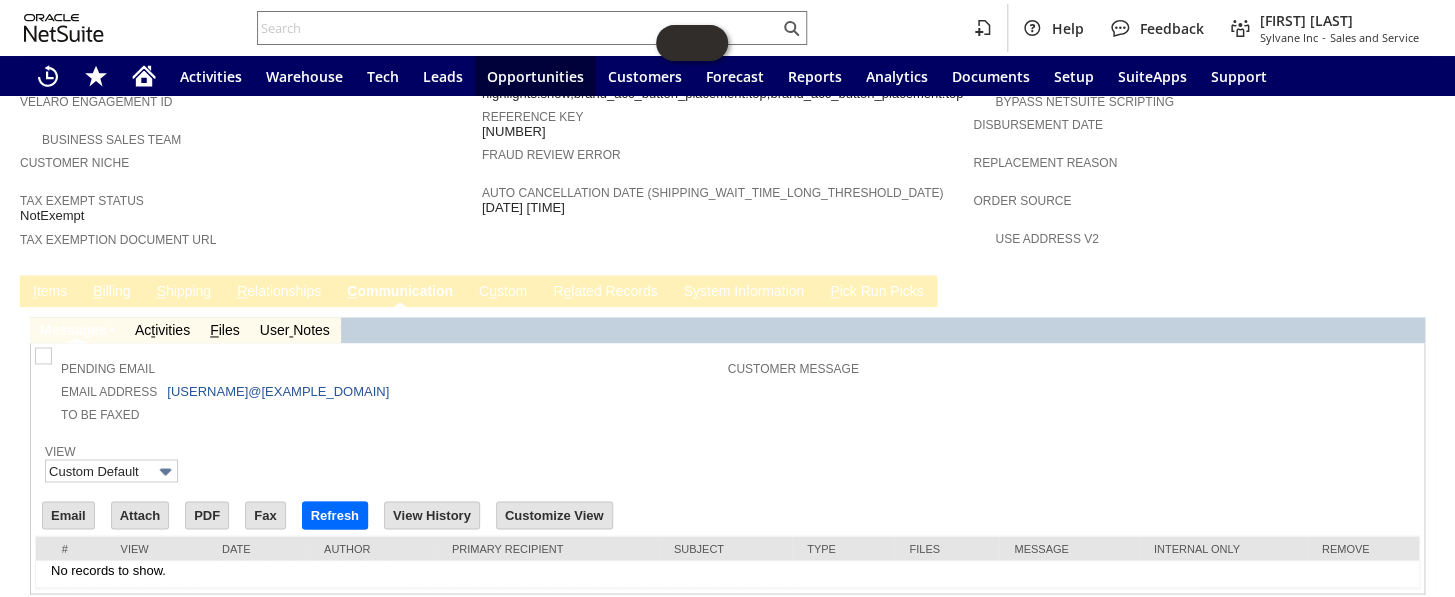 click on "B illing" at bounding box center (111, 292) 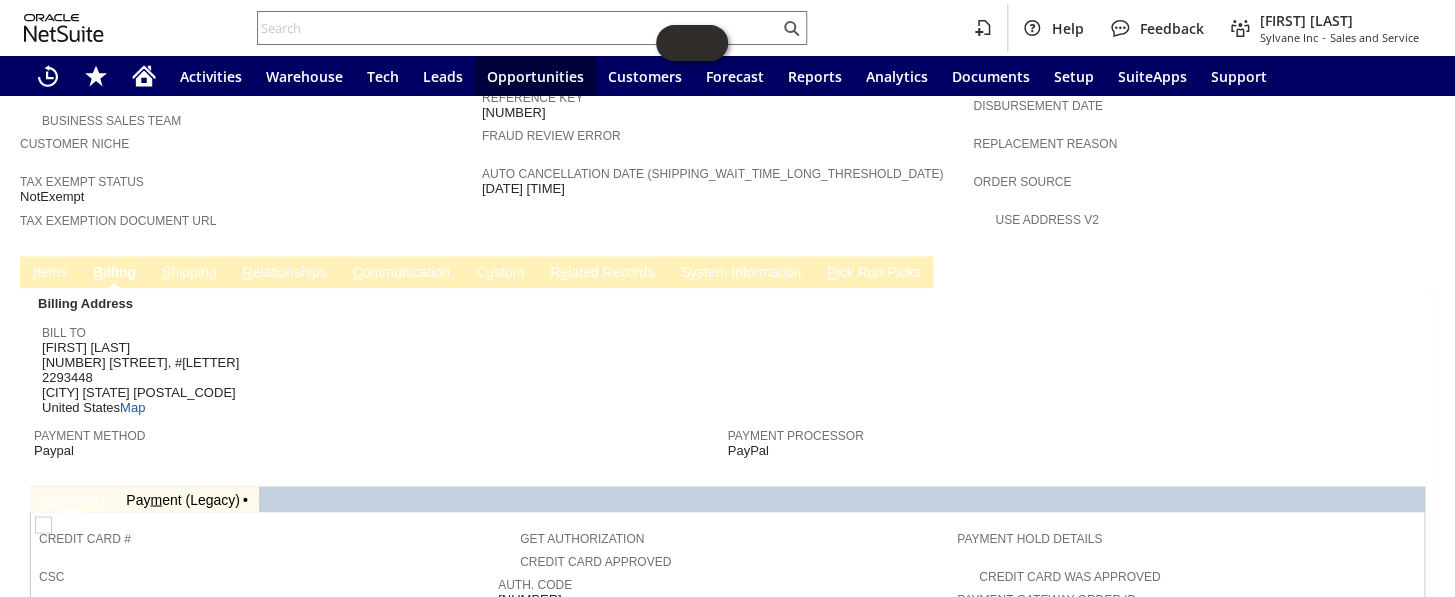 scroll, scrollTop: 1184, scrollLeft: 0, axis: vertical 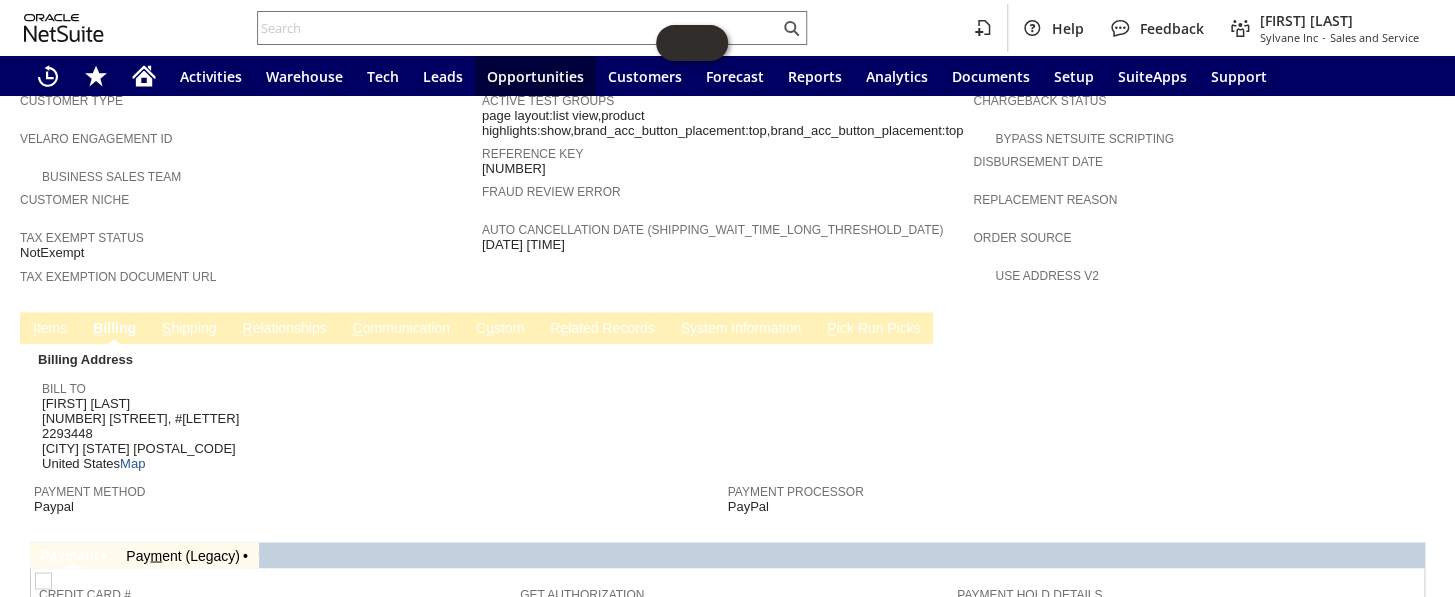 click on "I tems" at bounding box center (50, 329) 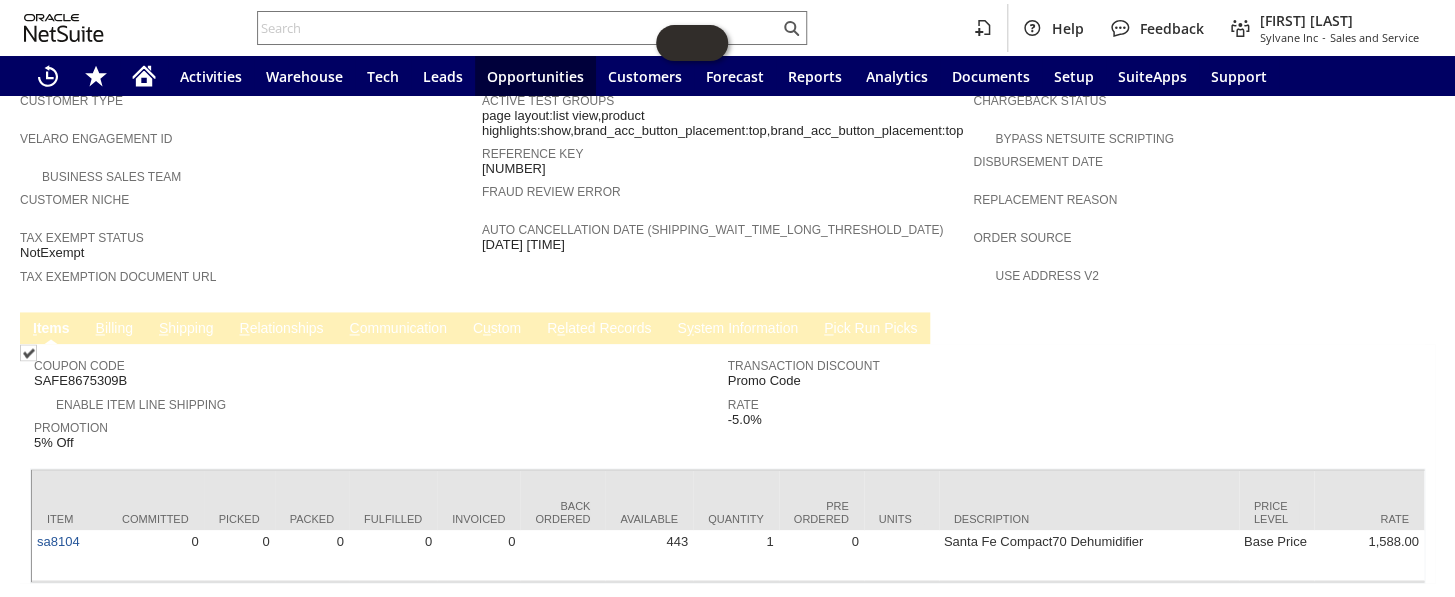 click on "B illing" at bounding box center (114, 329) 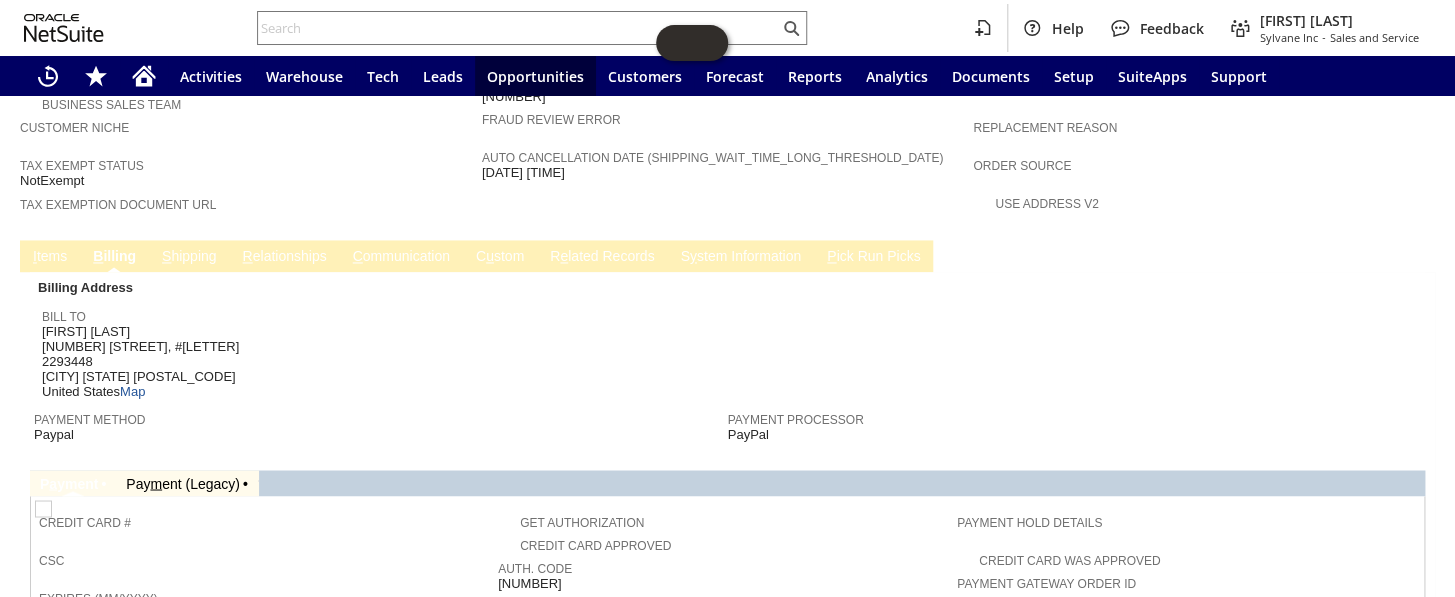 scroll, scrollTop: 1457, scrollLeft: 0, axis: vertical 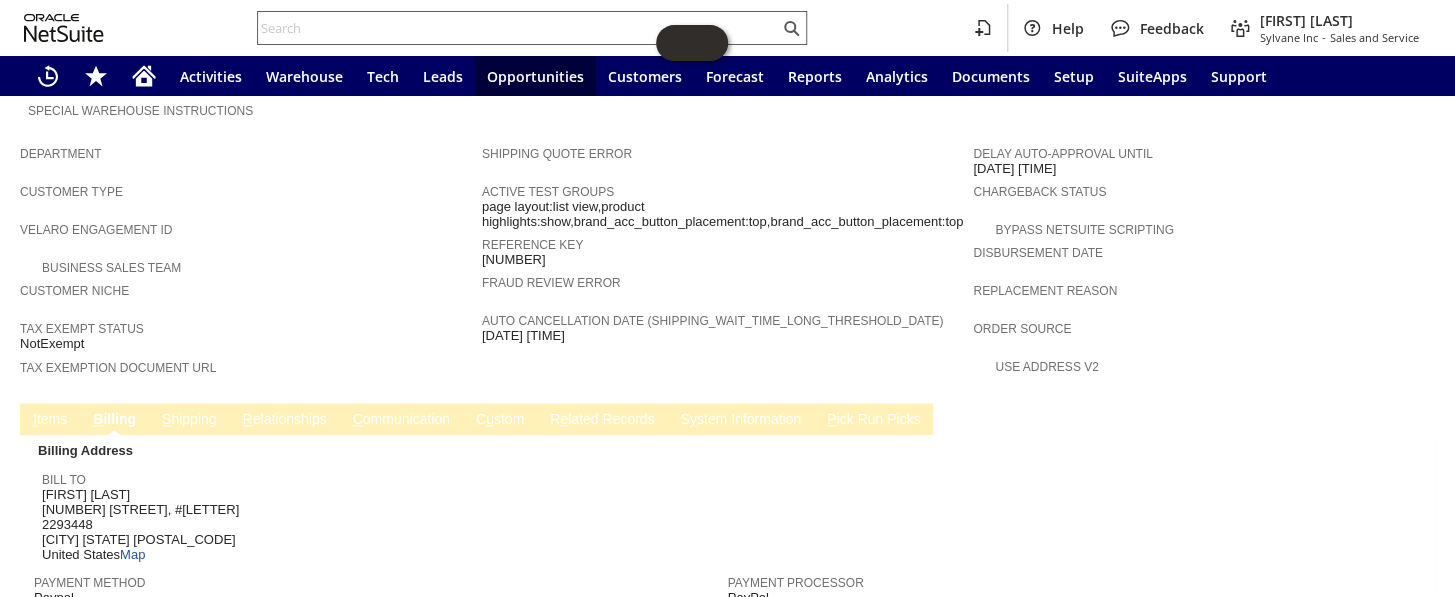 click at bounding box center (518, 28) 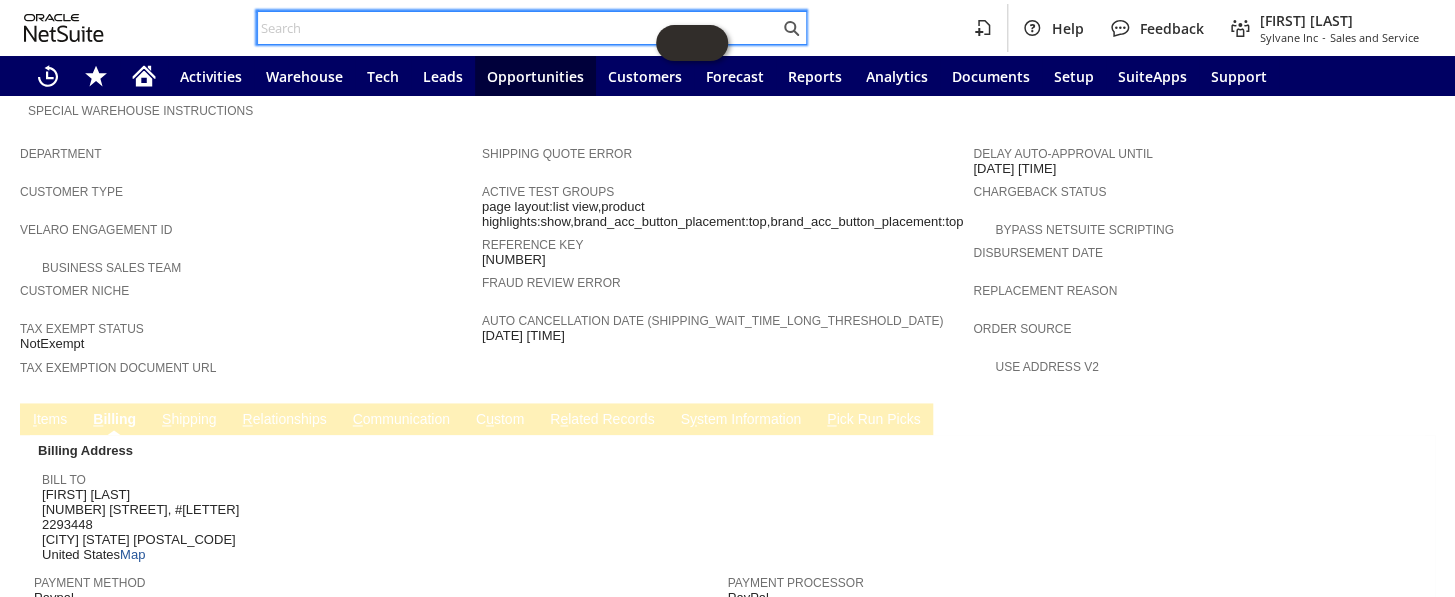 paste on "112-5990839-4772253" 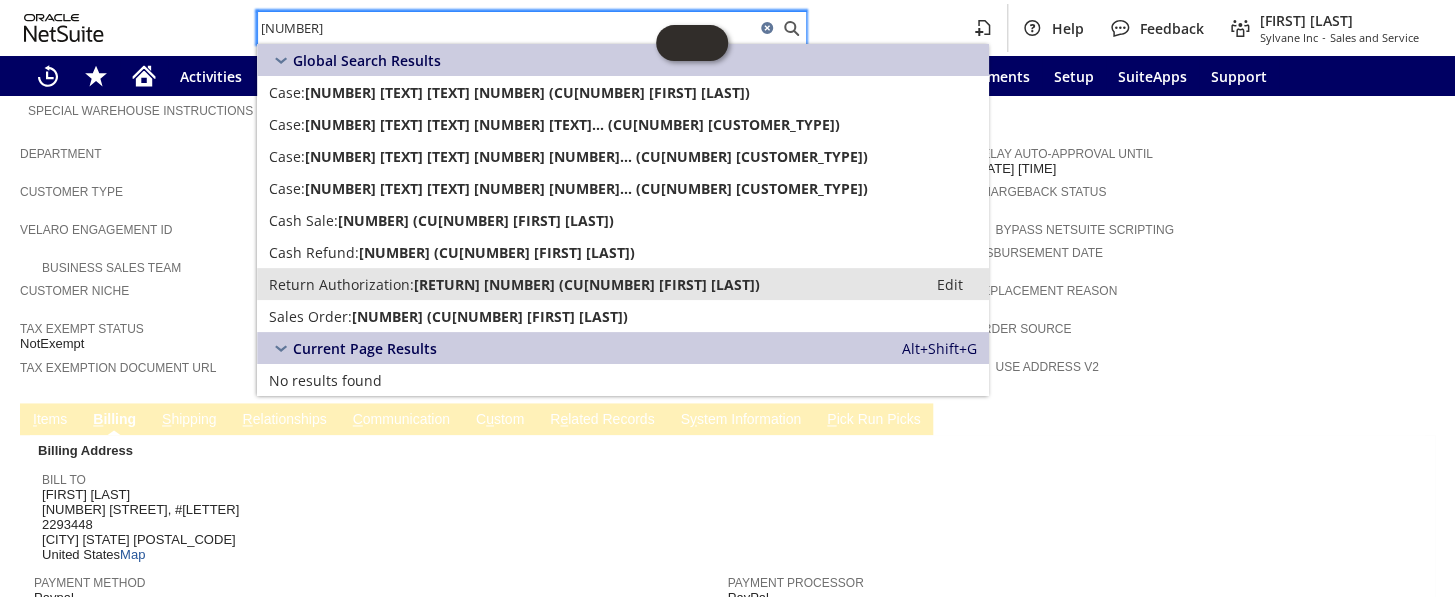 type on "112-5990839-4772253" 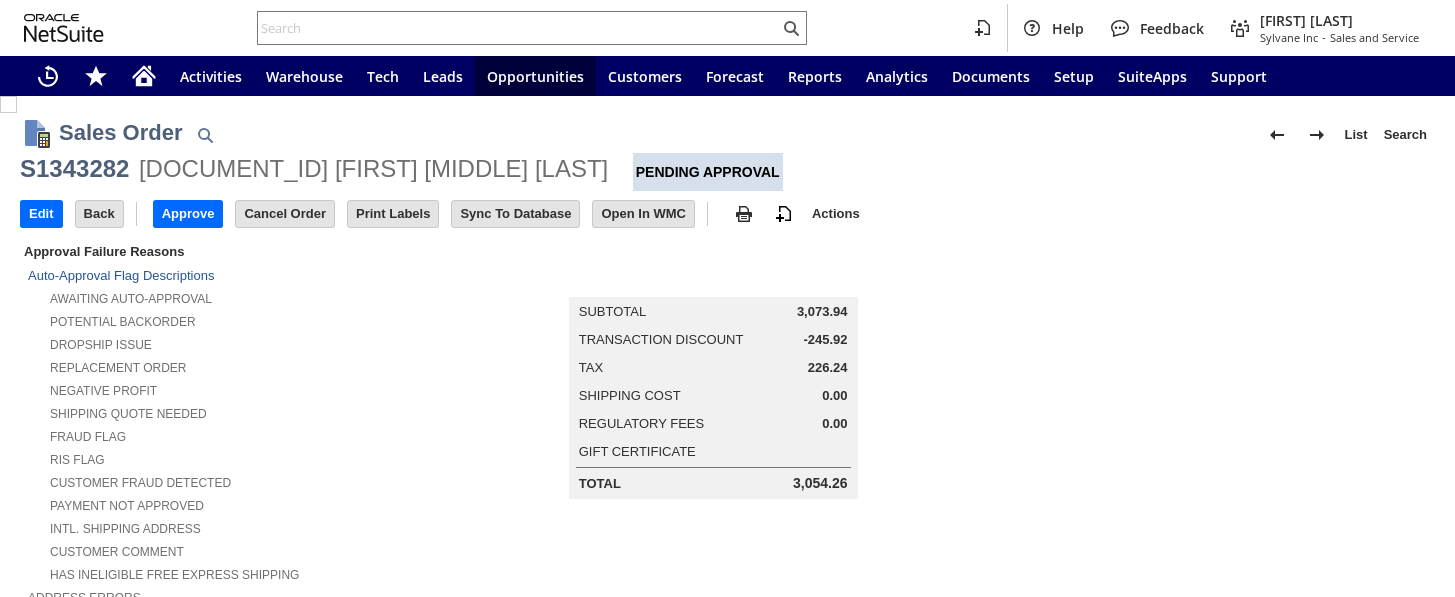 scroll, scrollTop: 0, scrollLeft: 0, axis: both 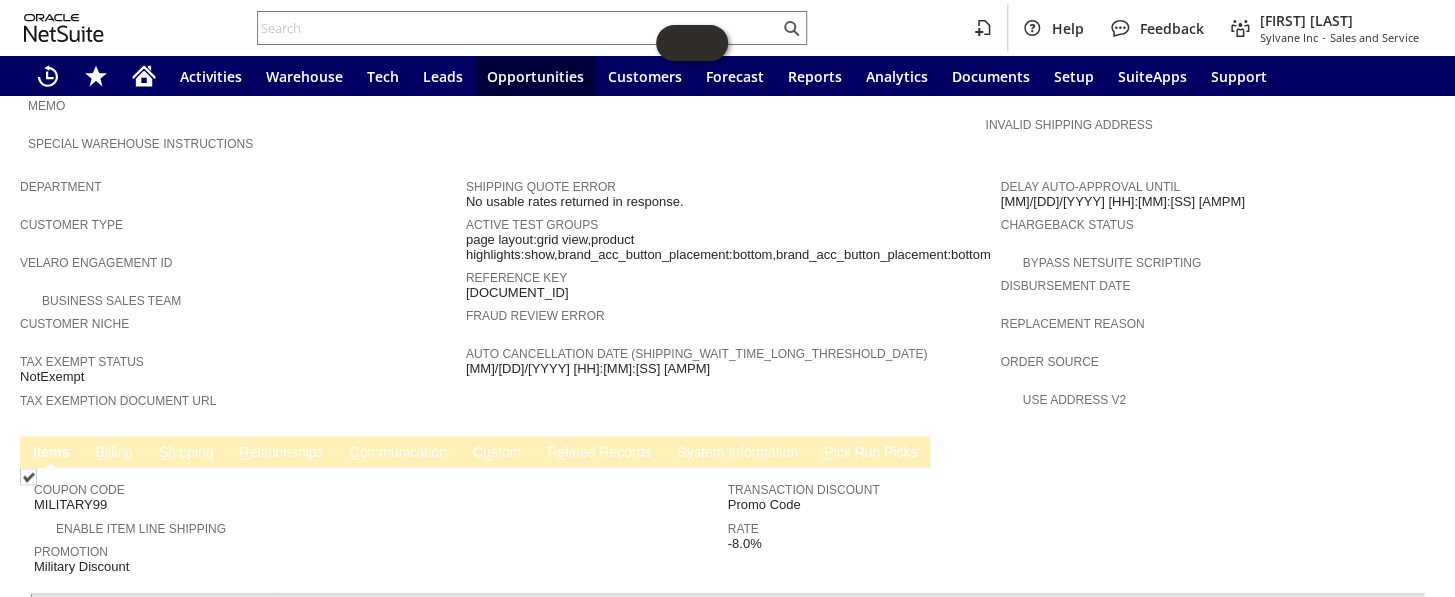 click on "B illing" at bounding box center [114, 453] 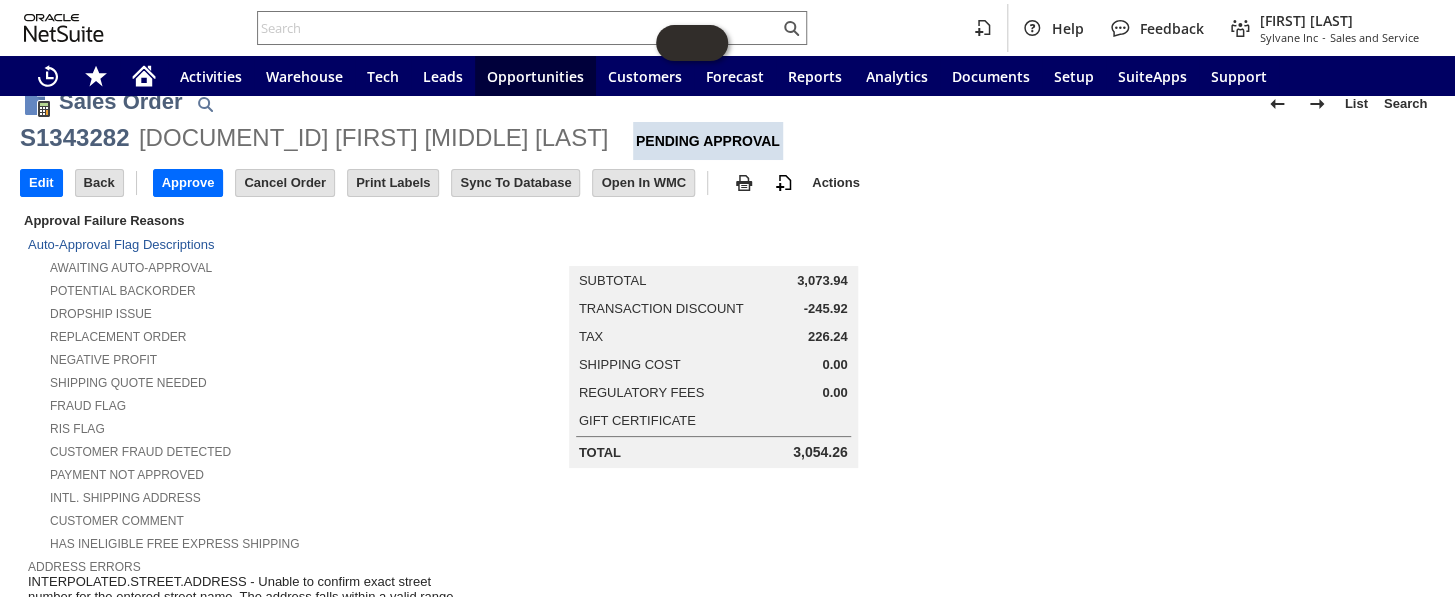 scroll, scrollTop: 0, scrollLeft: 0, axis: both 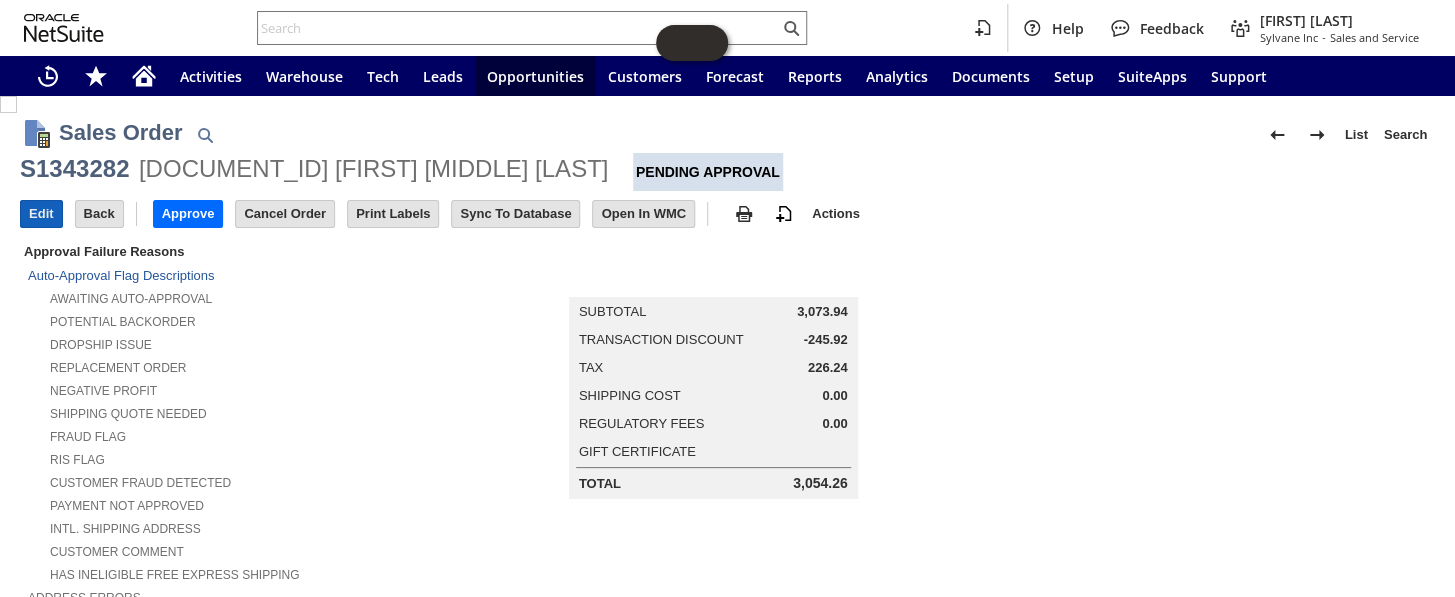 click on "Edit" at bounding box center [41, 214] 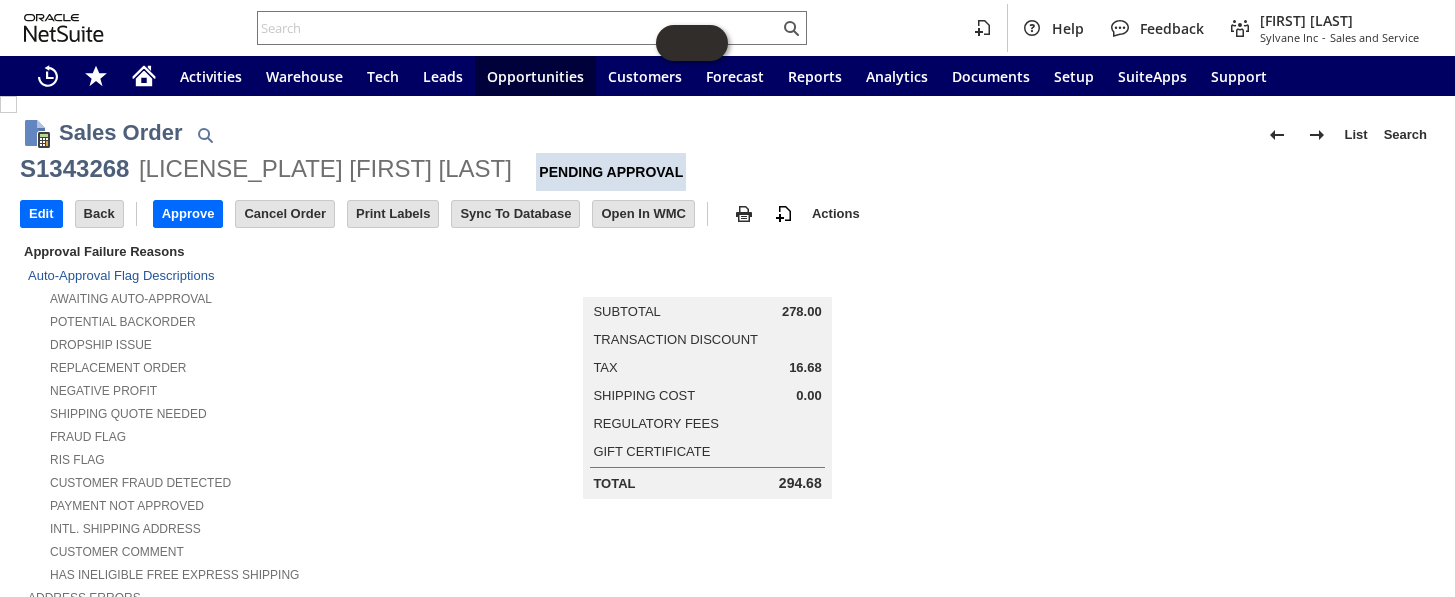 scroll, scrollTop: 0, scrollLeft: 0, axis: both 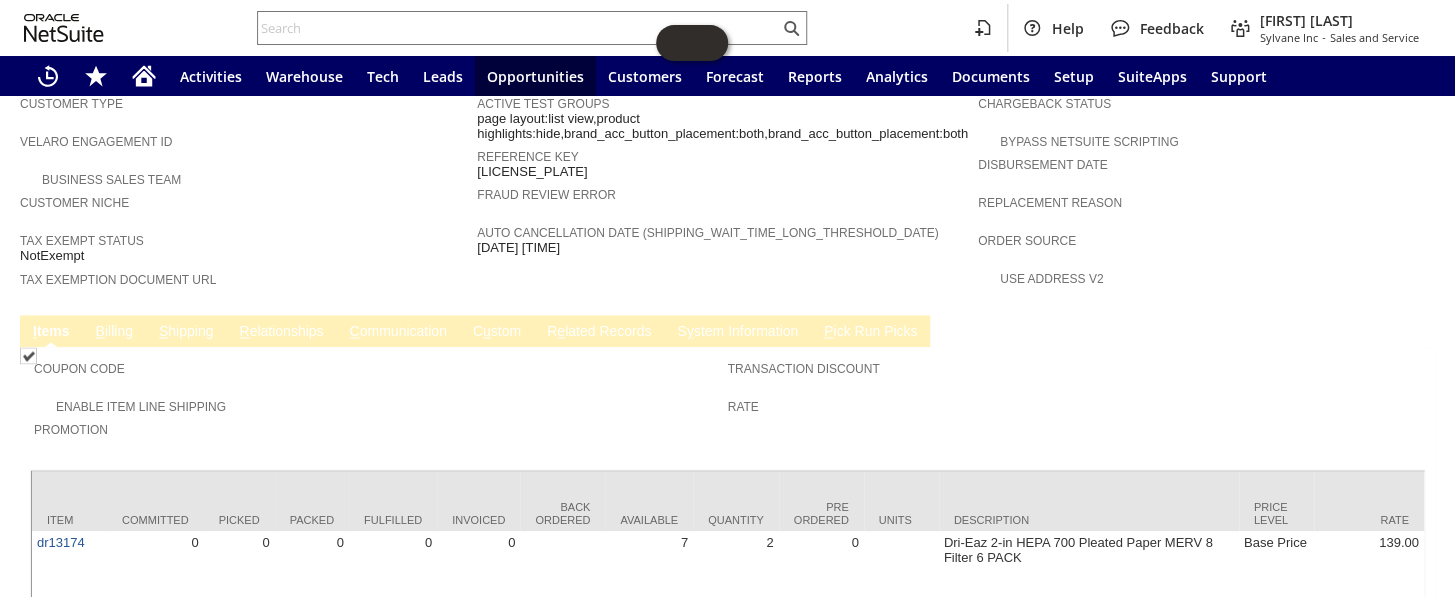 click on "B illing" at bounding box center [114, 332] 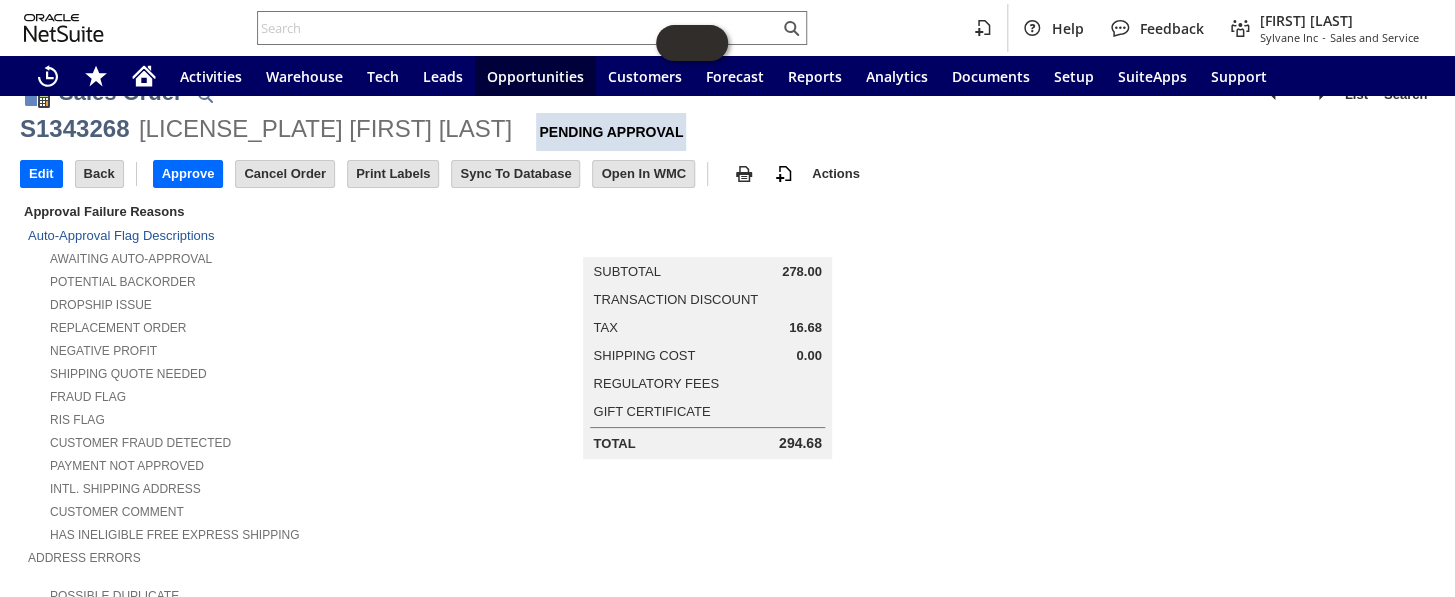 scroll, scrollTop: 0, scrollLeft: 0, axis: both 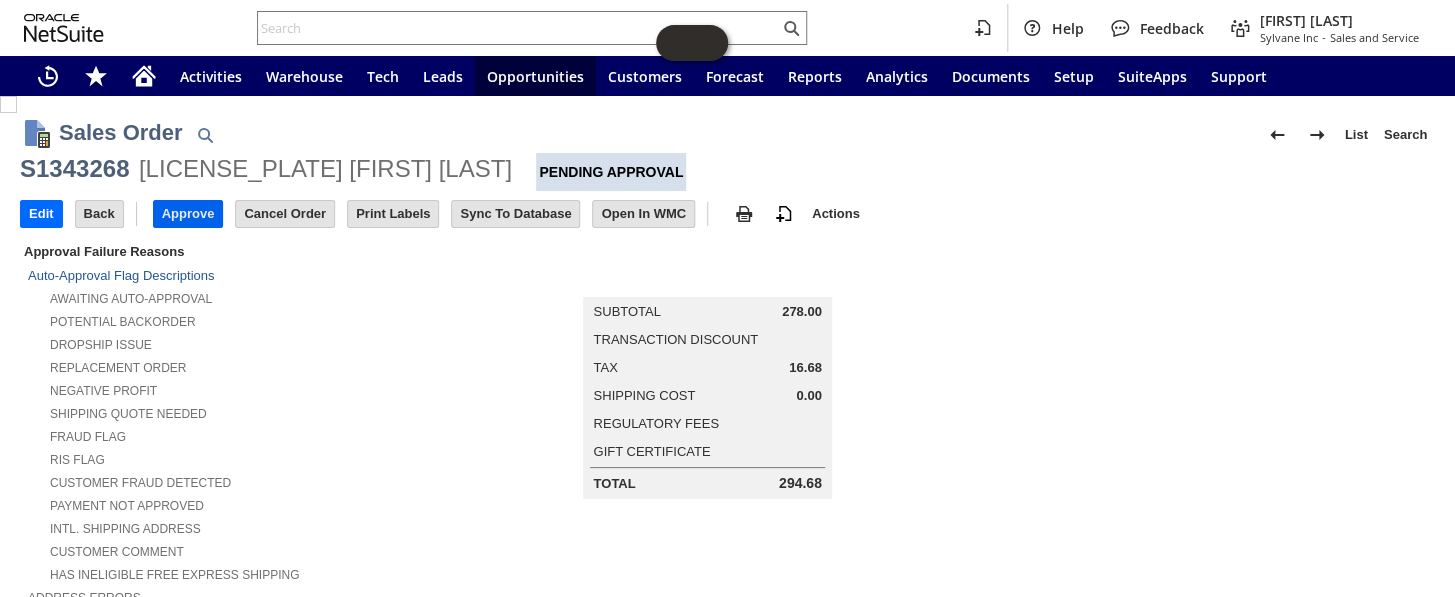 click on "Approve" at bounding box center (188, 214) 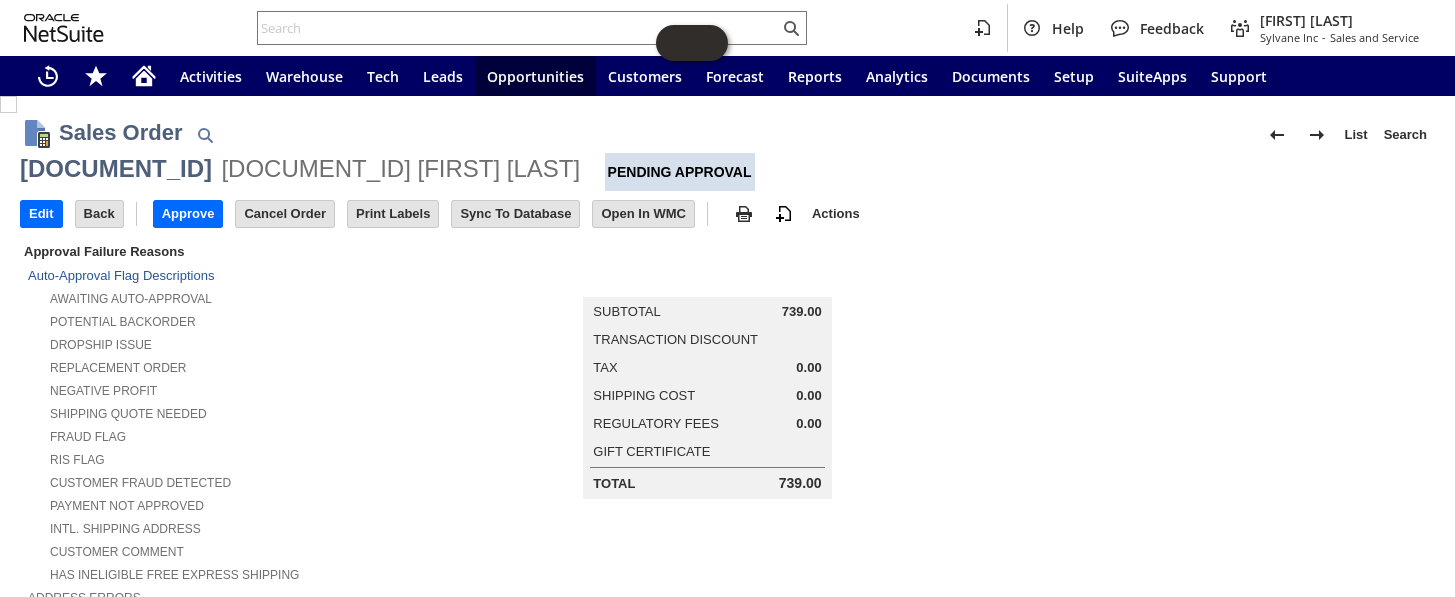 scroll, scrollTop: 0, scrollLeft: 0, axis: both 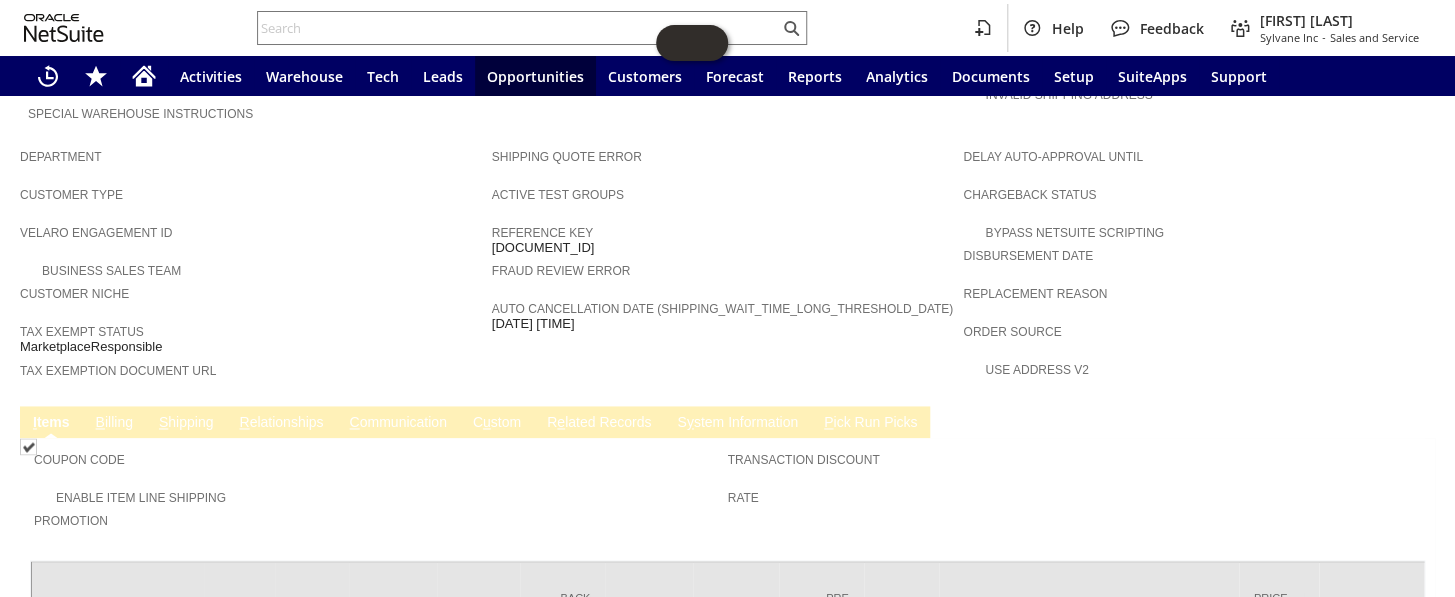 click on "B illing" at bounding box center [114, 423] 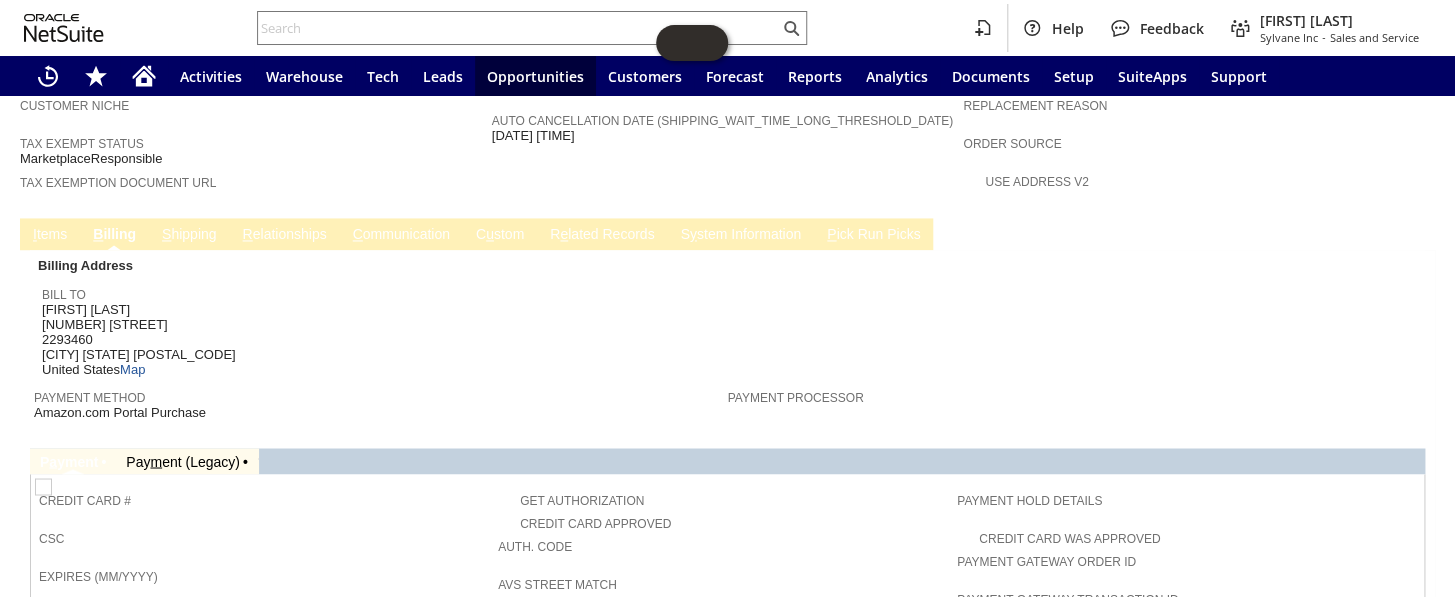 scroll, scrollTop: 1275, scrollLeft: 0, axis: vertical 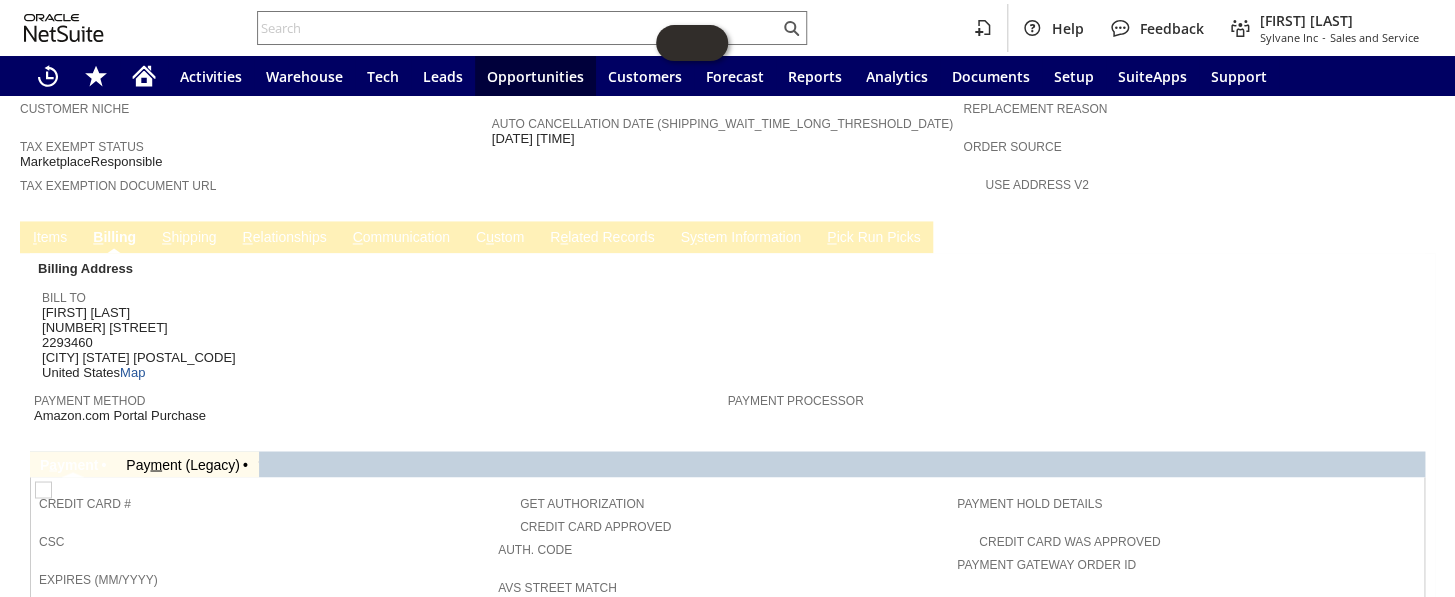click on "I tems" at bounding box center (50, 238) 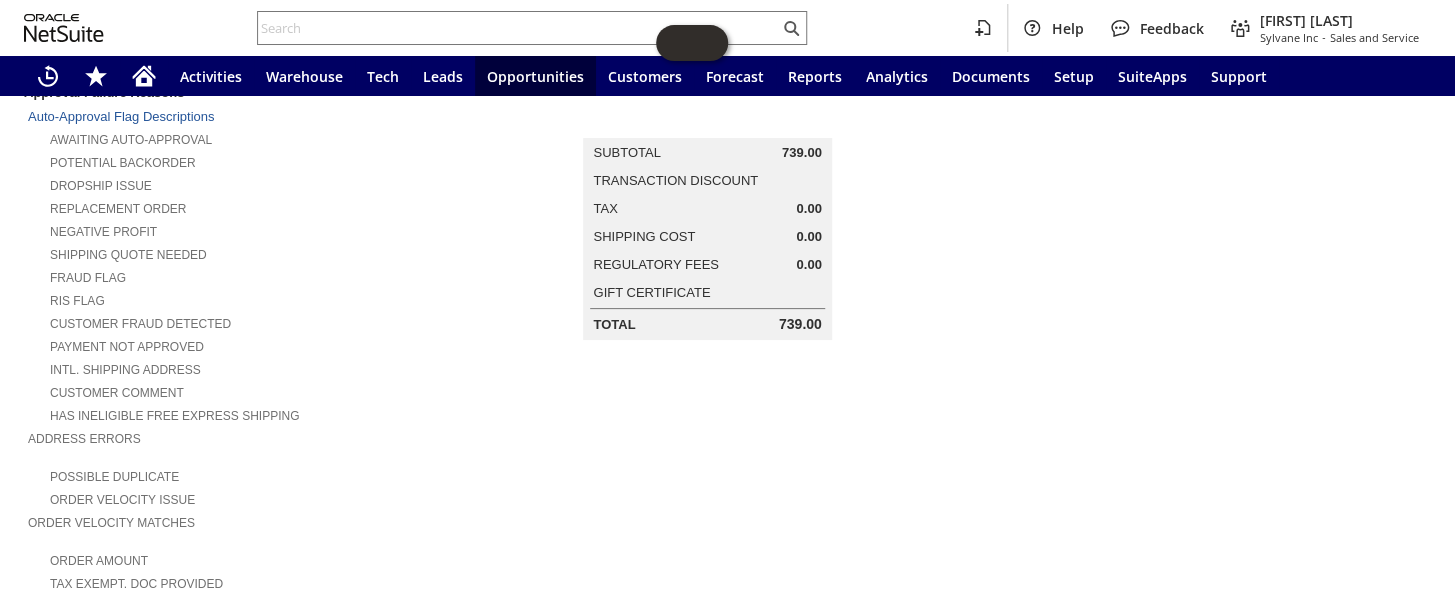 scroll, scrollTop: 93, scrollLeft: 0, axis: vertical 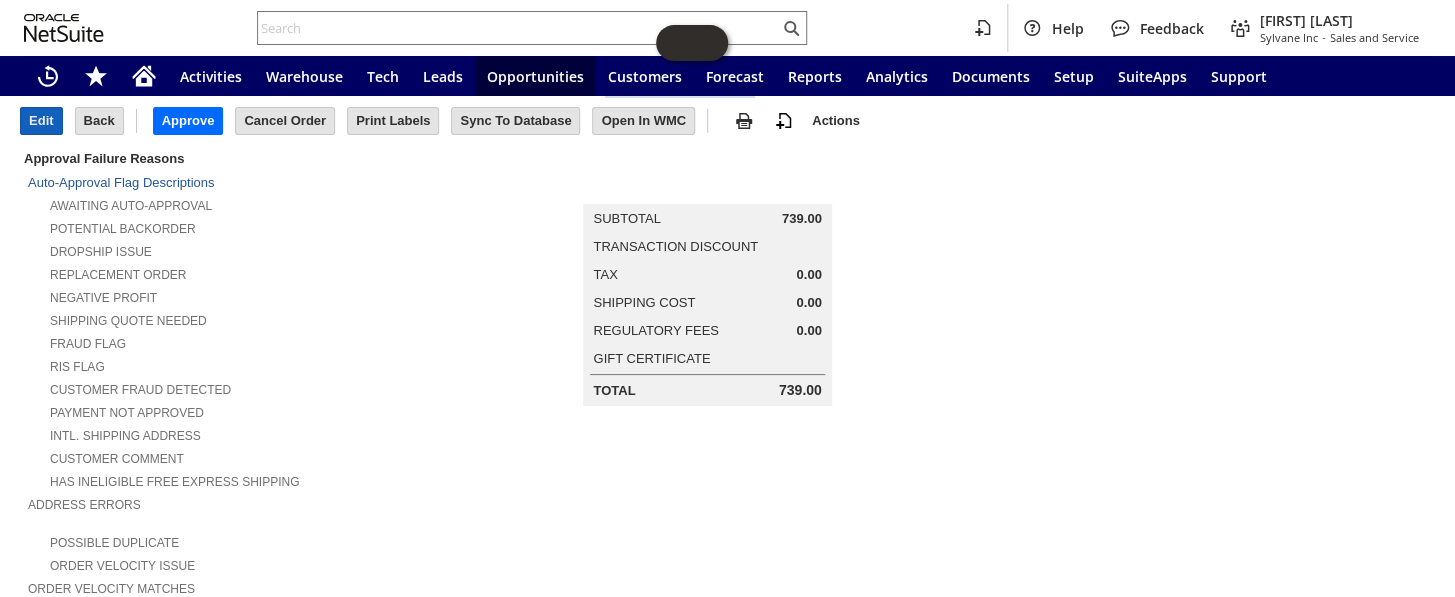 click on "Edit" at bounding box center [41, 121] 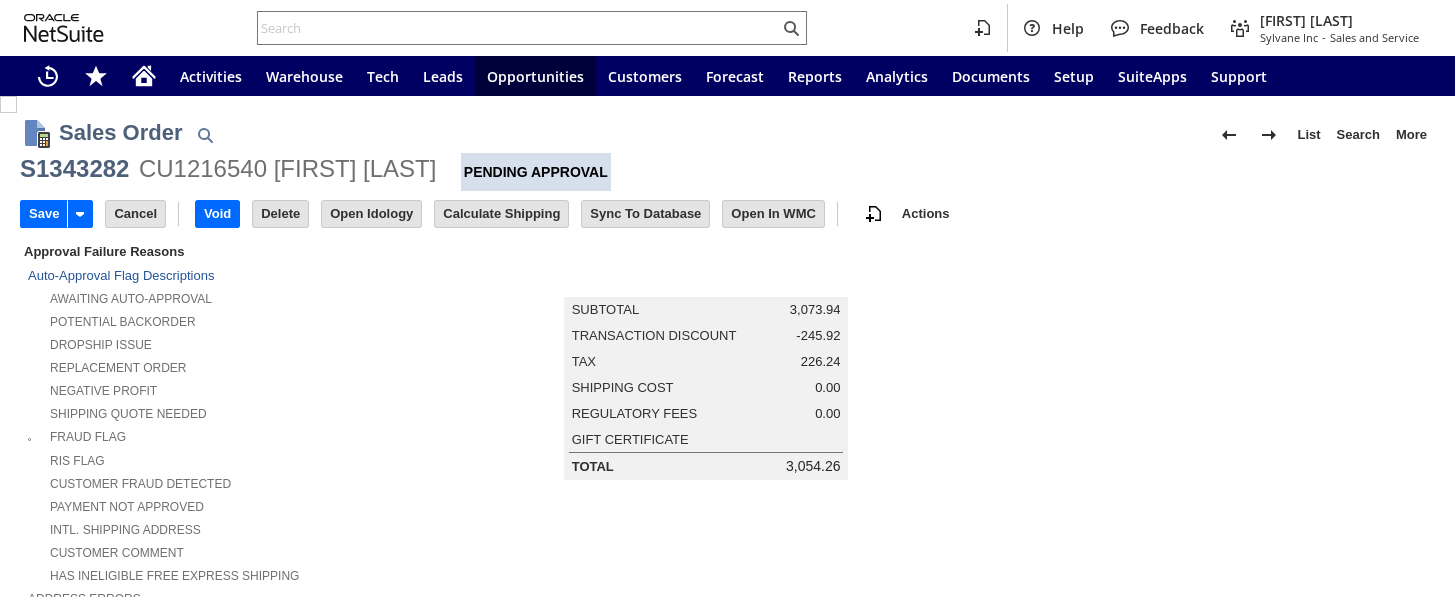 scroll, scrollTop: 0, scrollLeft: 0, axis: both 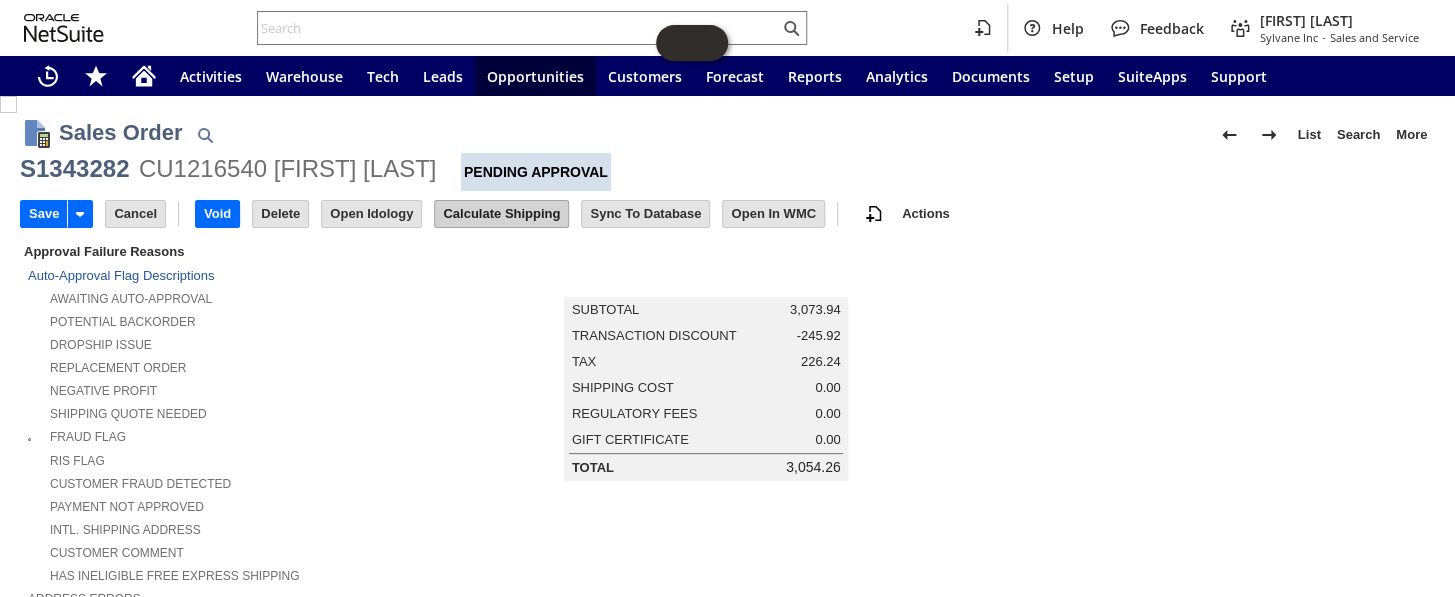 click on "Calculate Shipping" at bounding box center (501, 214) 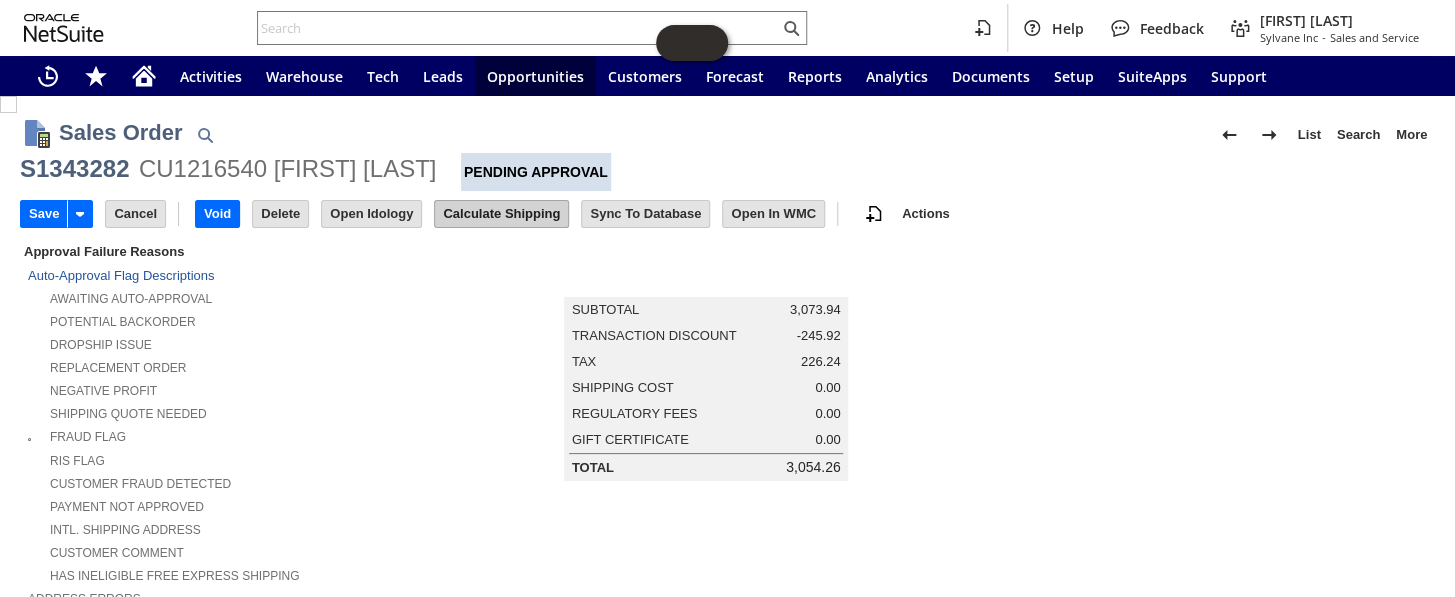 type 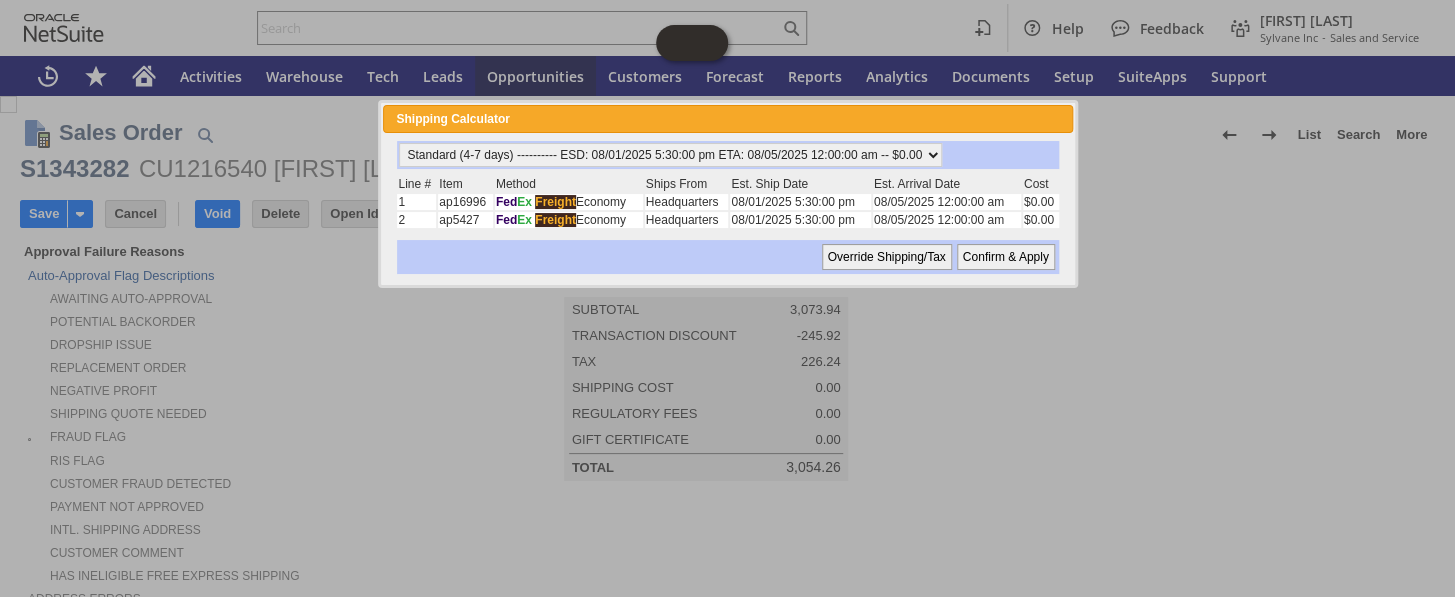 click on "Confirm & Apply" at bounding box center (1006, 257) 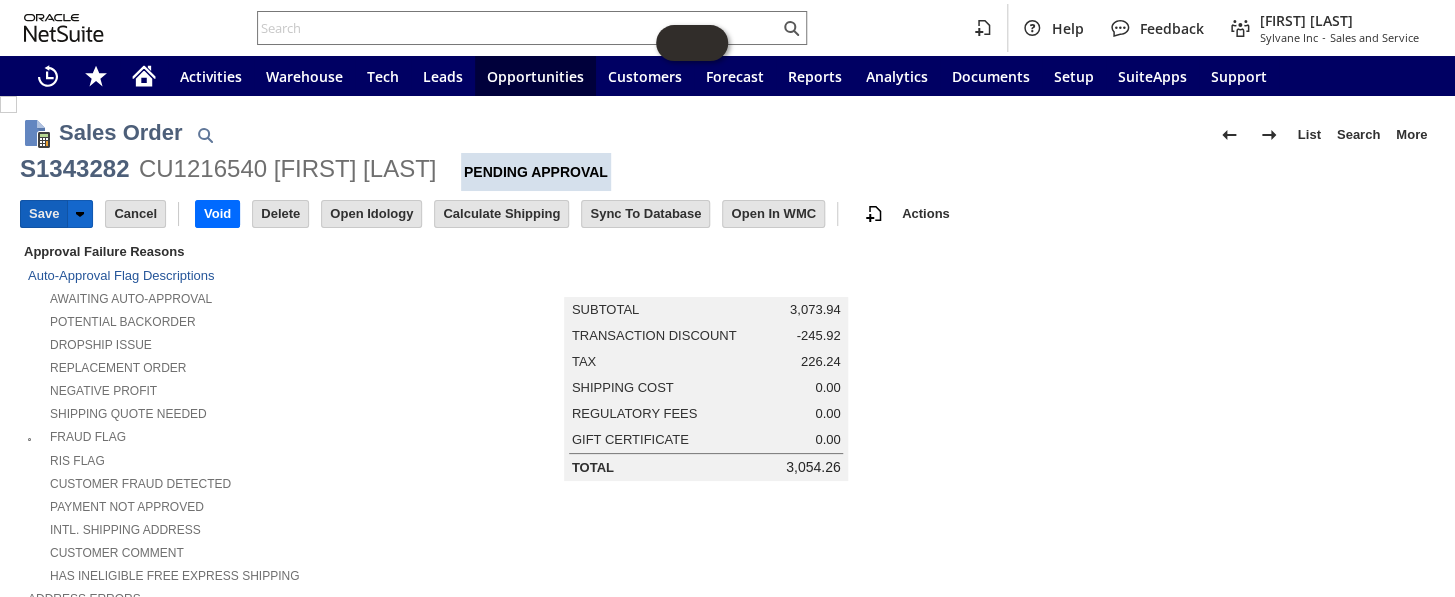 click on "Save" at bounding box center [44, 214] 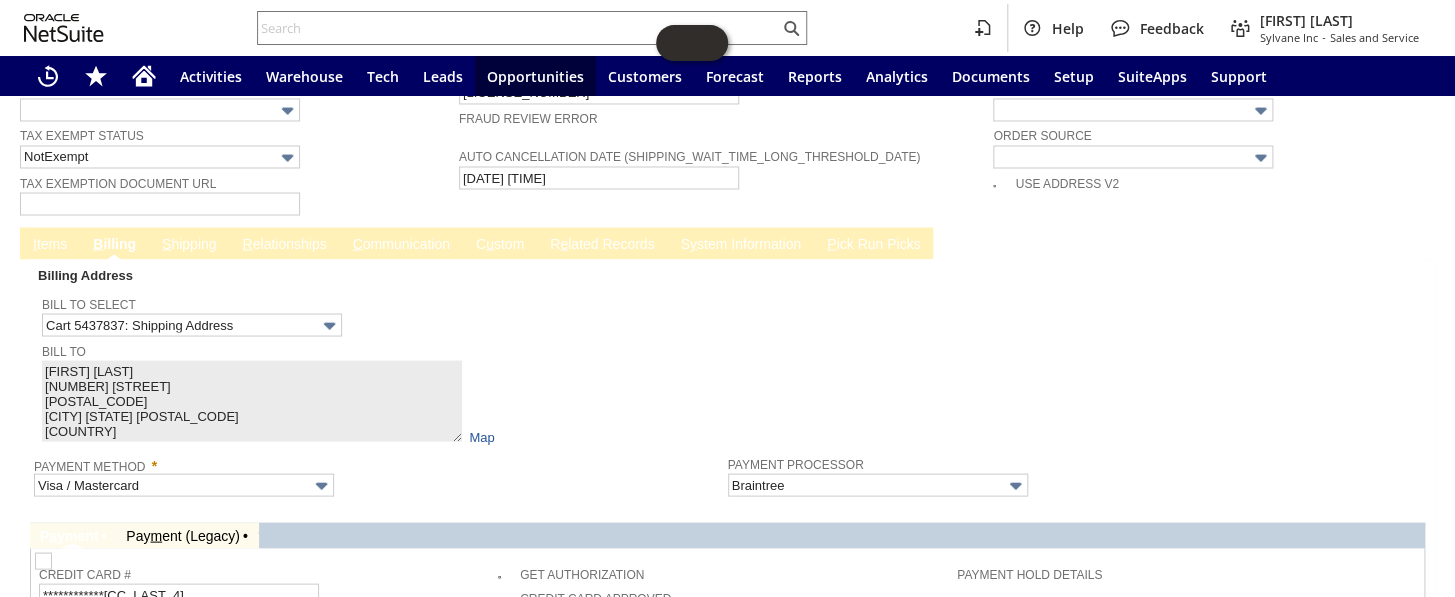 scroll, scrollTop: 1437, scrollLeft: 0, axis: vertical 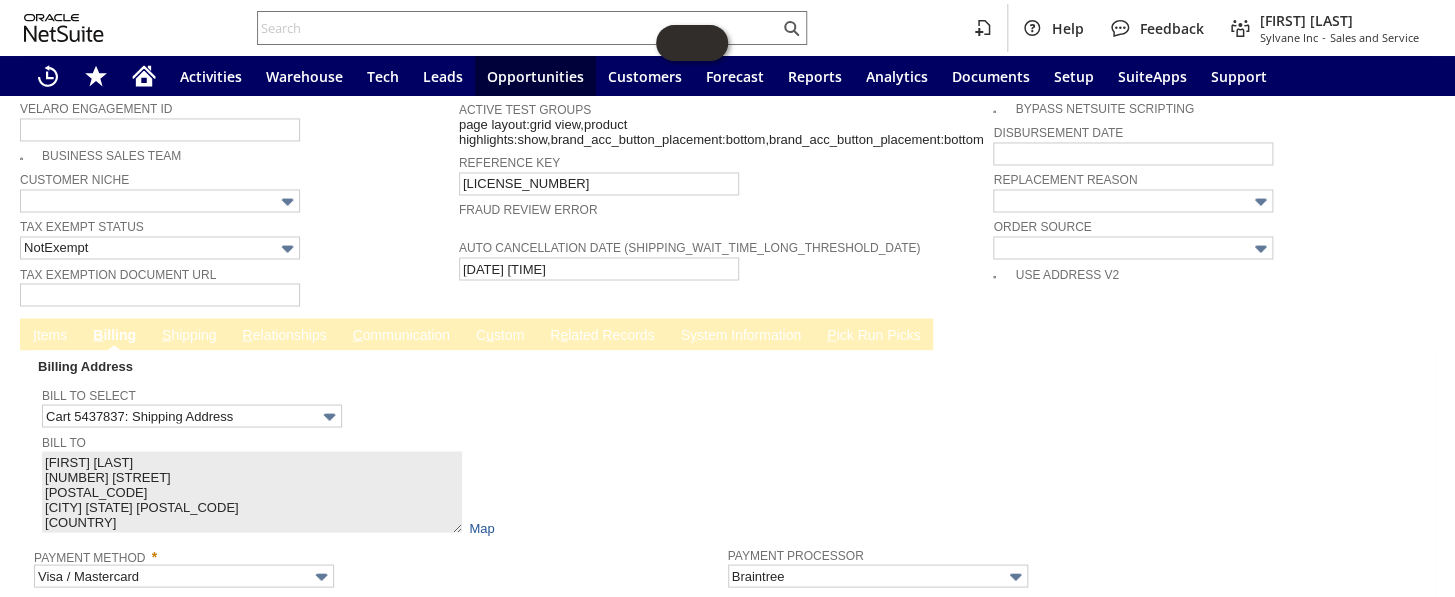 click on "I tems" at bounding box center [50, 334] 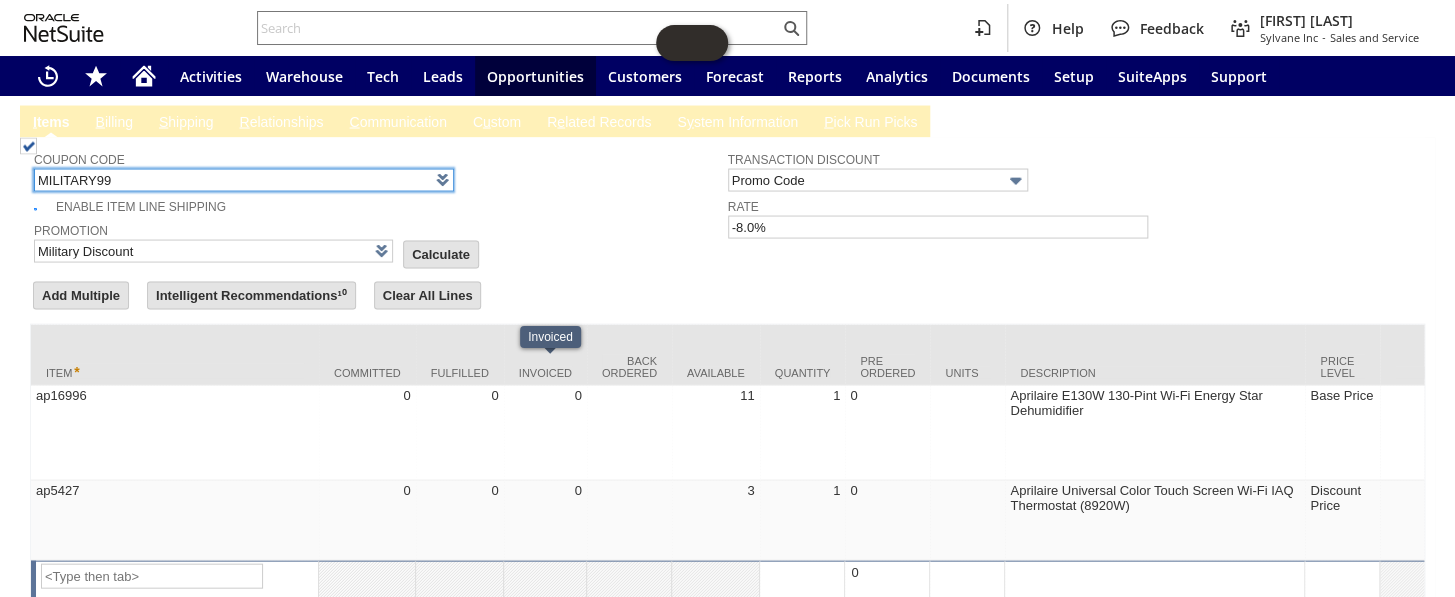 scroll, scrollTop: 1619, scrollLeft: 0, axis: vertical 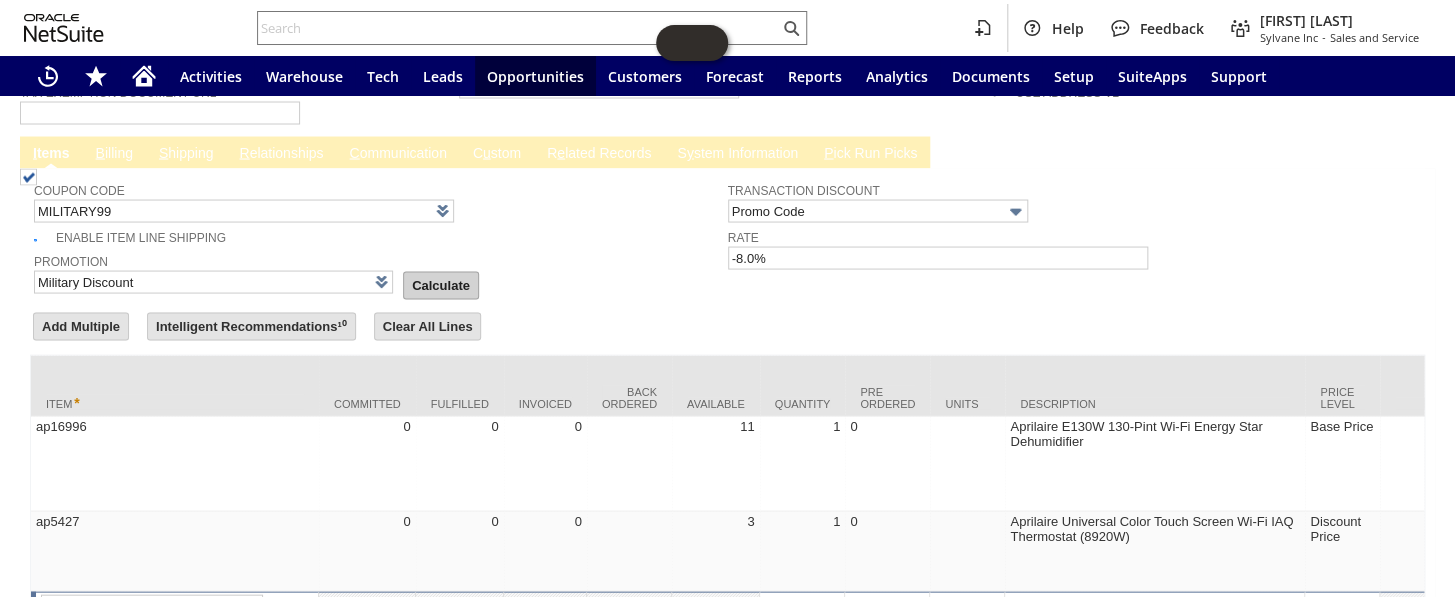 click on "Calculate" at bounding box center [441, 285] 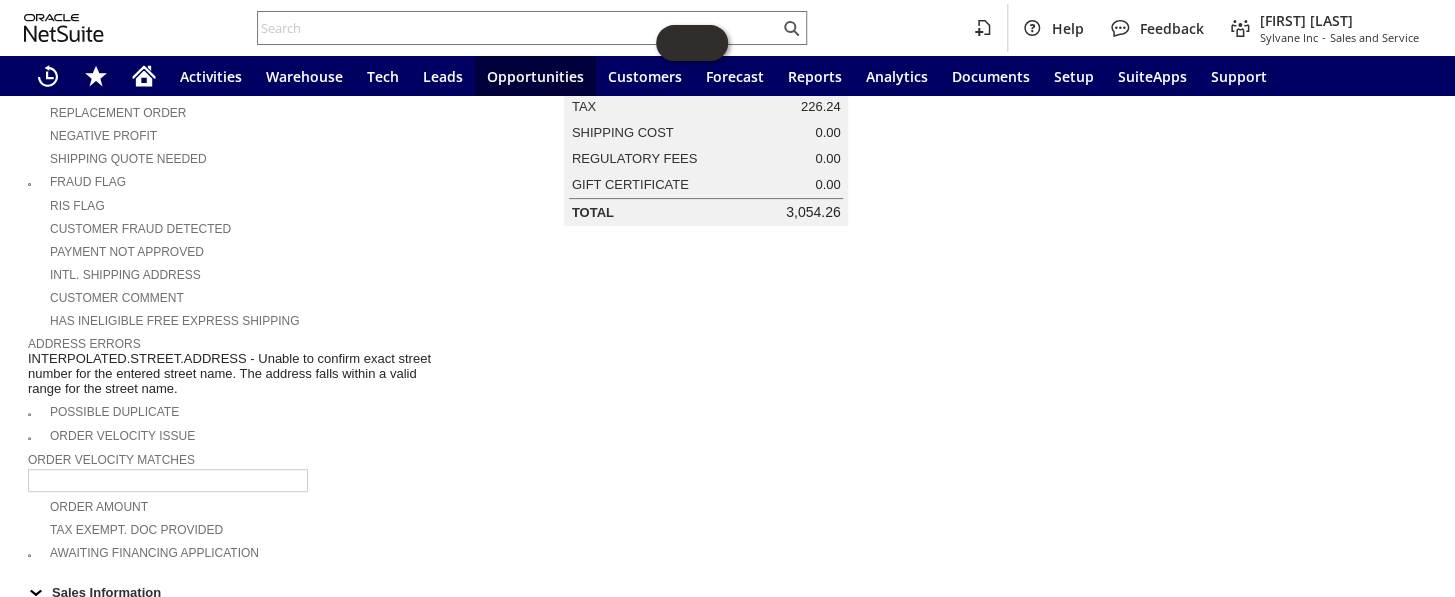 scroll, scrollTop: 0, scrollLeft: 0, axis: both 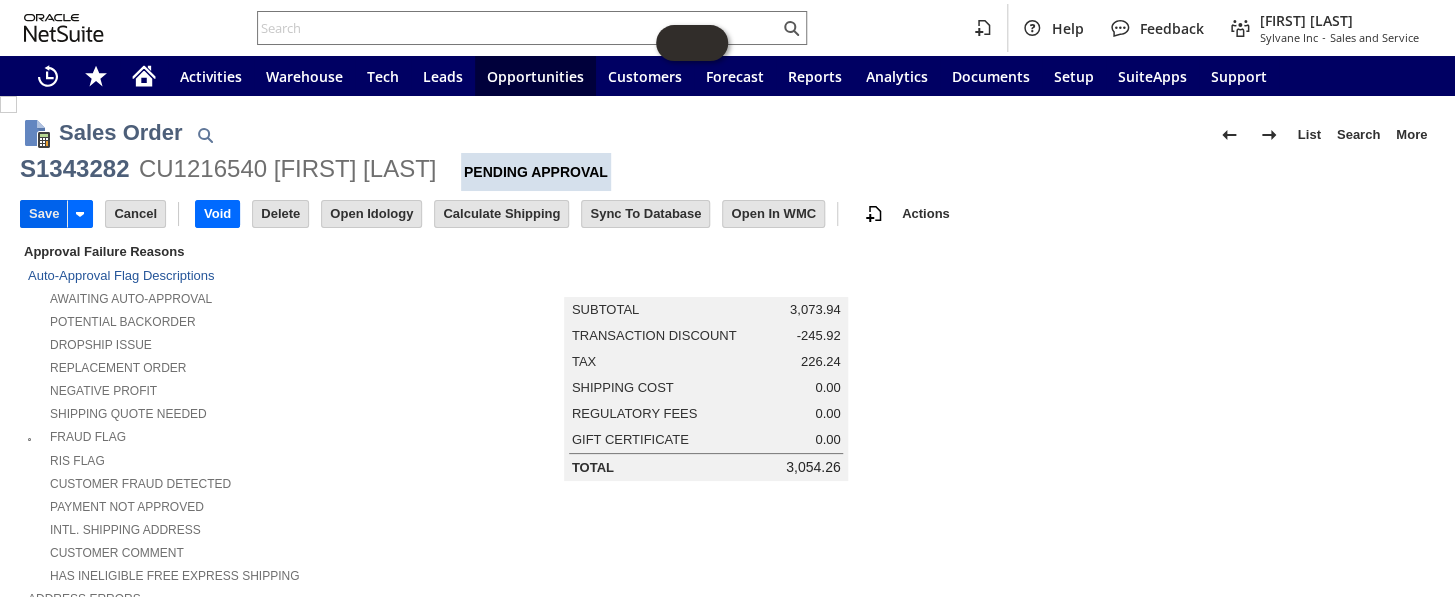 click on "Save" at bounding box center [44, 214] 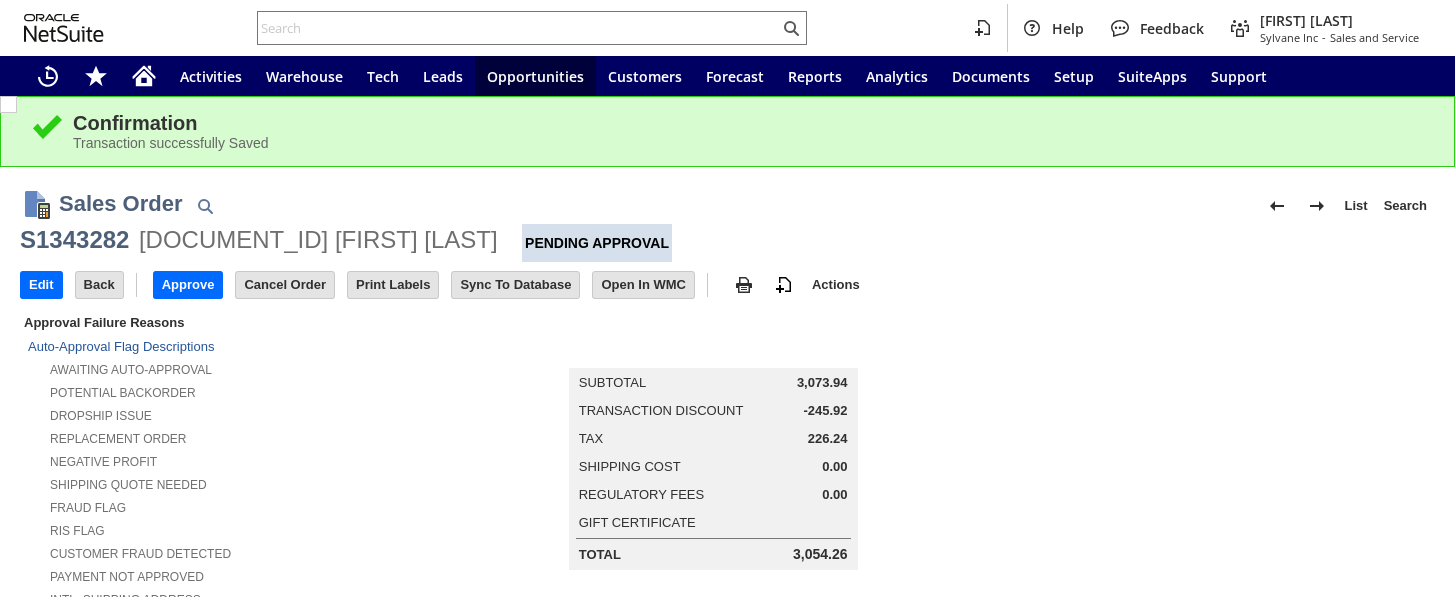 scroll, scrollTop: 0, scrollLeft: 0, axis: both 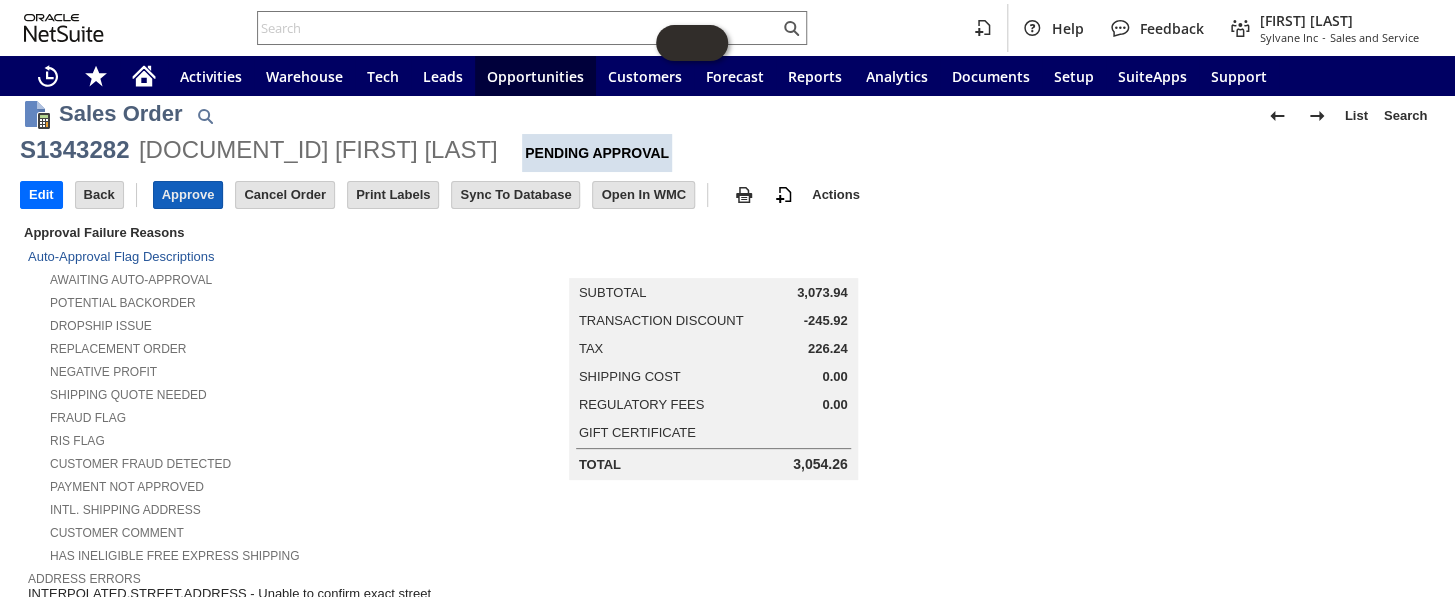 click on "Approve" at bounding box center [188, 195] 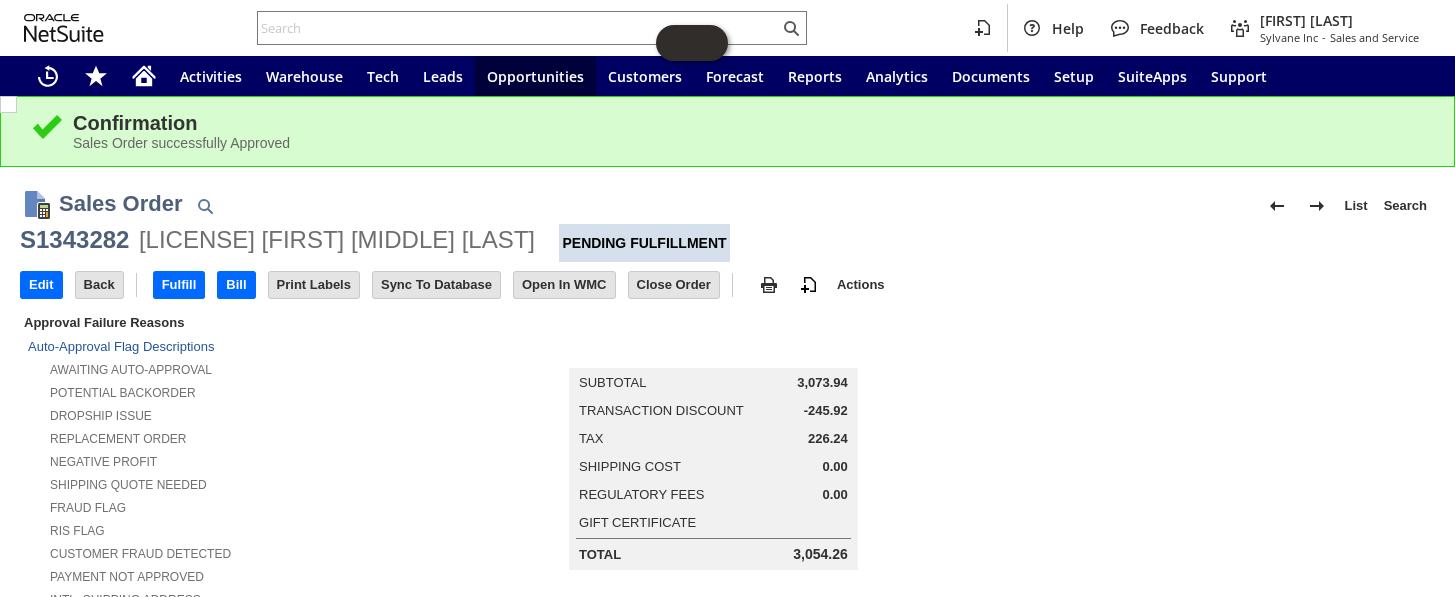scroll, scrollTop: 0, scrollLeft: 0, axis: both 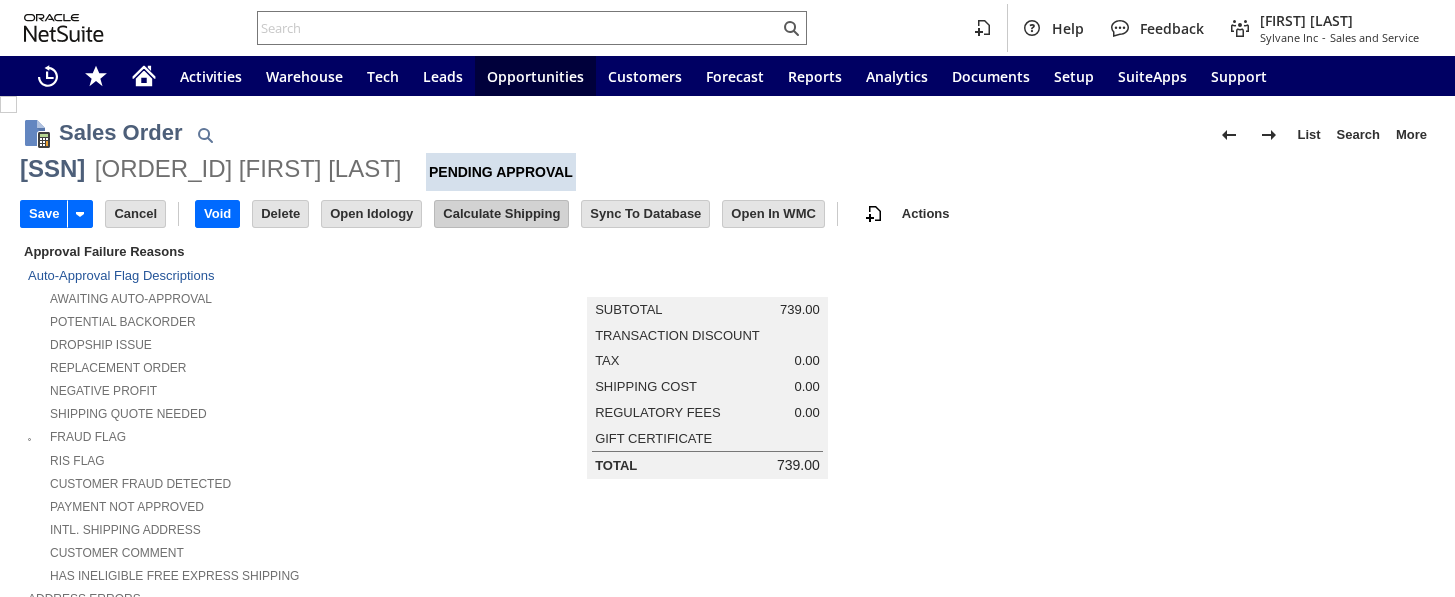 click on "Calculate Shipping" at bounding box center (501, 214) 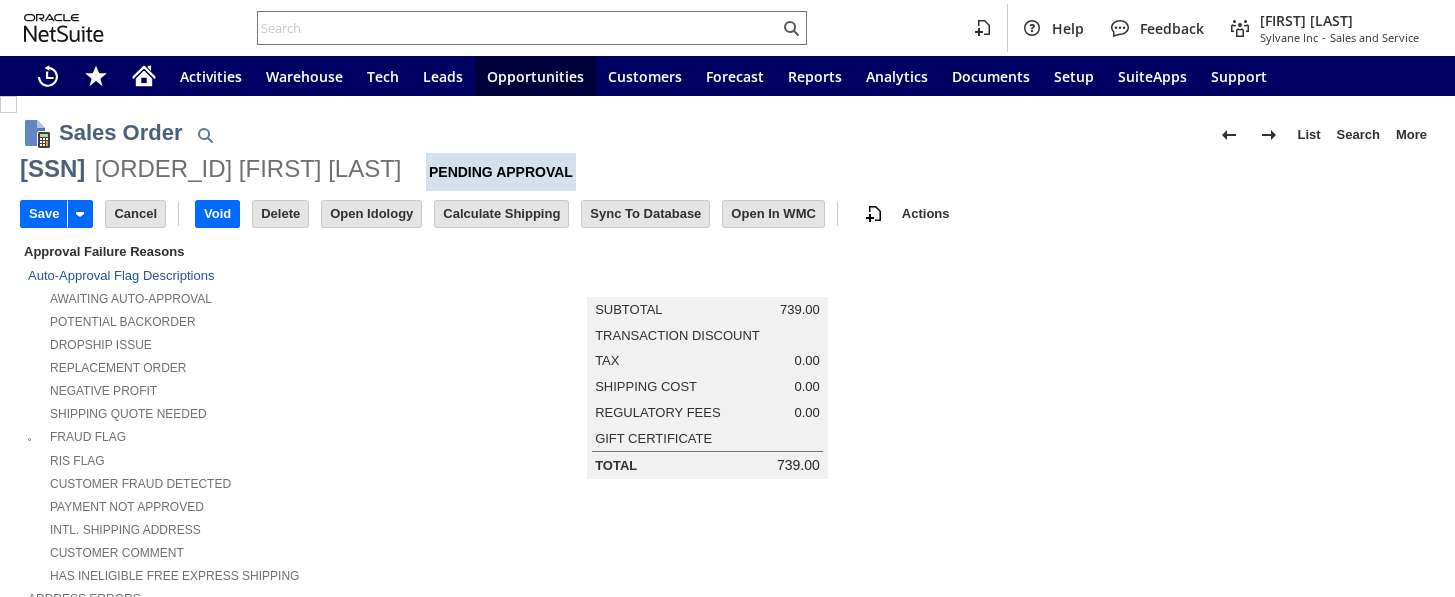 scroll, scrollTop: 0, scrollLeft: 0, axis: both 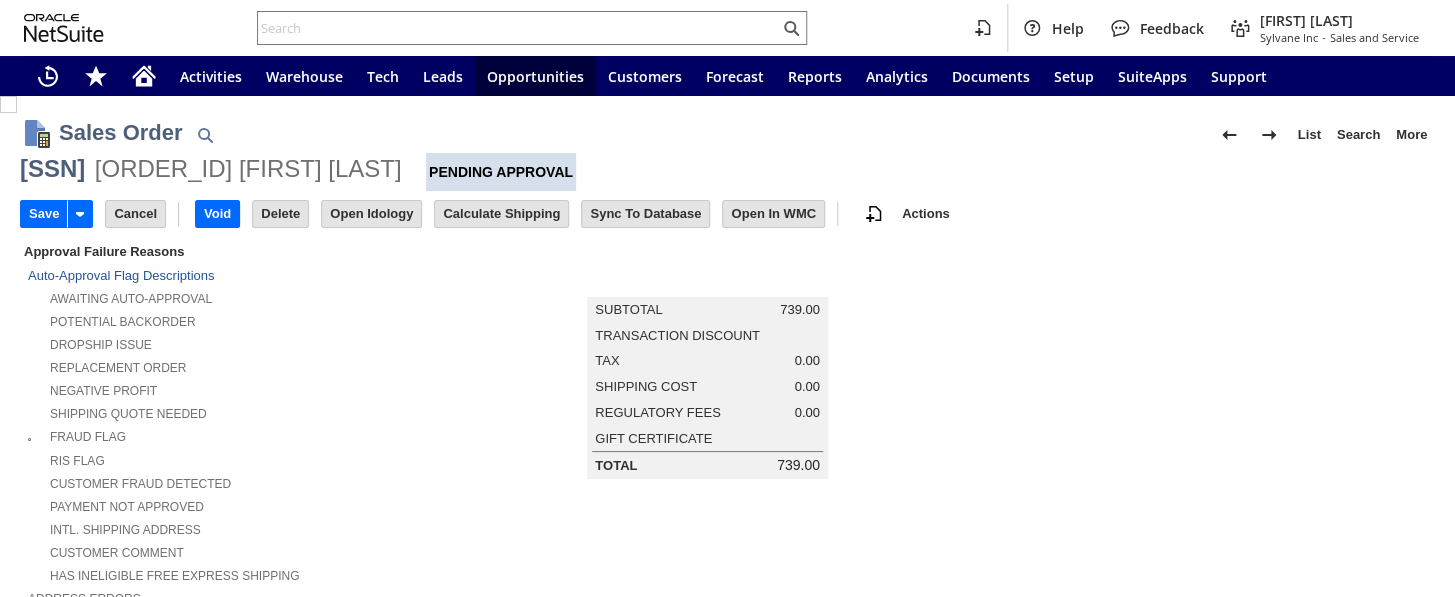 type on "Add" 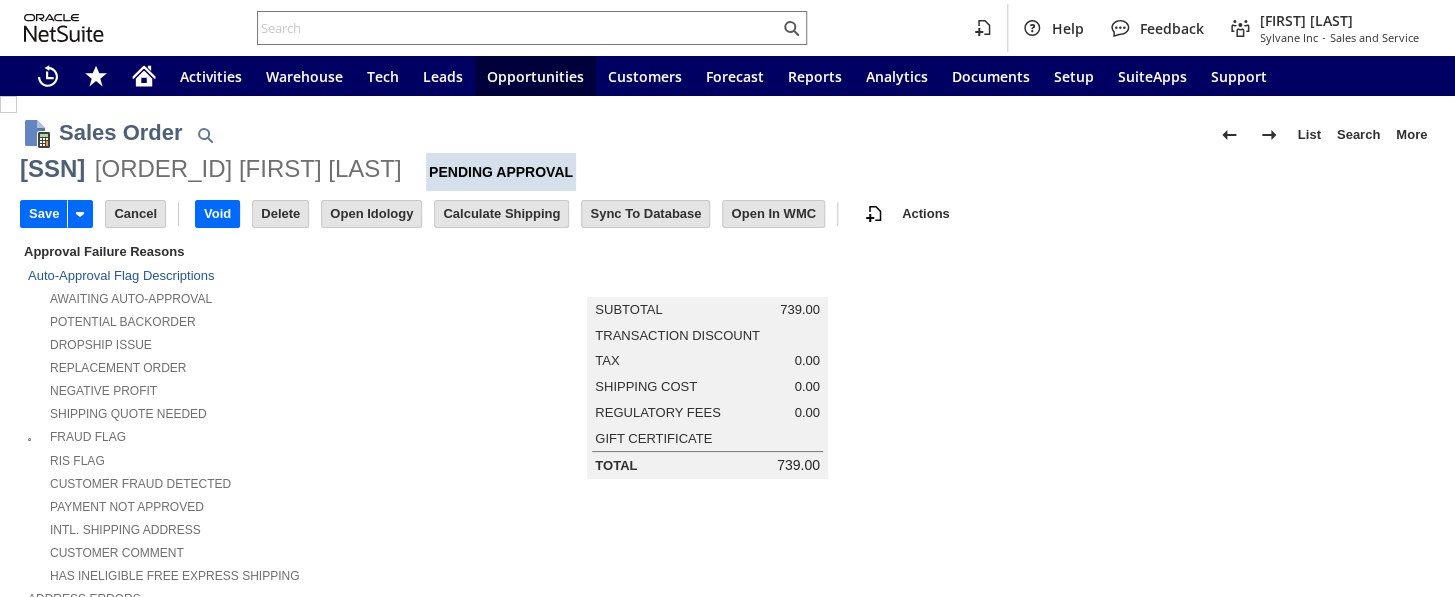 type on "Copy Previous" 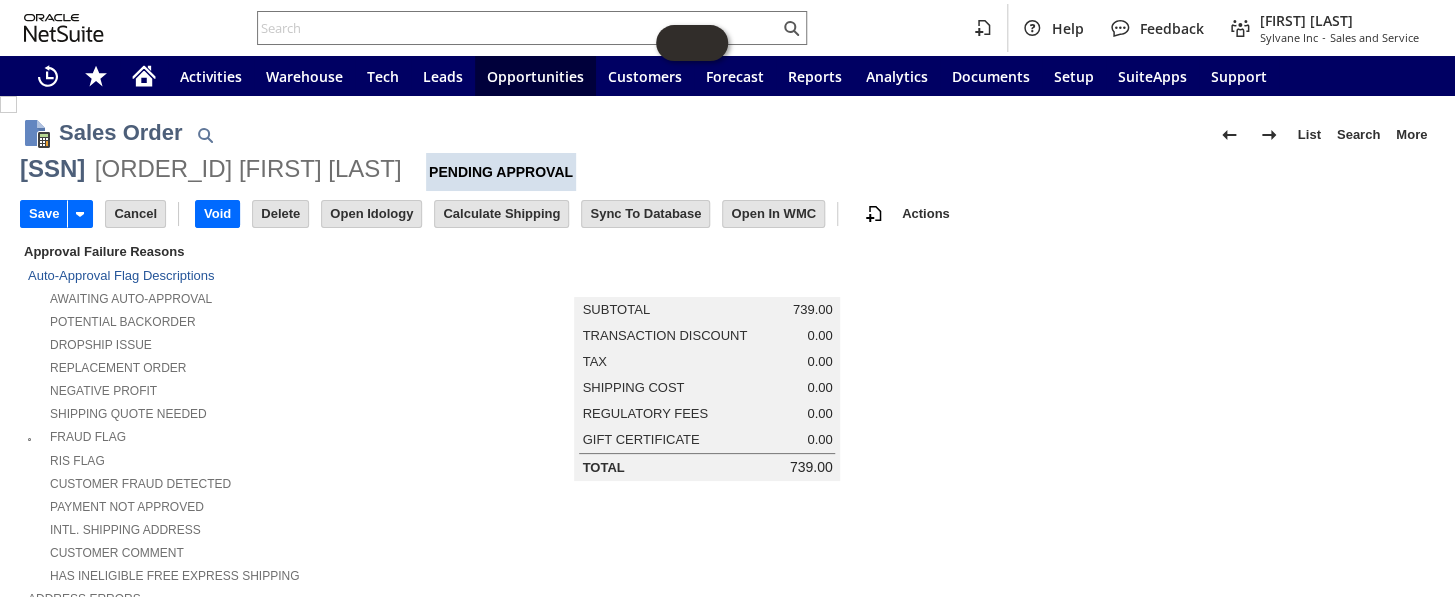 type on "Intelligent Recommendations¹⁰" 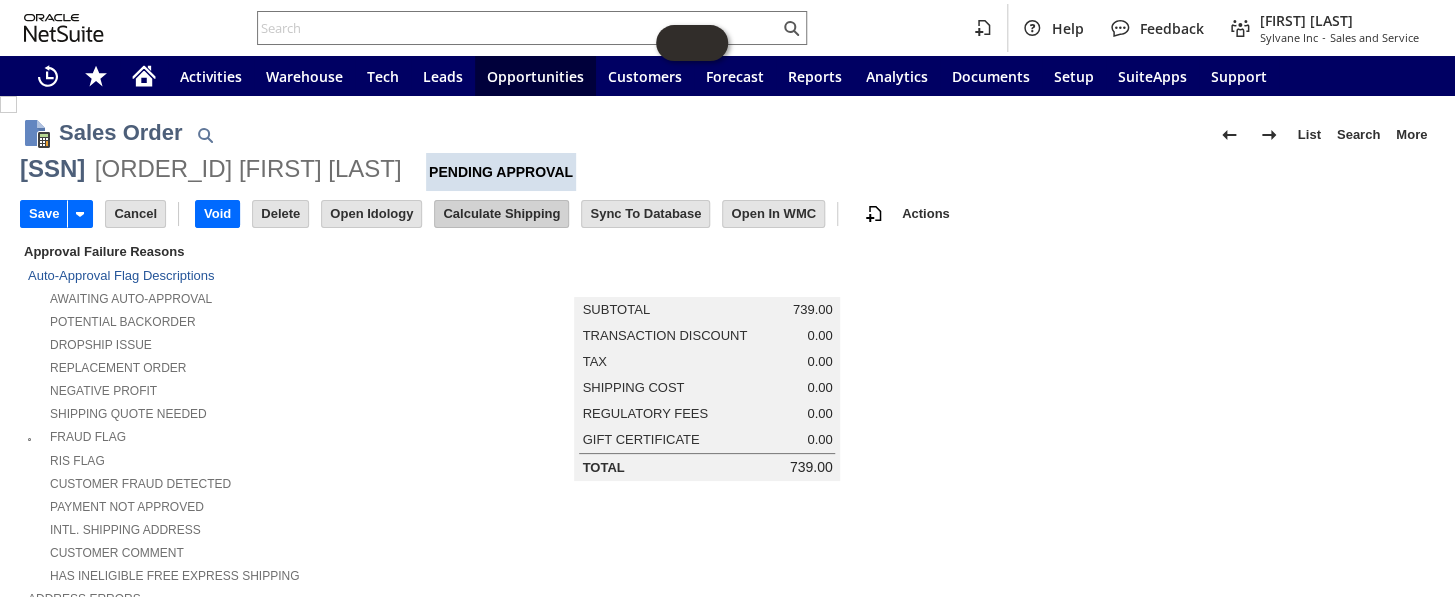 click on "Calculate Shipping" at bounding box center [501, 214] 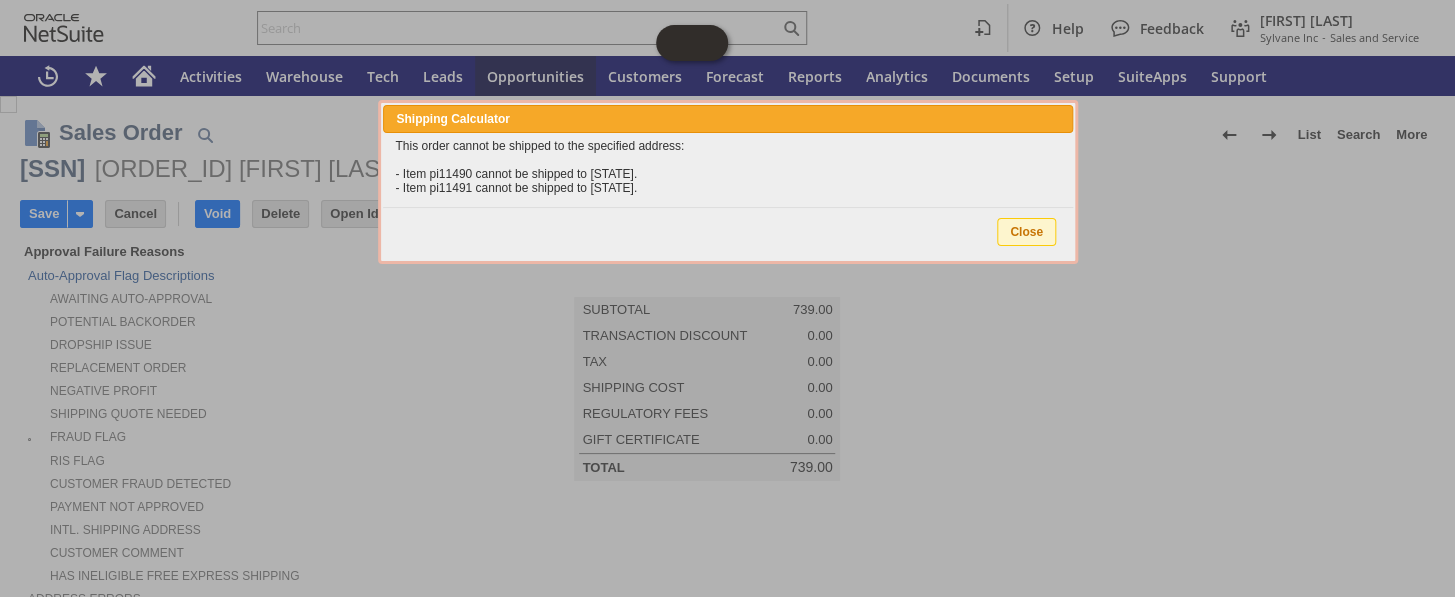 click on "Close" at bounding box center [1026, 232] 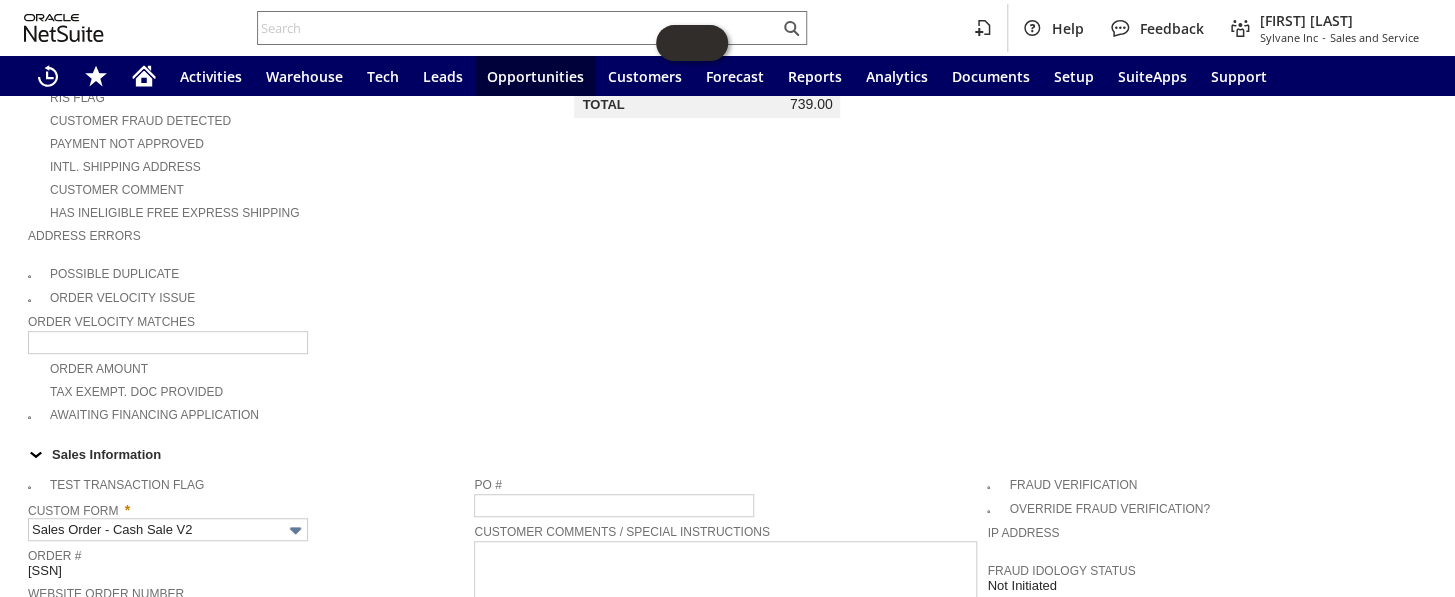 scroll, scrollTop: 727, scrollLeft: 0, axis: vertical 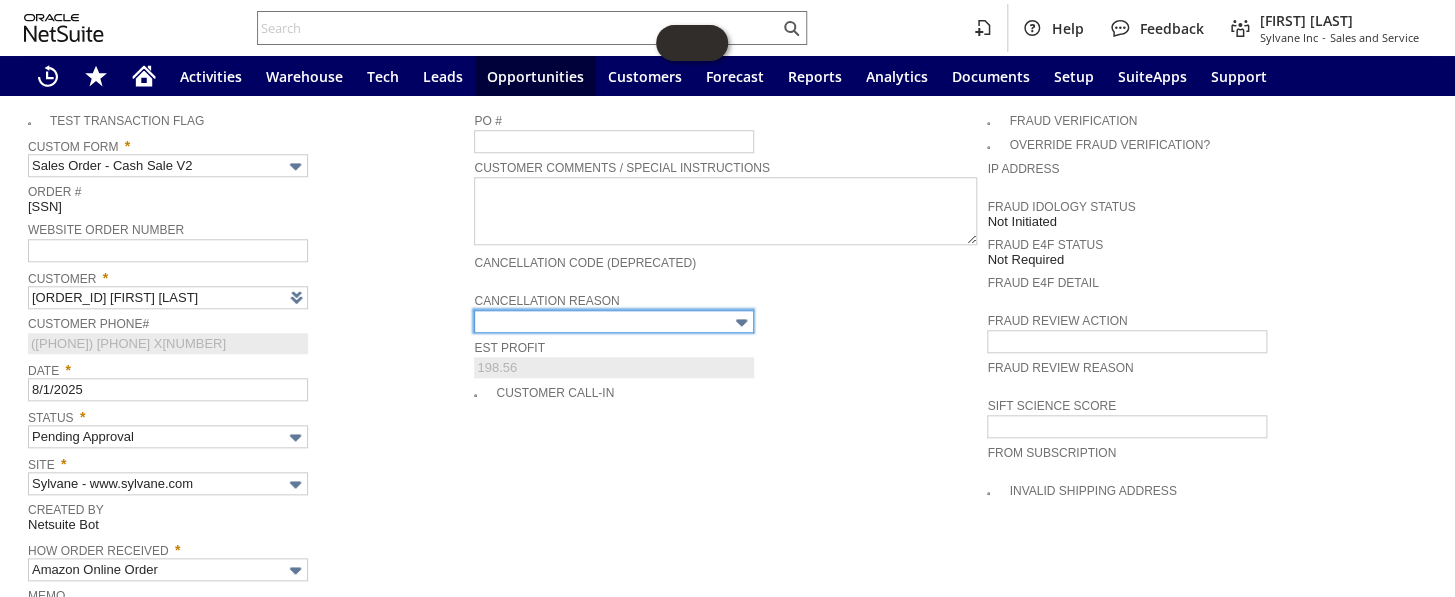 click at bounding box center (614, 321) 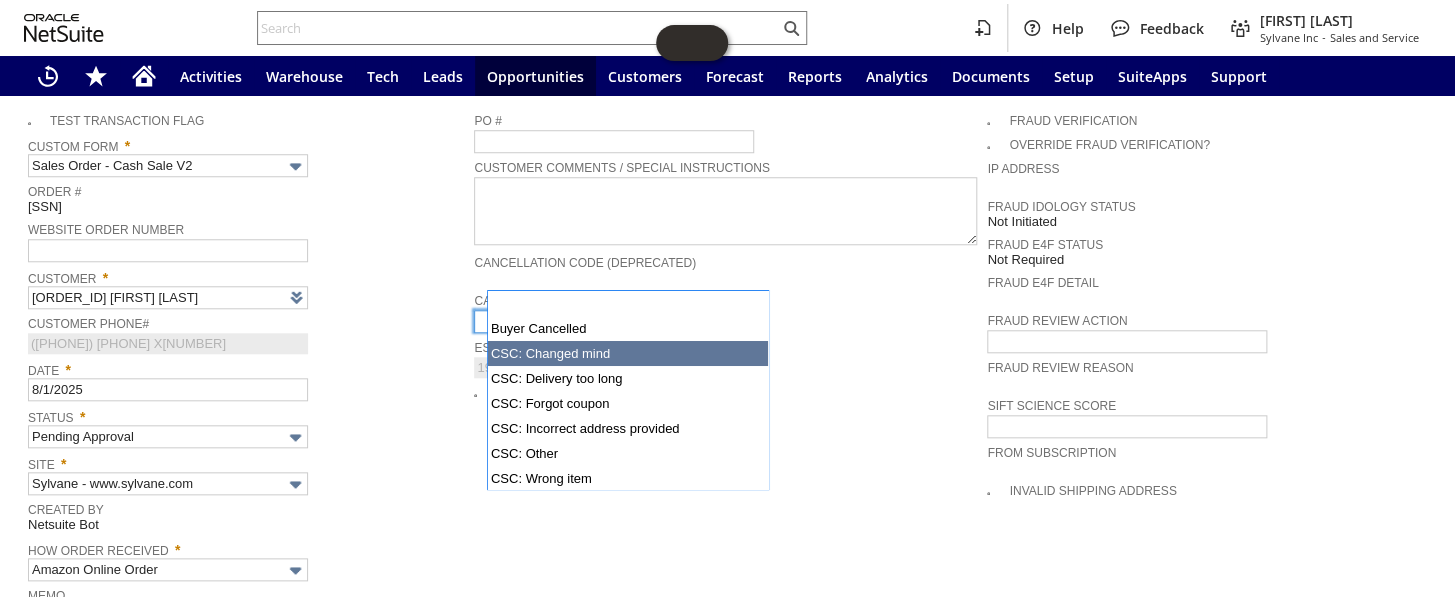 scroll, scrollTop: 145, scrollLeft: 0, axis: vertical 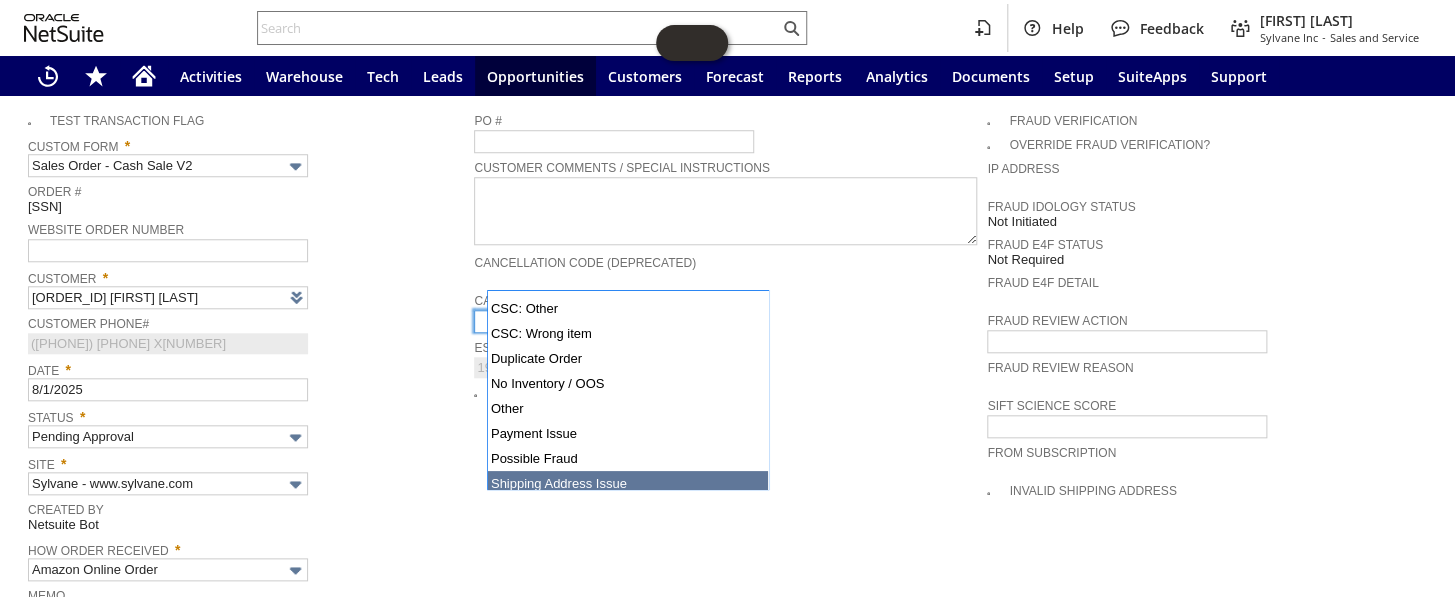 type on "Shipping Address Issue" 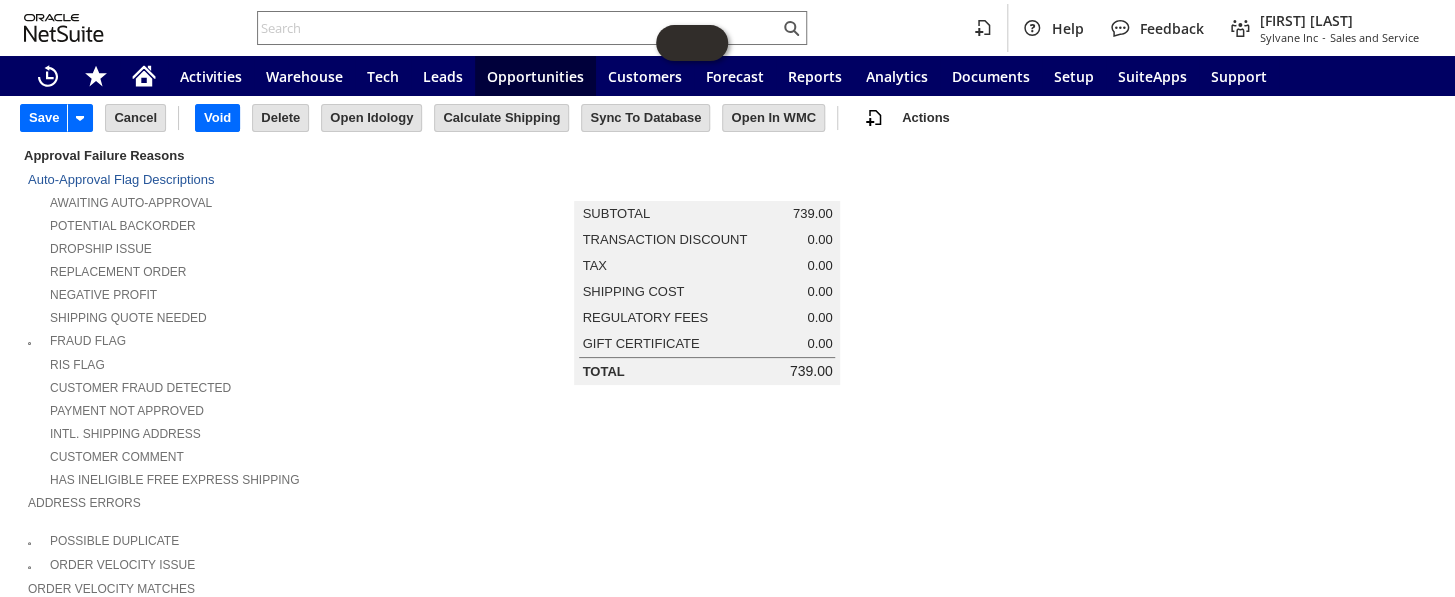 scroll, scrollTop: 0, scrollLeft: 0, axis: both 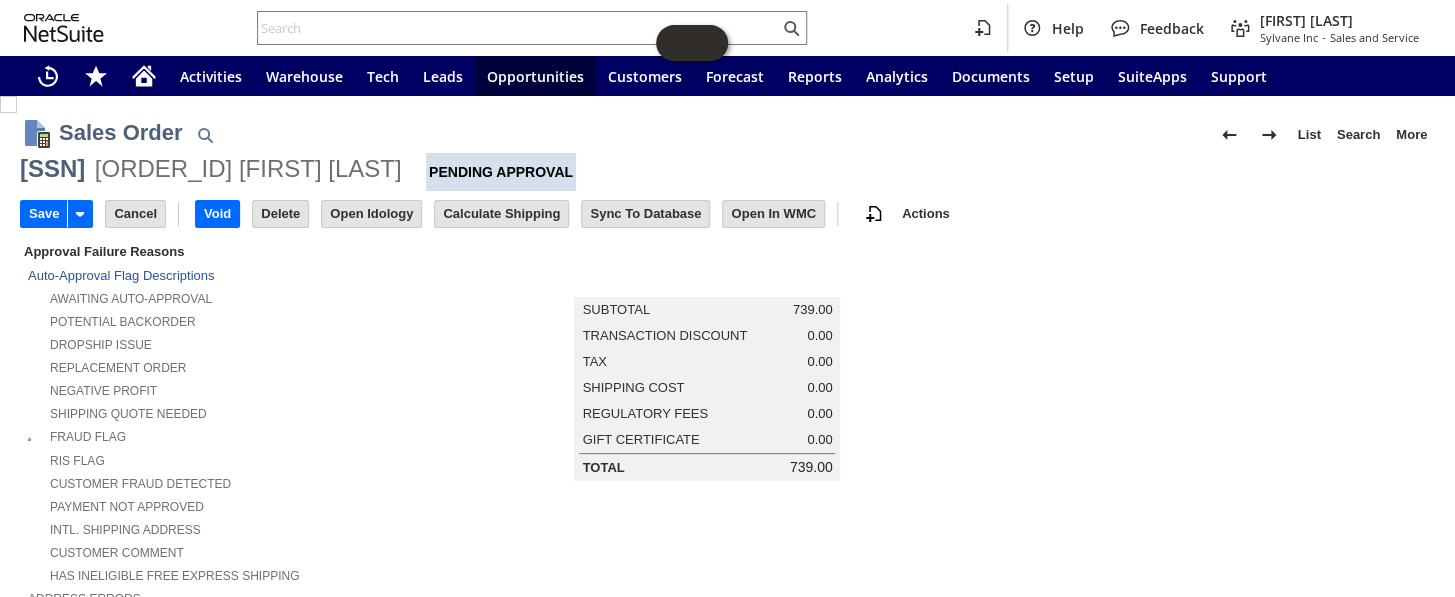 click on "Save" at bounding box center (44, 214) 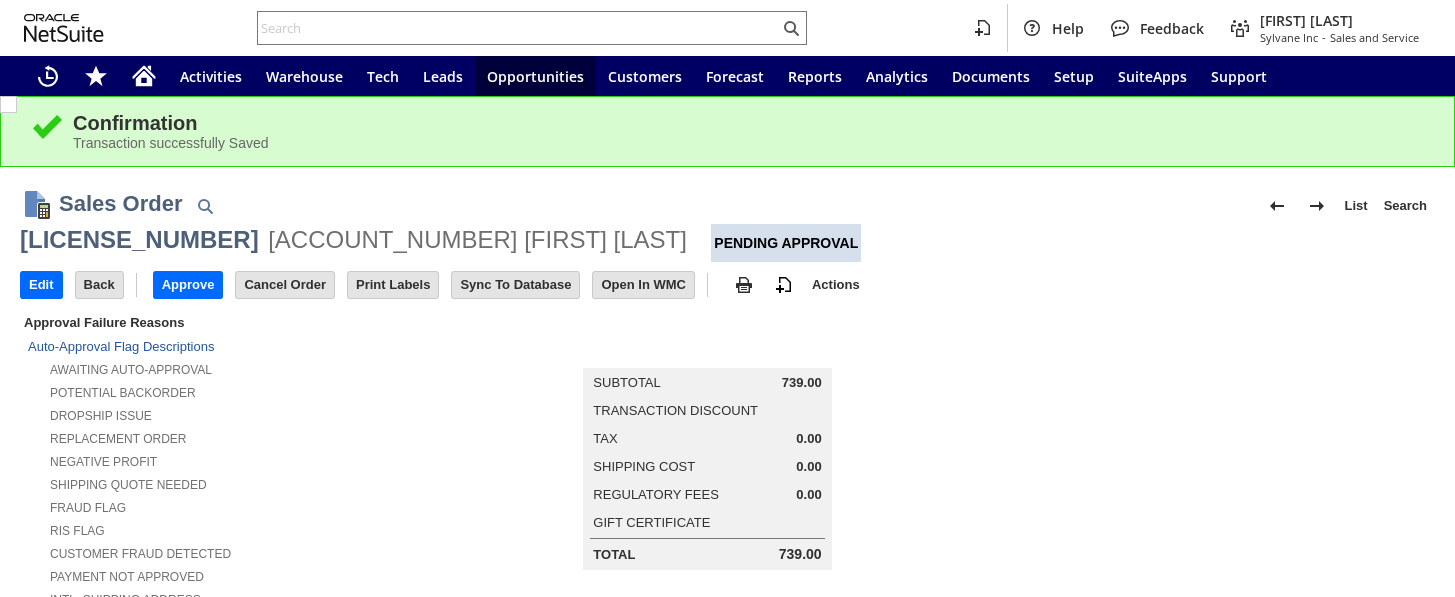 scroll, scrollTop: 0, scrollLeft: 0, axis: both 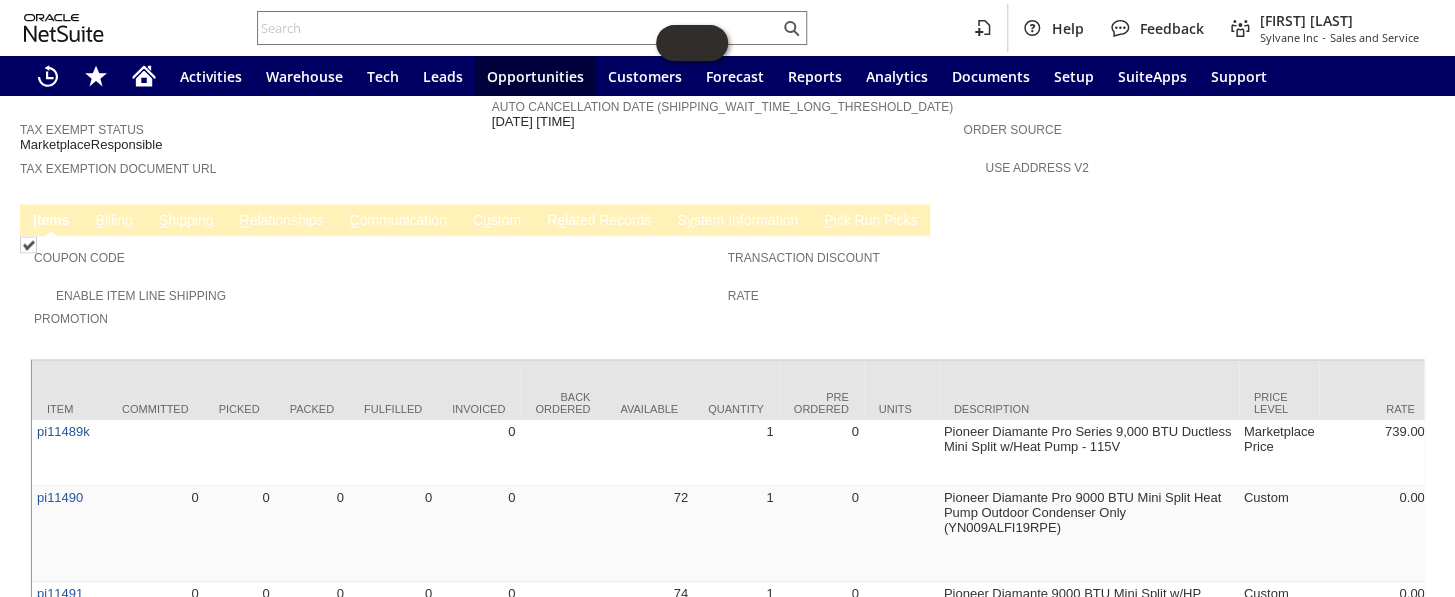 click on "B illing" at bounding box center [114, 221] 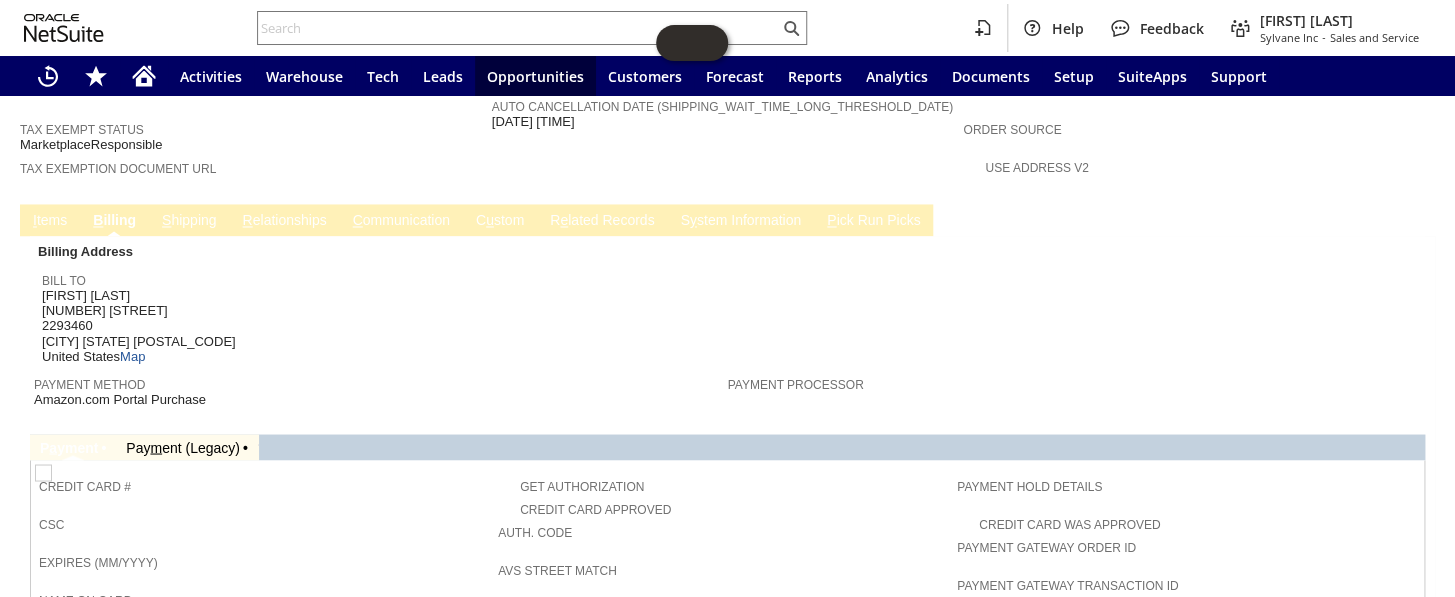 click on "C u stom" at bounding box center (500, 221) 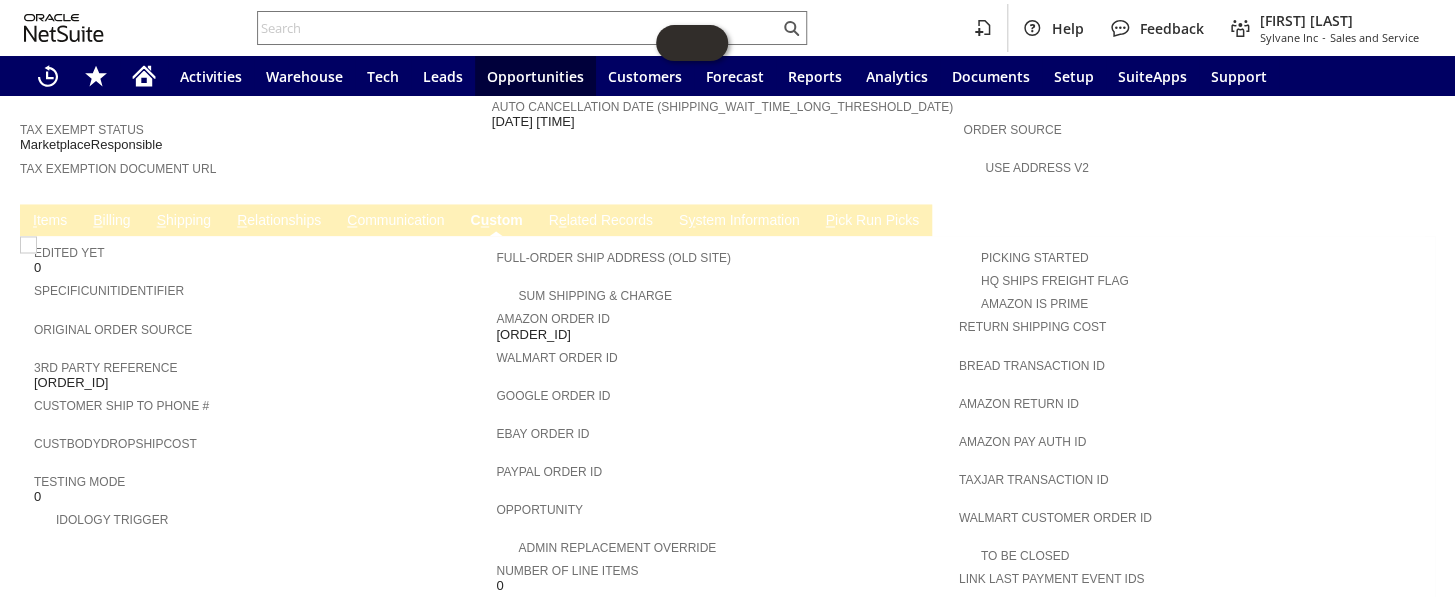 scroll, scrollTop: 0, scrollLeft: 0, axis: both 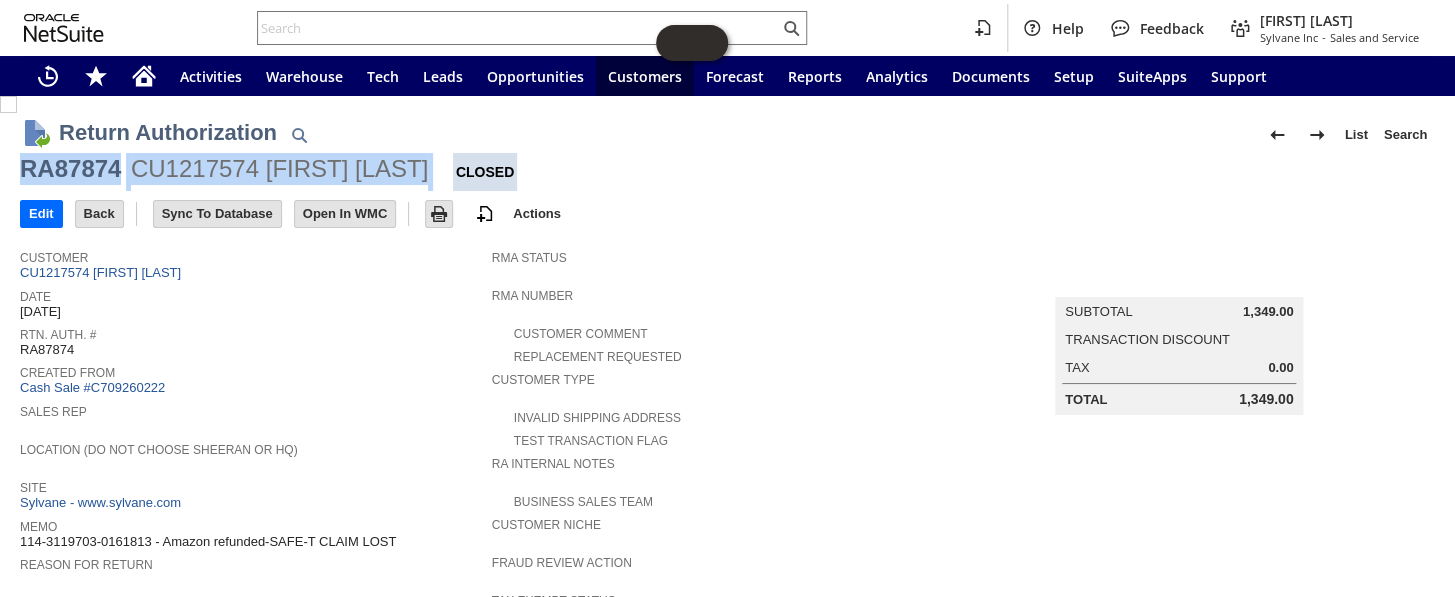 drag, startPoint x: 375, startPoint y: 169, endPoint x: 20, endPoint y: 164, distance: 355.03522 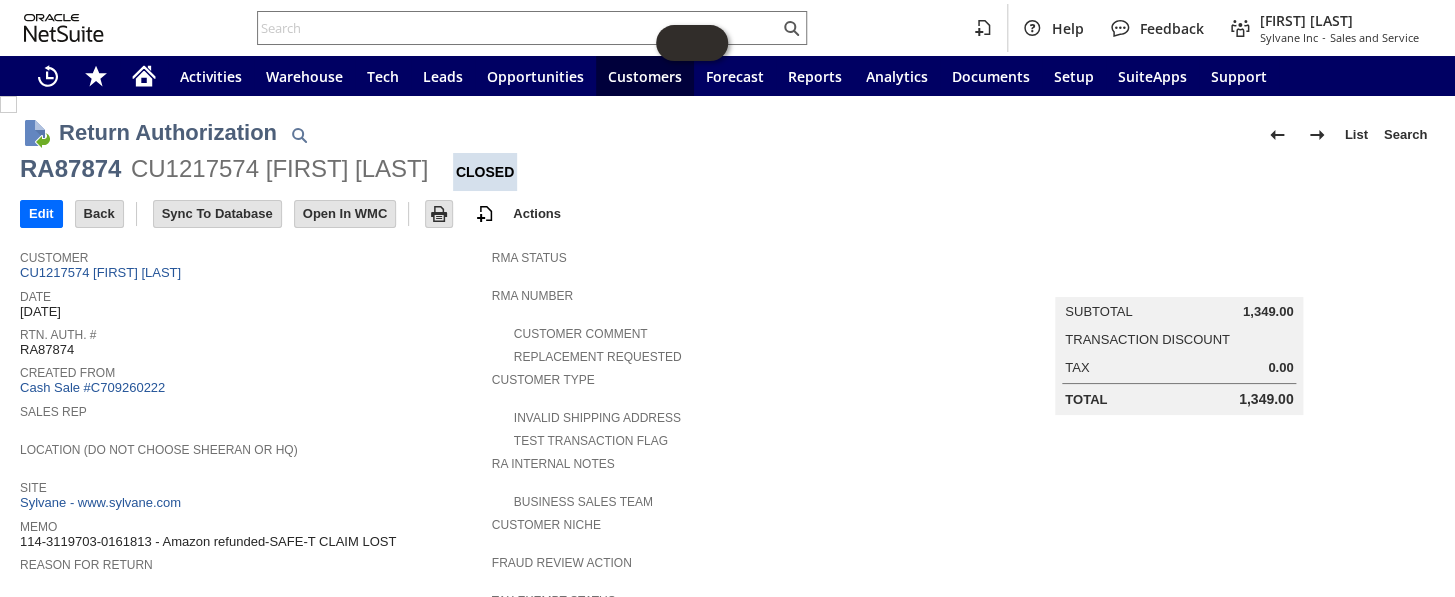 click on "Edit
Back
New
Print
Email
Show Activity" at bounding box center (727, 215) 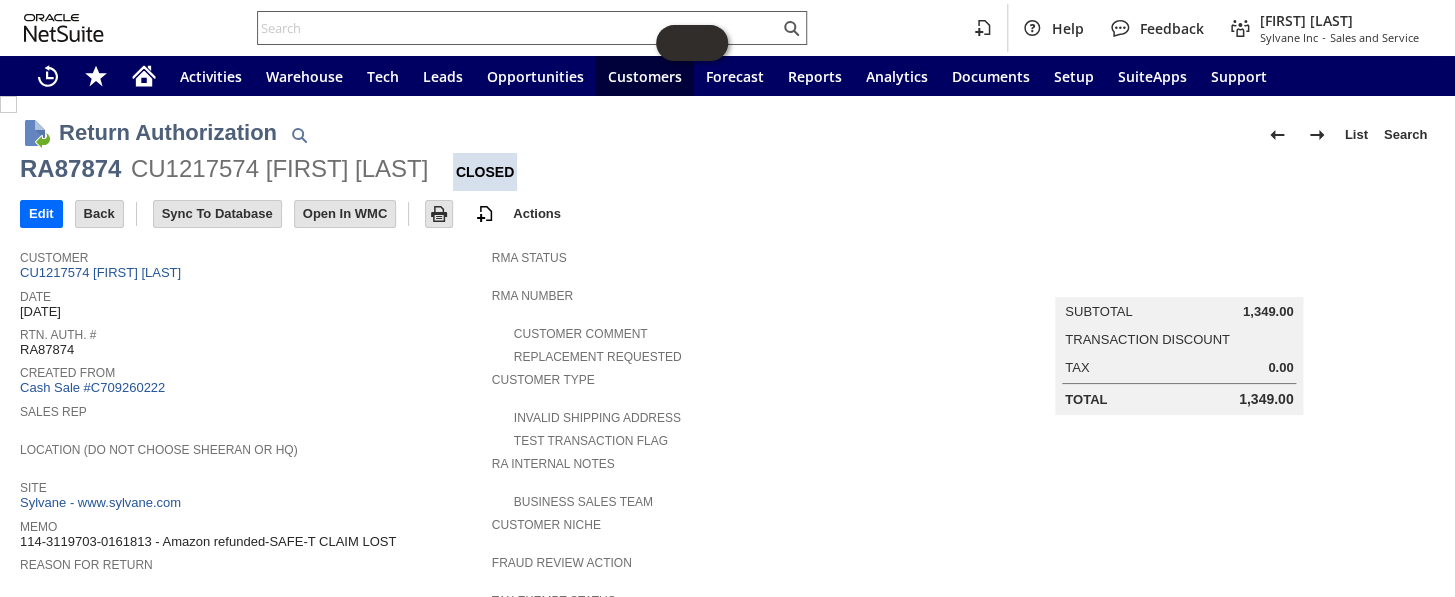 drag, startPoint x: 354, startPoint y: 12, endPoint x: 344, endPoint y: 20, distance: 12.806249 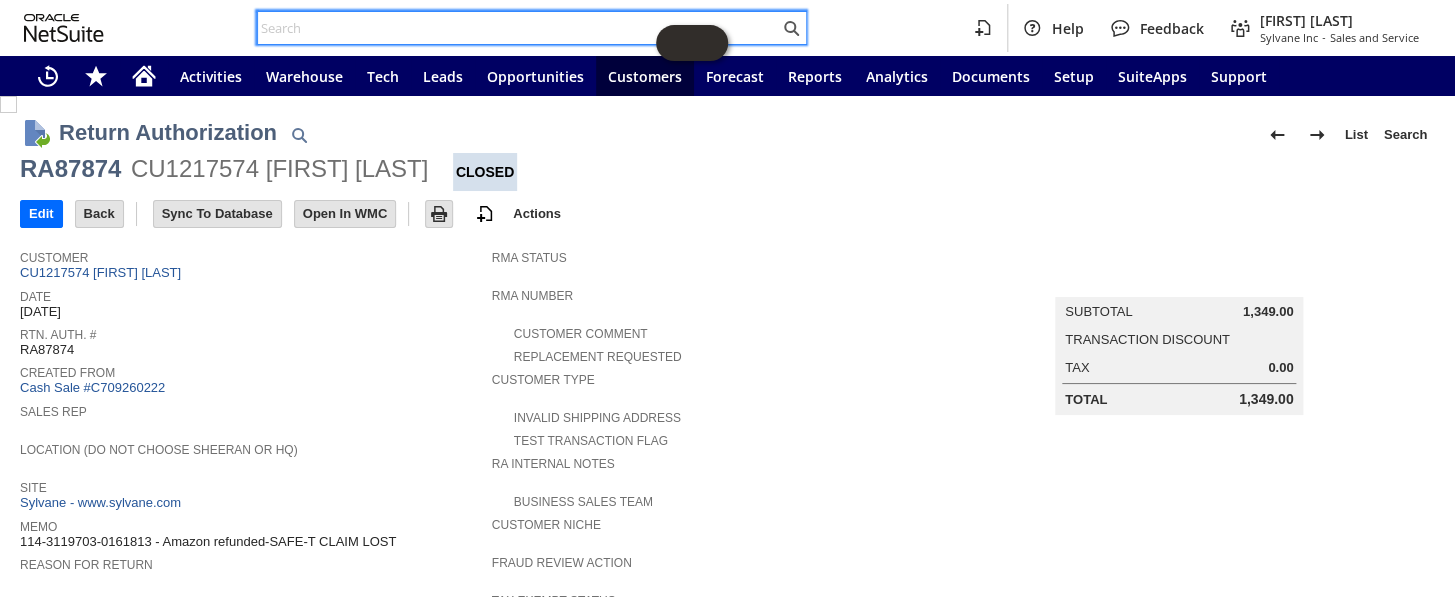 click at bounding box center (518, 28) 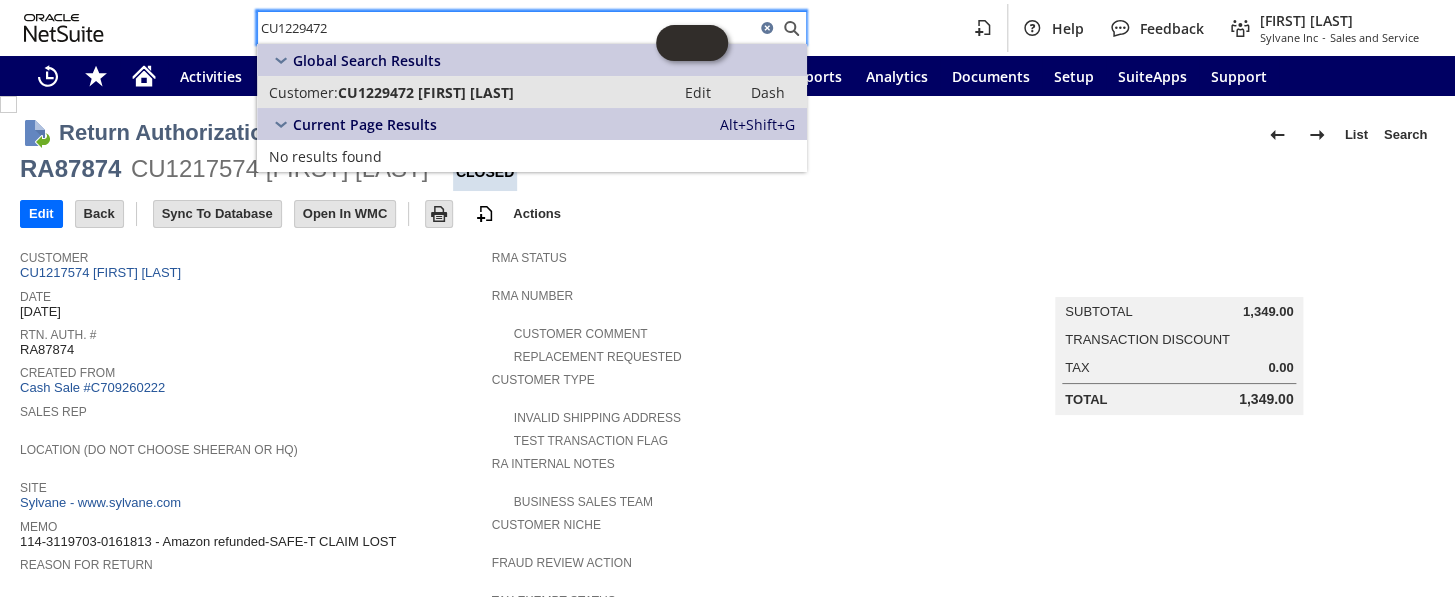 type on "CU1229472" 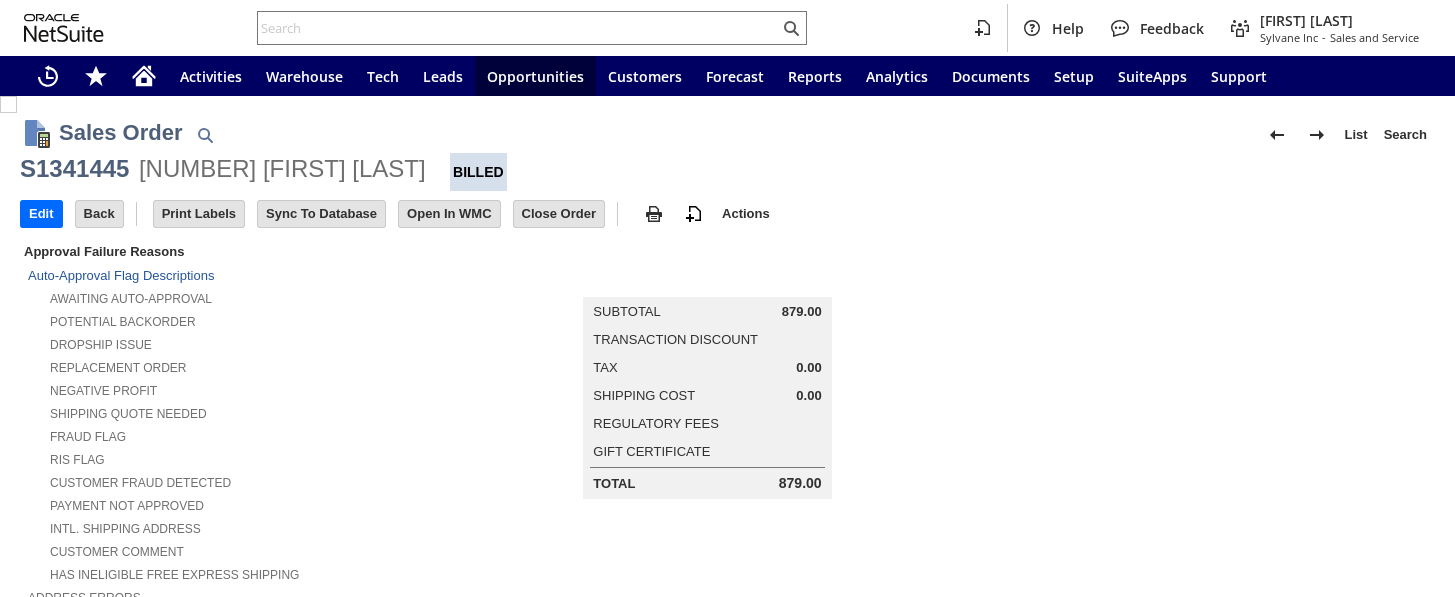 scroll, scrollTop: 0, scrollLeft: 0, axis: both 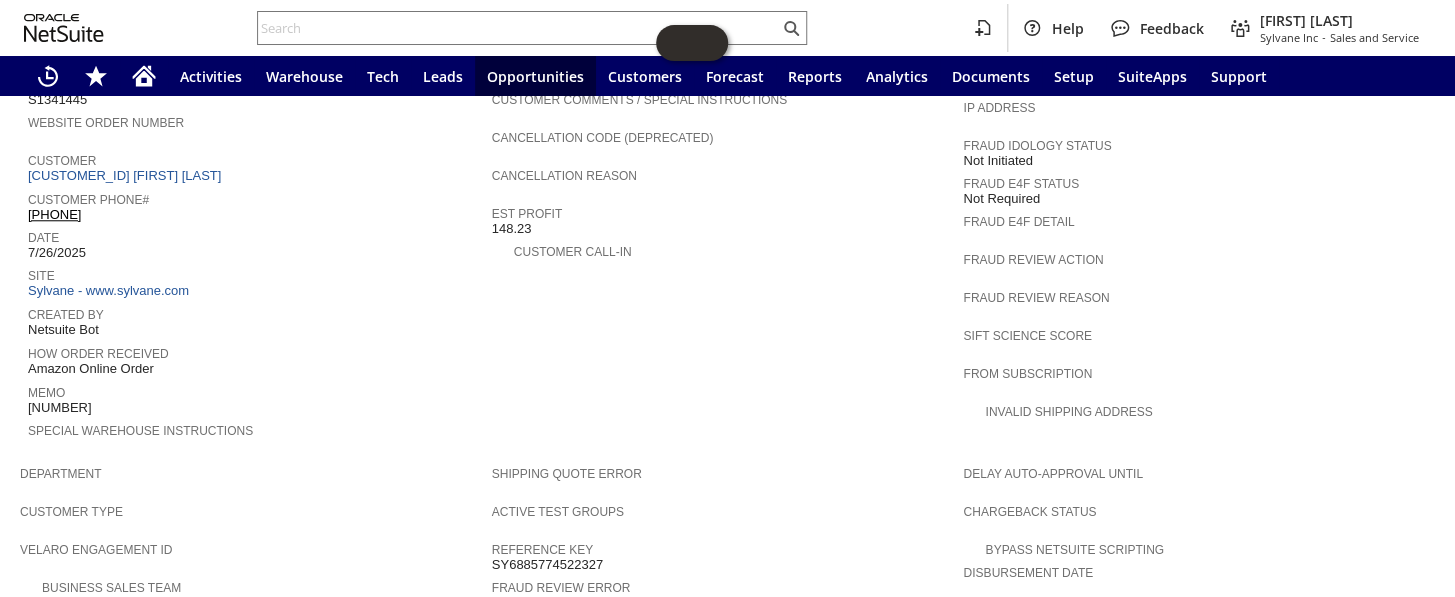 drag, startPoint x: 162, startPoint y: 355, endPoint x: 26, endPoint y: 354, distance: 136.00368 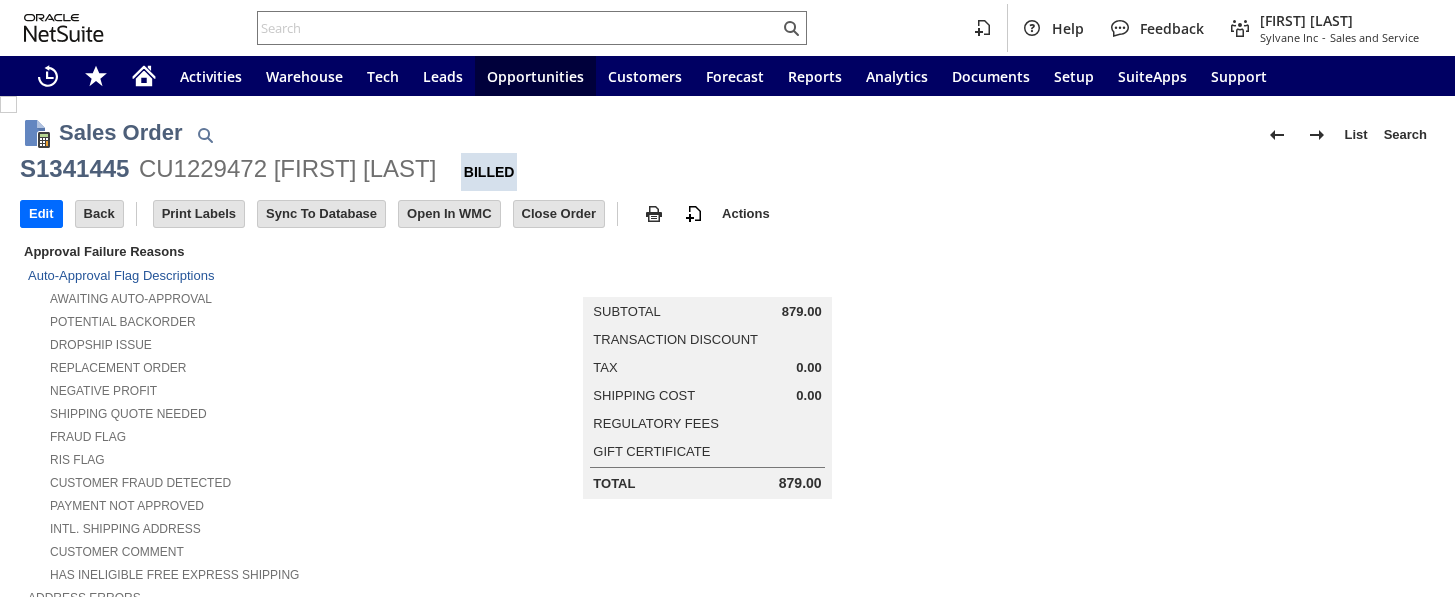scroll, scrollTop: 0, scrollLeft: 0, axis: both 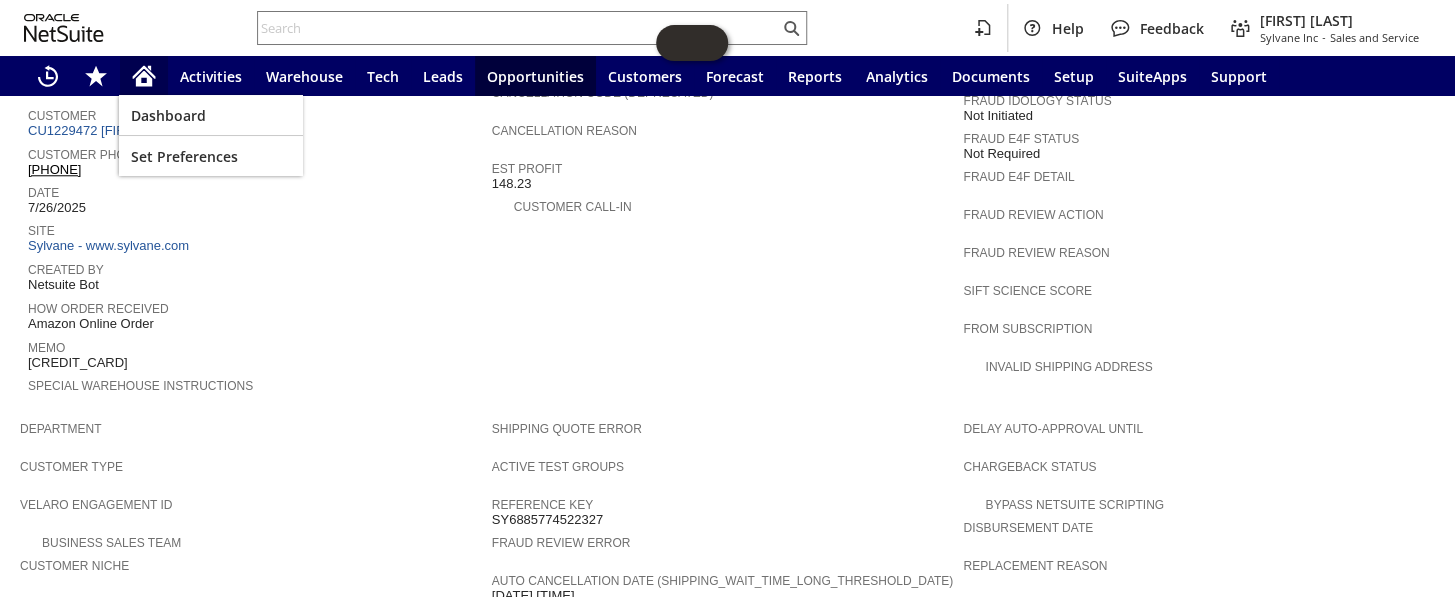 click at bounding box center (144, 76) 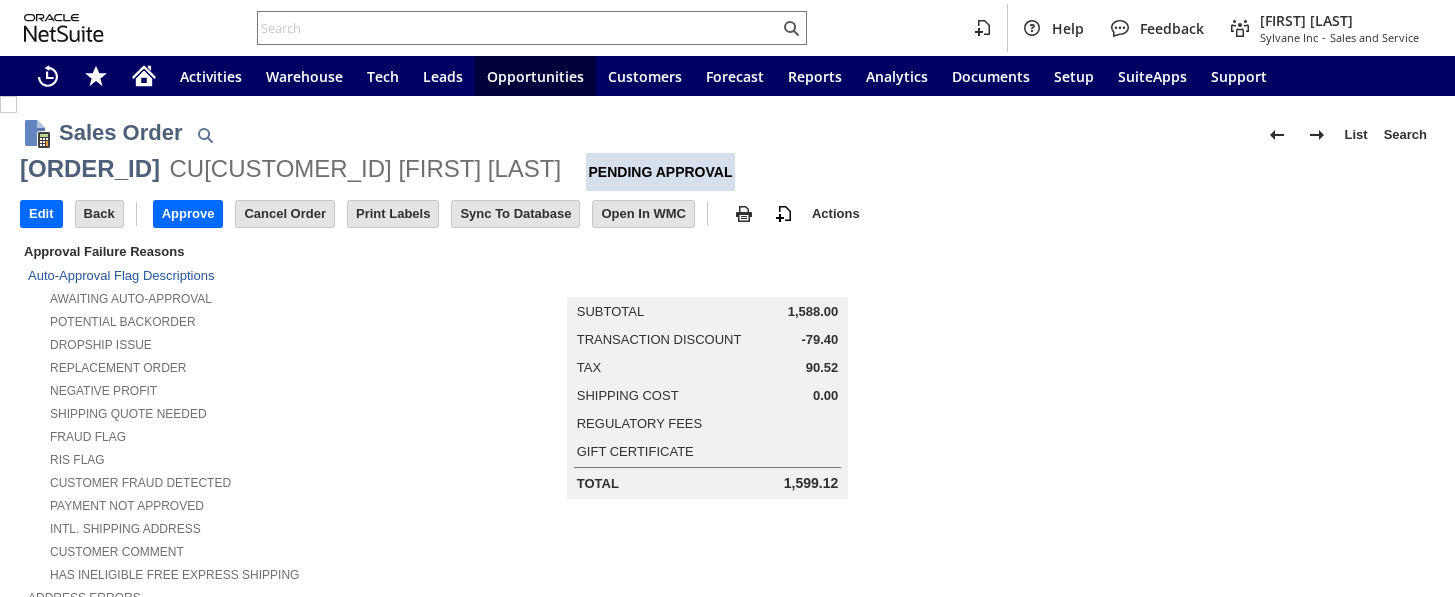 scroll, scrollTop: 0, scrollLeft: 0, axis: both 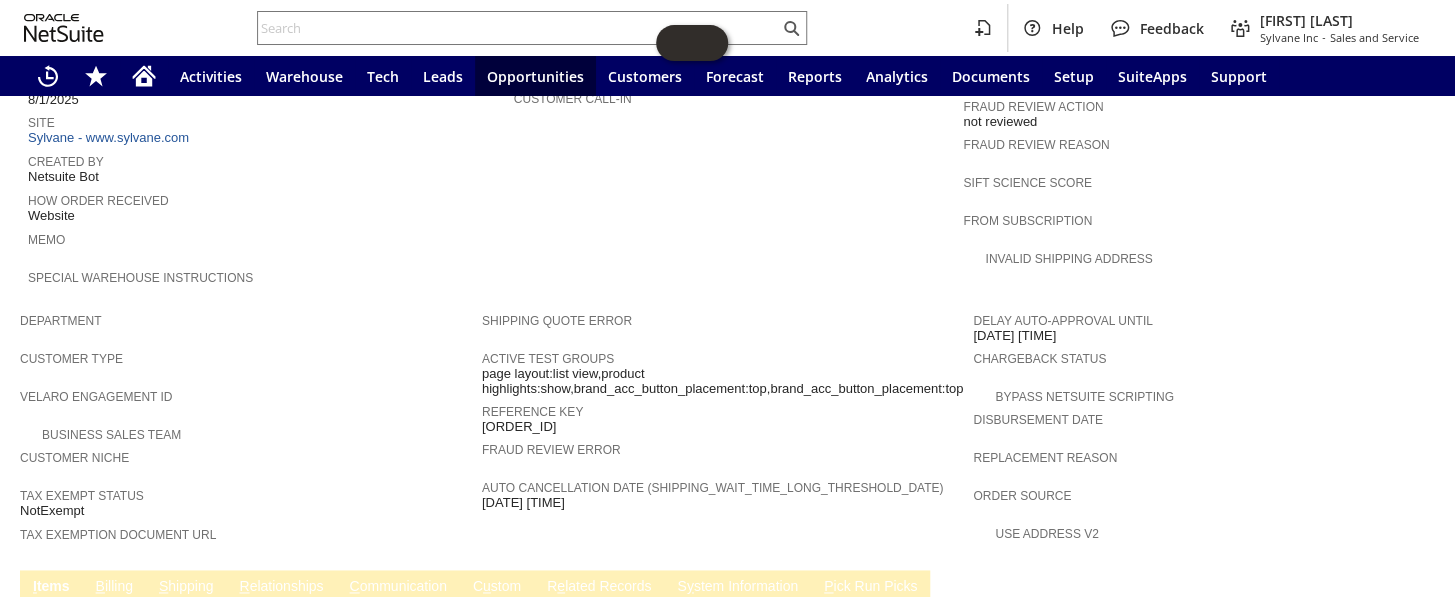click on "B illing" at bounding box center [114, 587] 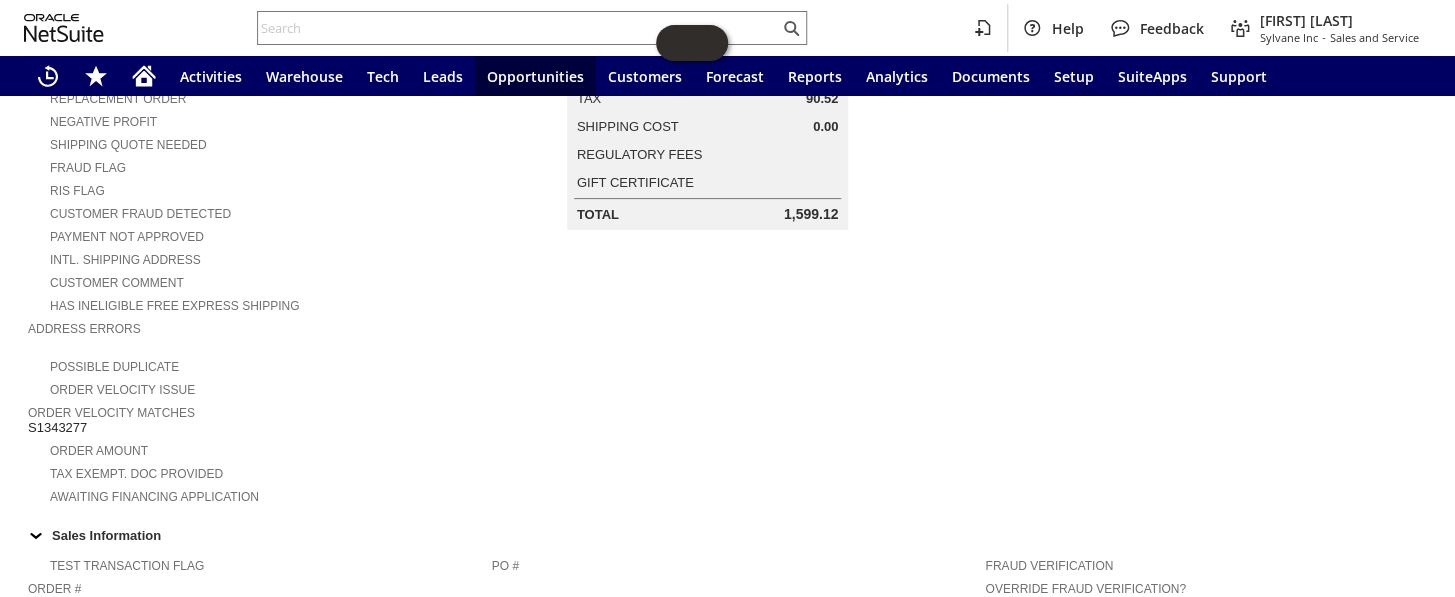 scroll, scrollTop: 272, scrollLeft: 0, axis: vertical 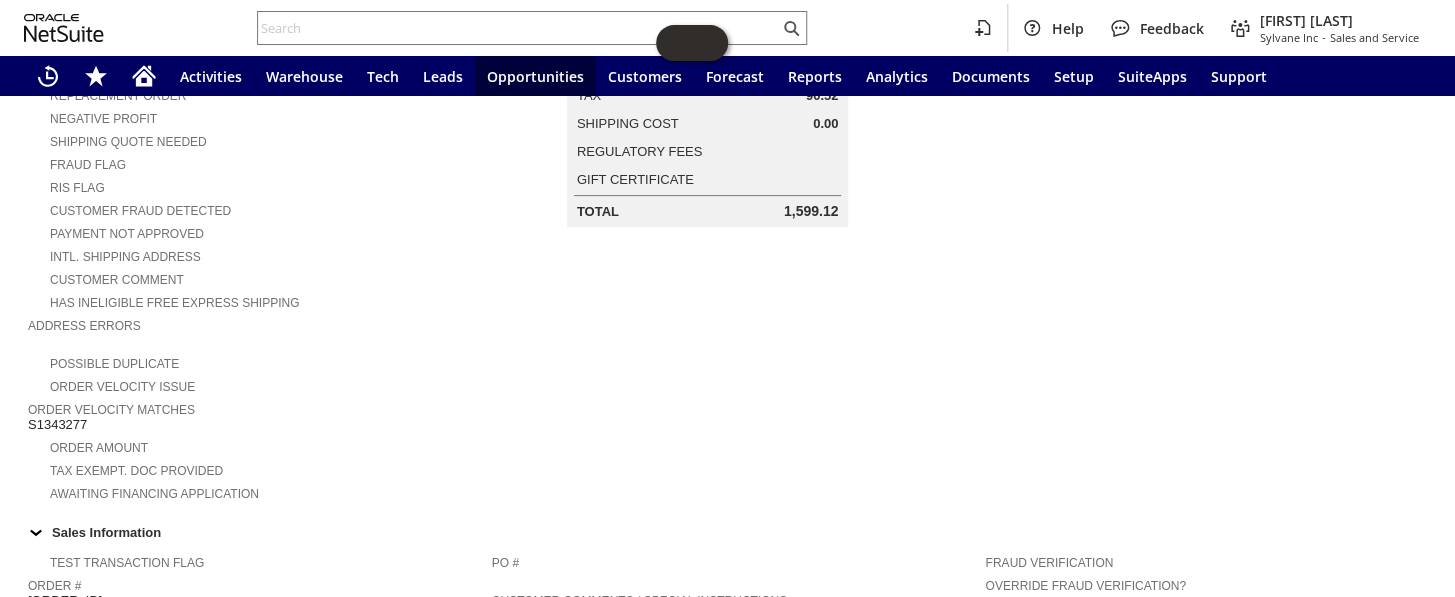 click on "S1343277" at bounding box center [57, 425] 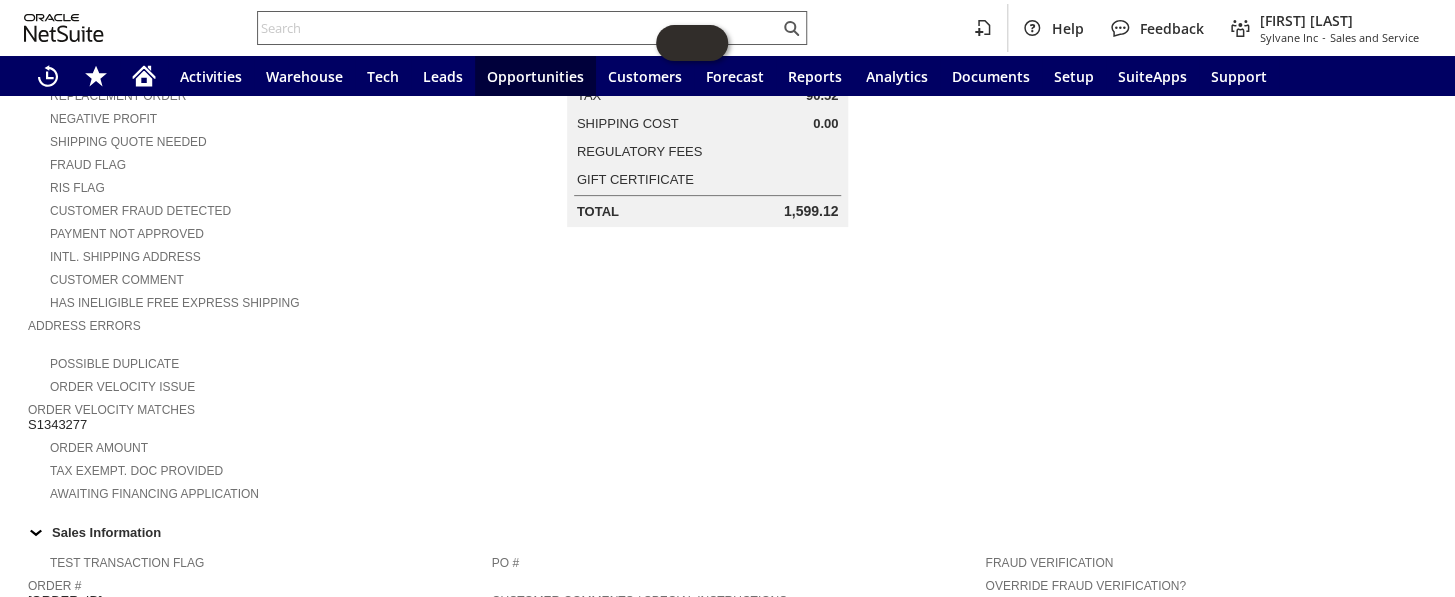 click at bounding box center [518, 28] 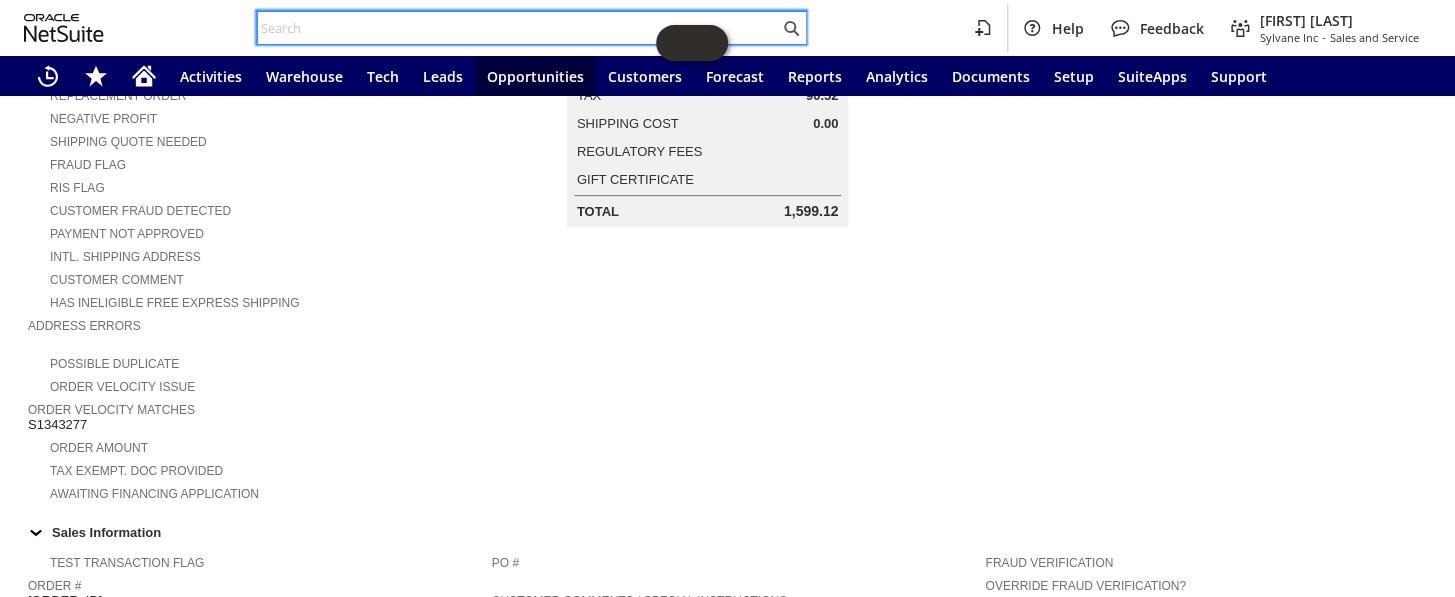 paste on "S1343277" 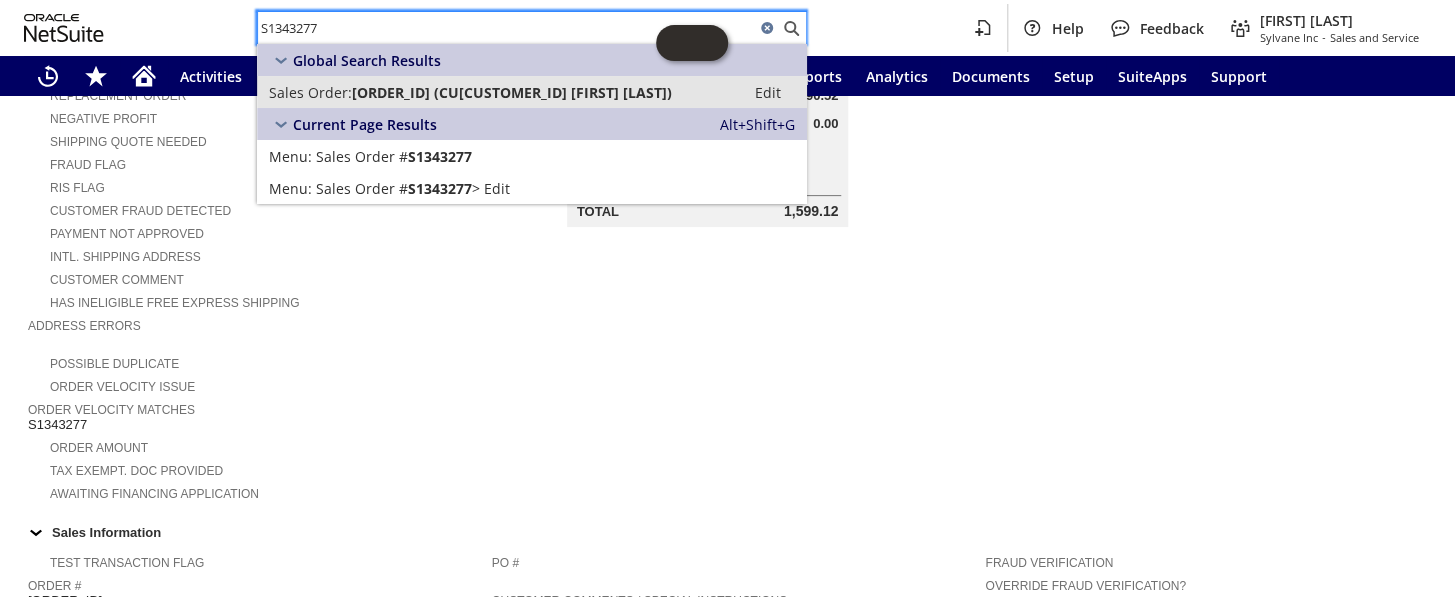 type on "S1343277" 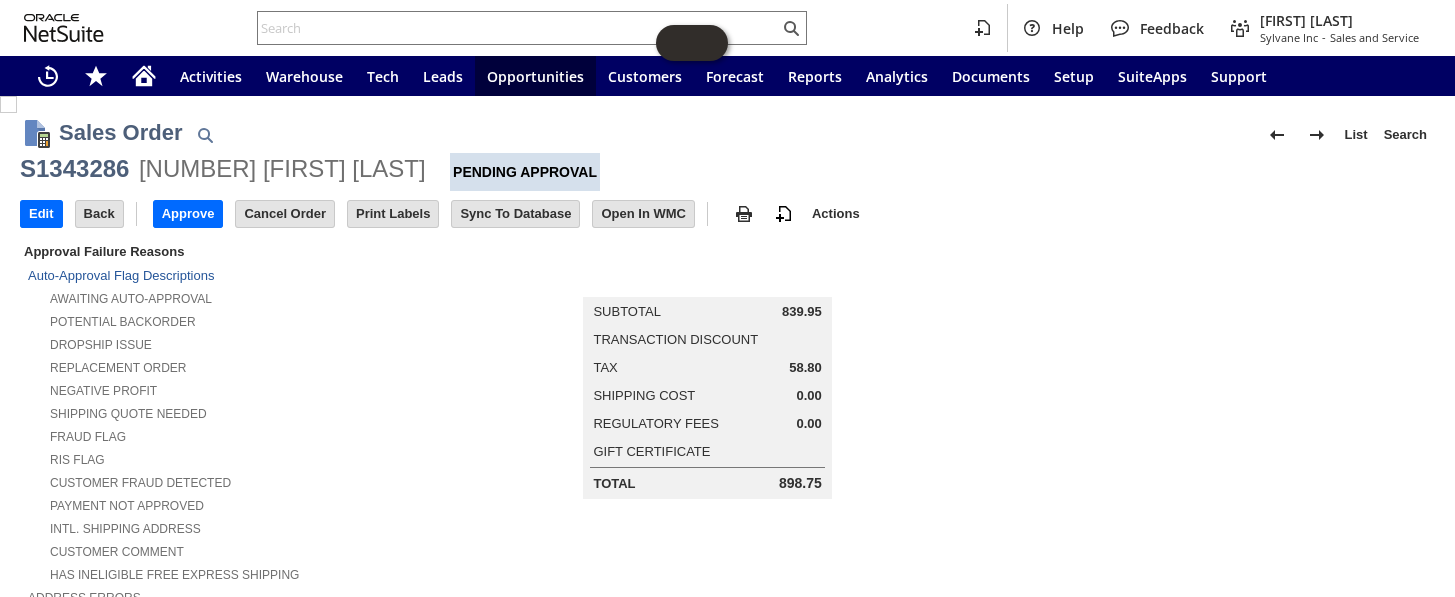 scroll, scrollTop: 0, scrollLeft: 0, axis: both 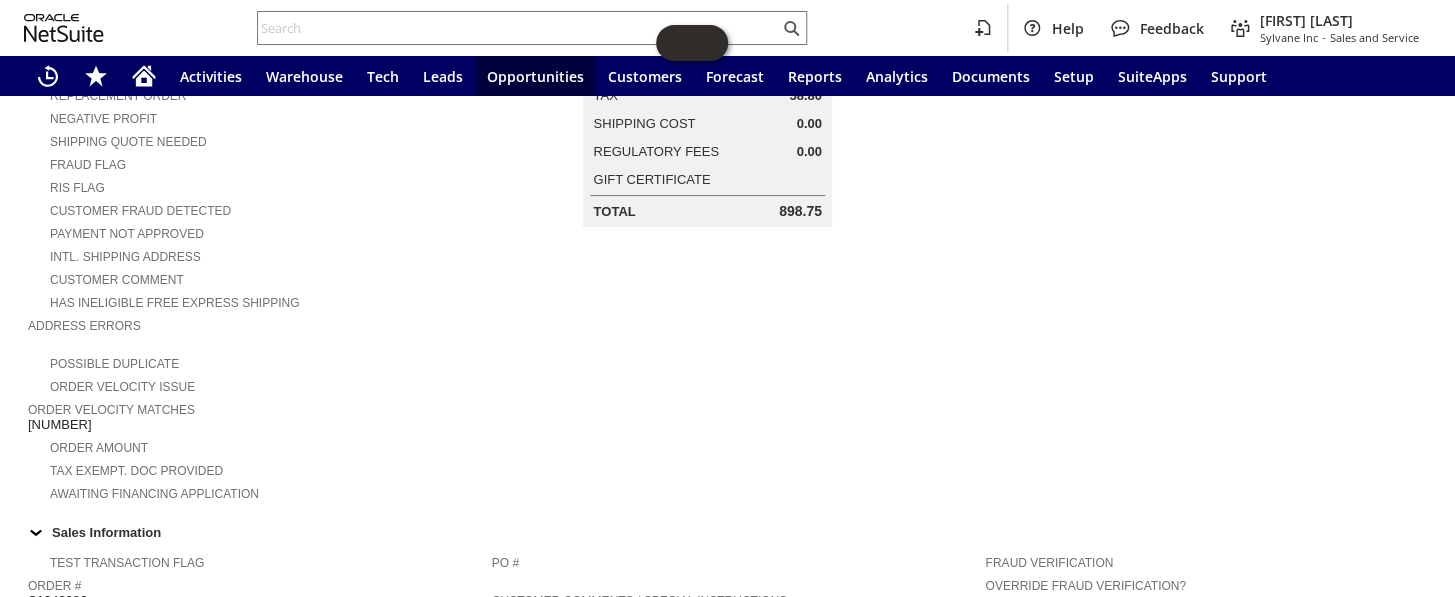 click on "S1342473" at bounding box center (60, 425) 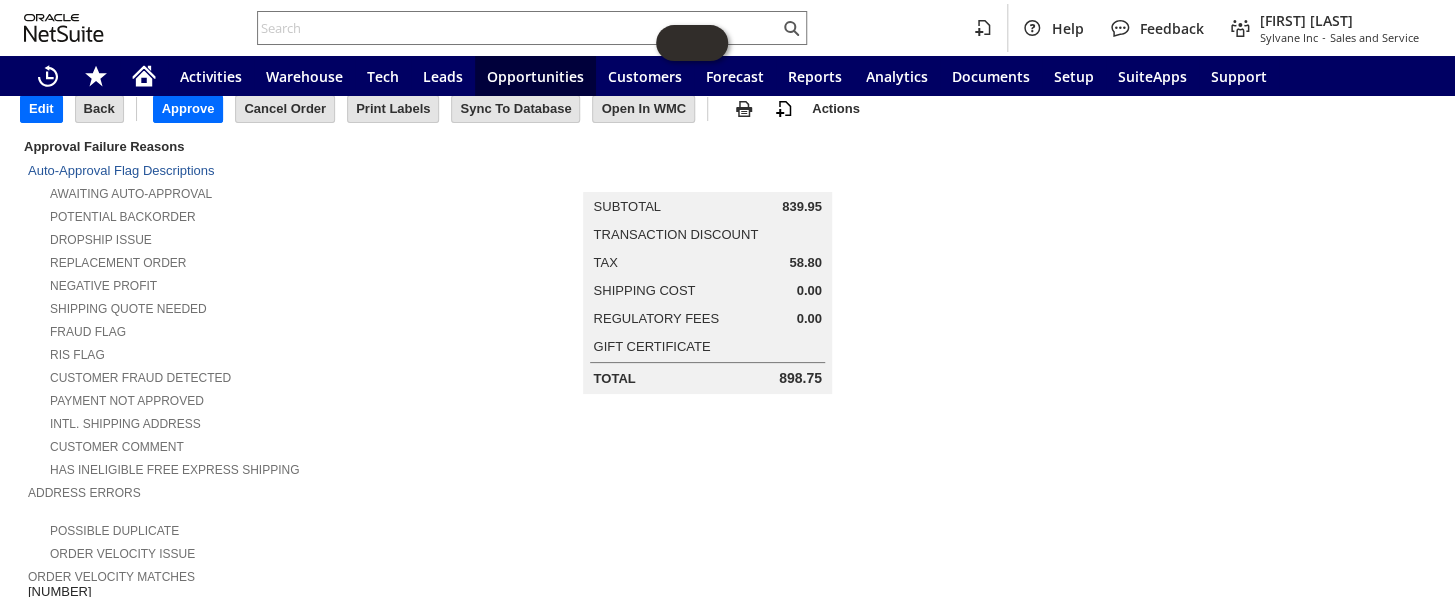 scroll, scrollTop: 0, scrollLeft: 0, axis: both 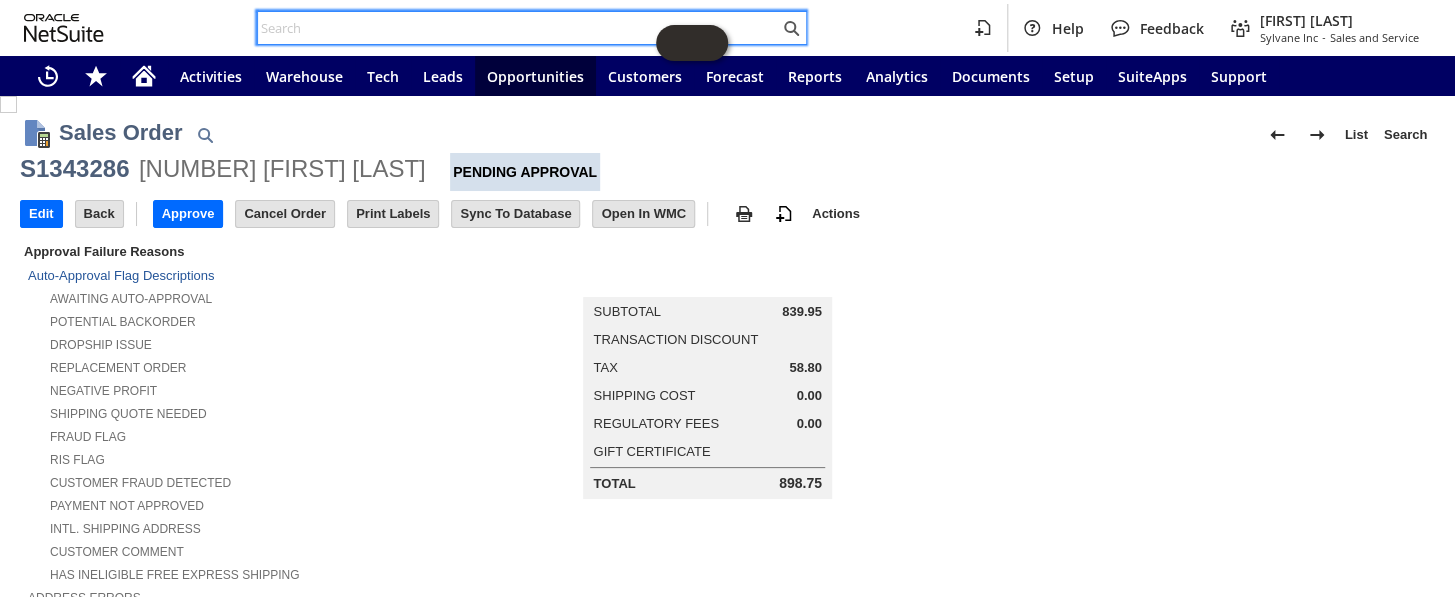 click at bounding box center [518, 28] 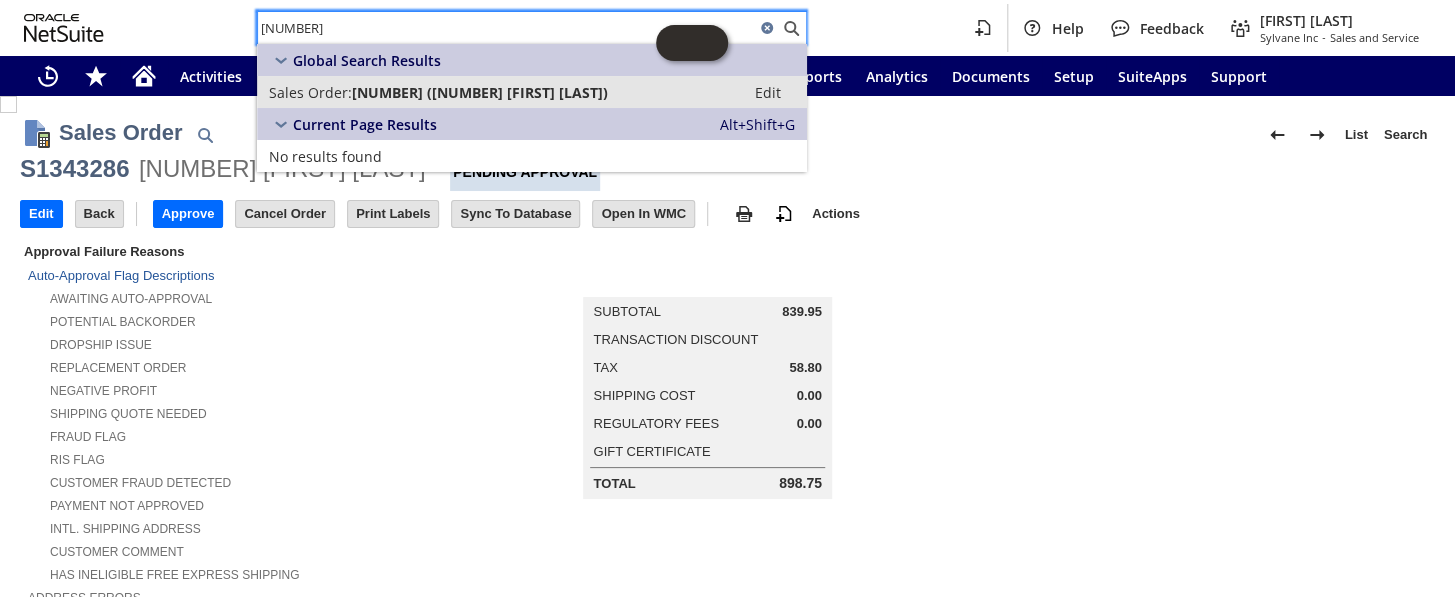 type on "S1342473" 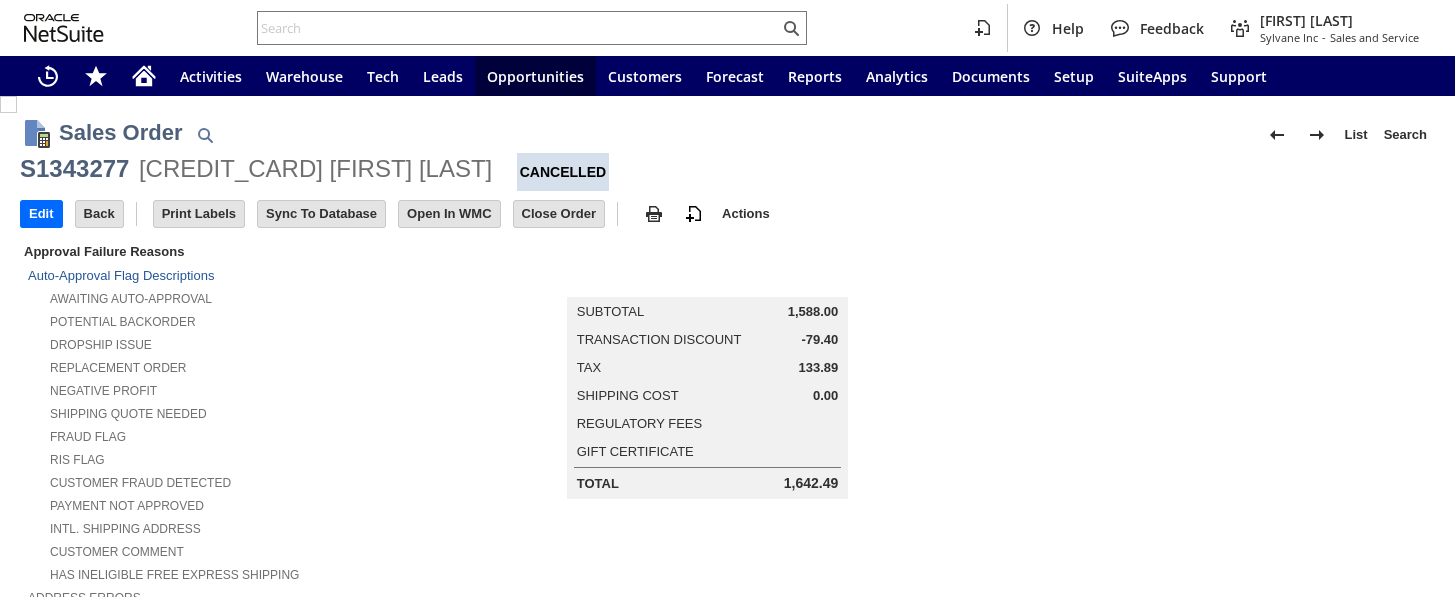 scroll, scrollTop: 0, scrollLeft: 0, axis: both 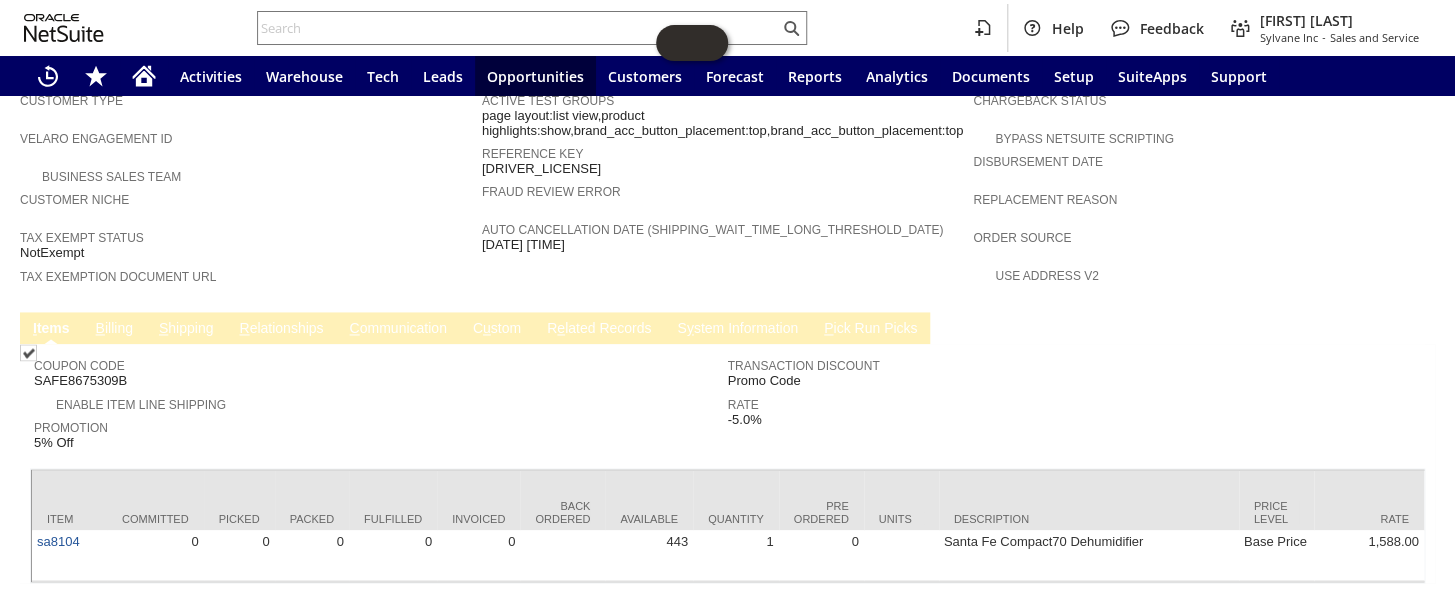 click on "B illing" at bounding box center [114, 328] 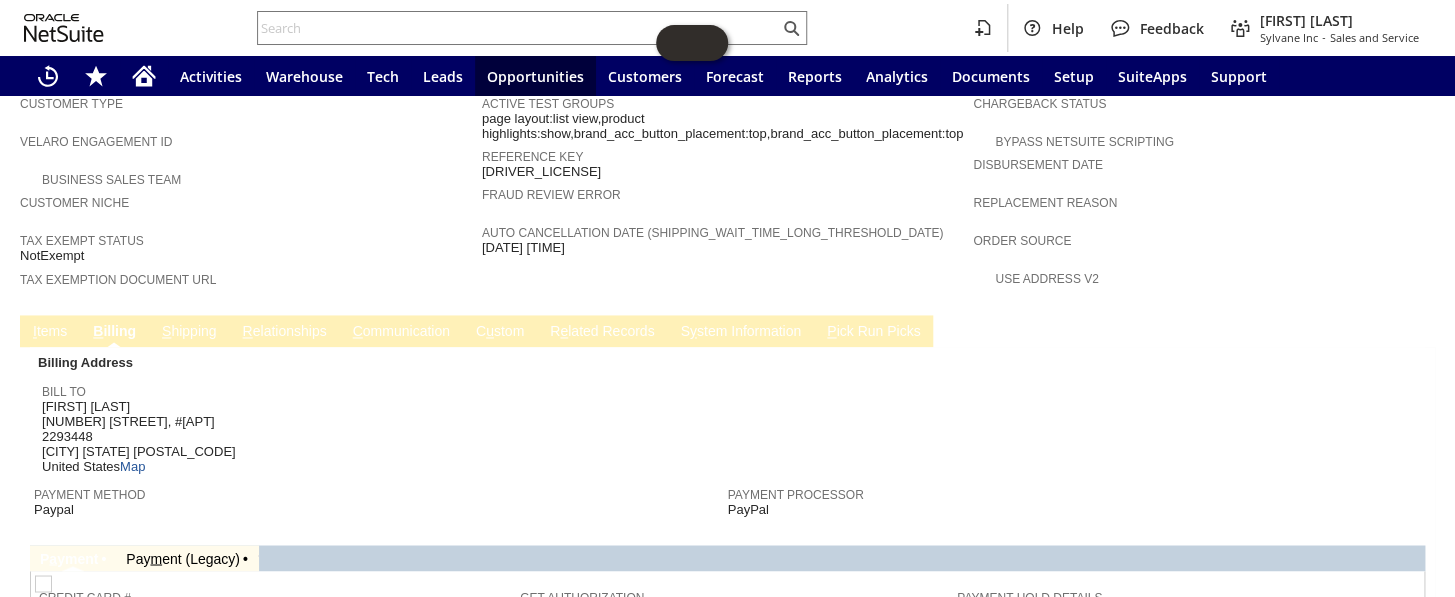 scroll, scrollTop: 1093, scrollLeft: 0, axis: vertical 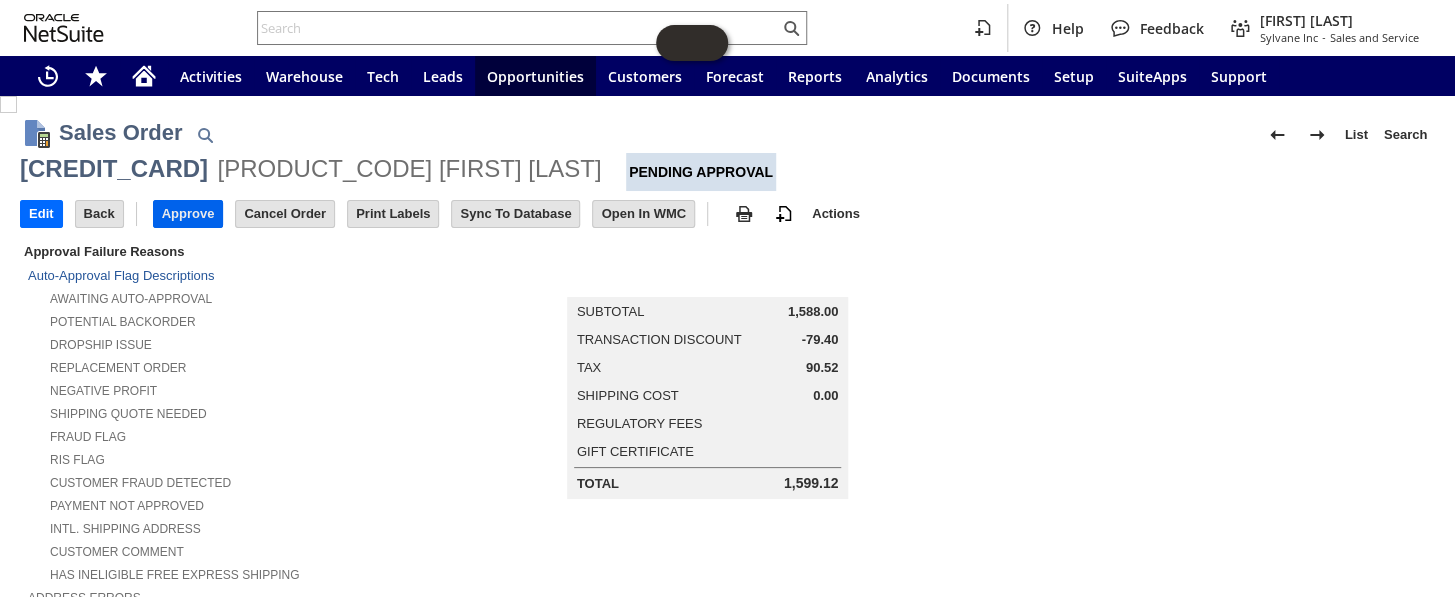 click on "Approve" at bounding box center [188, 214] 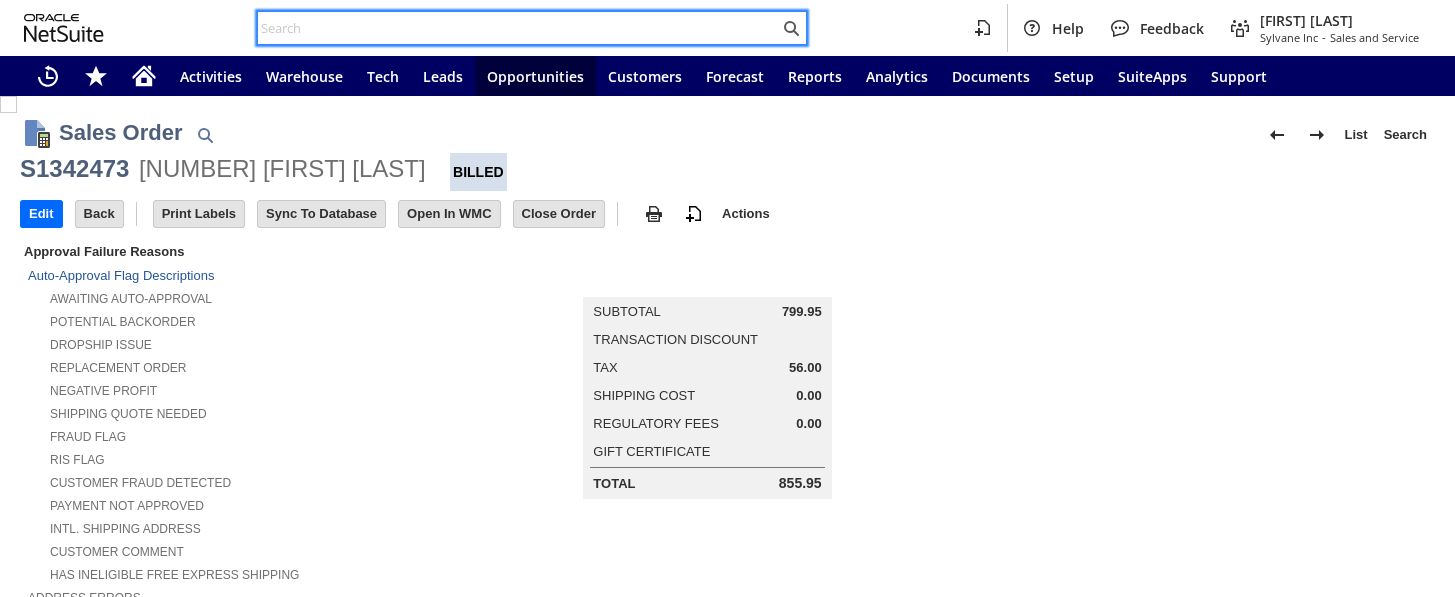 scroll, scrollTop: 0, scrollLeft: 0, axis: both 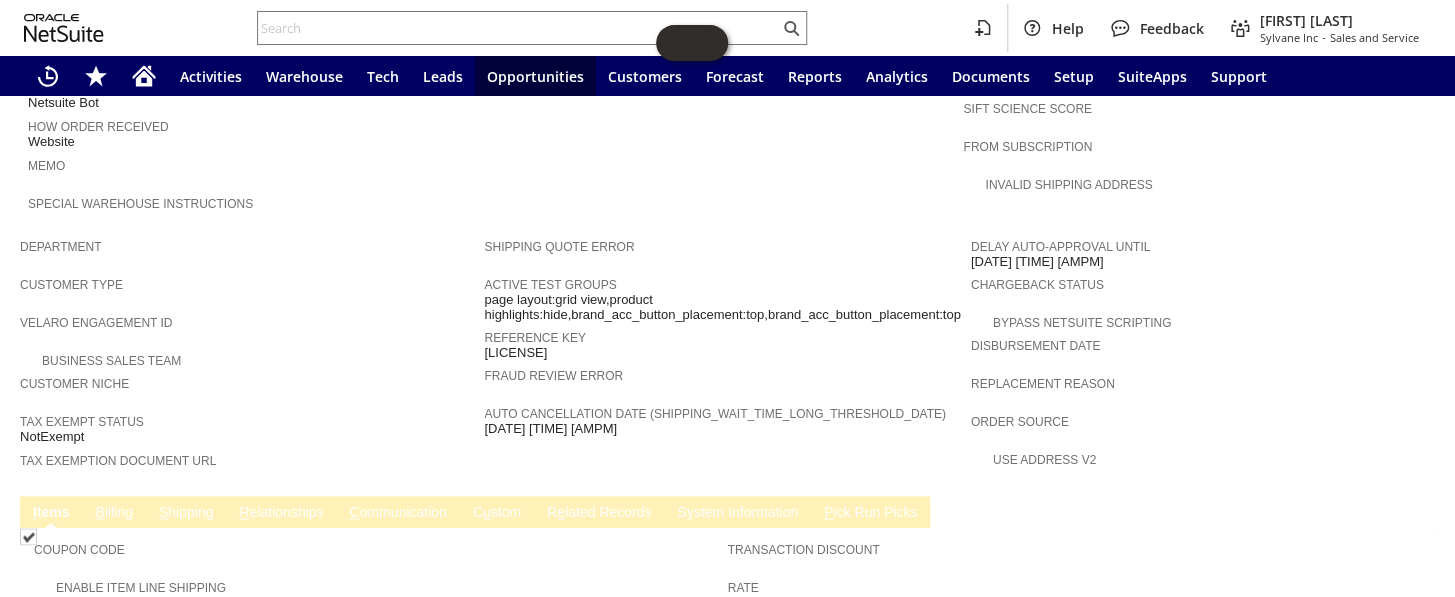 click on "B illing" at bounding box center (114, 513) 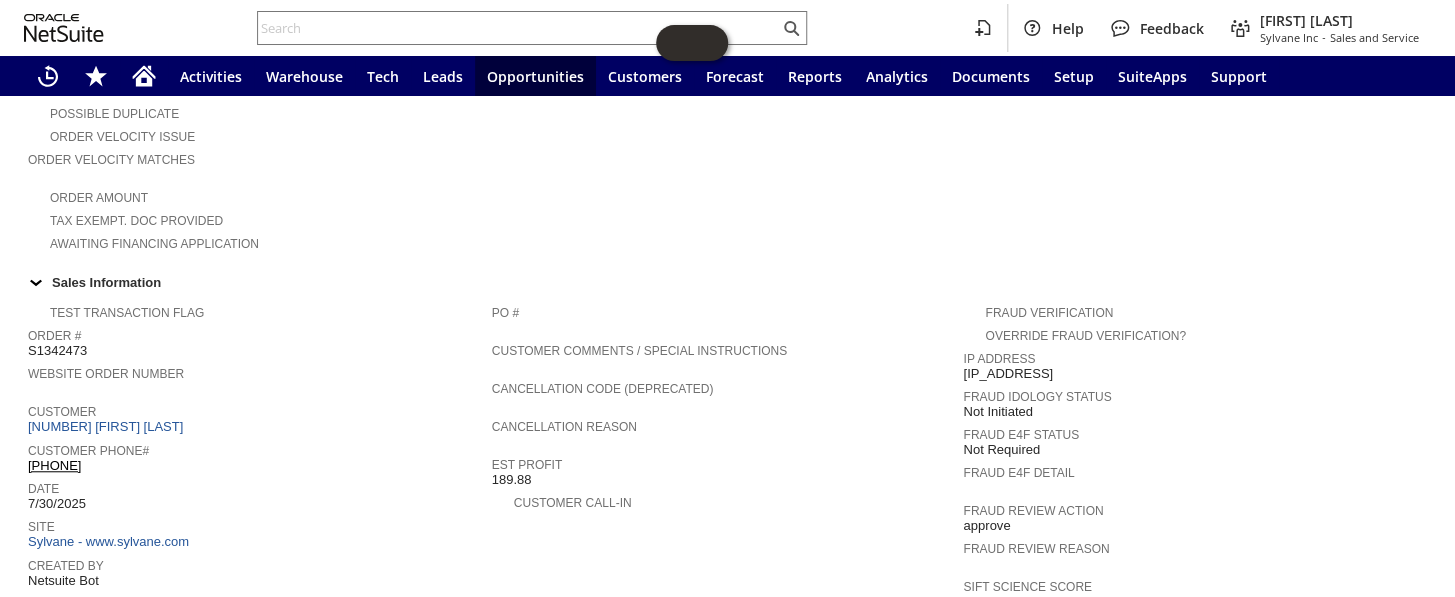 scroll, scrollTop: 363, scrollLeft: 0, axis: vertical 